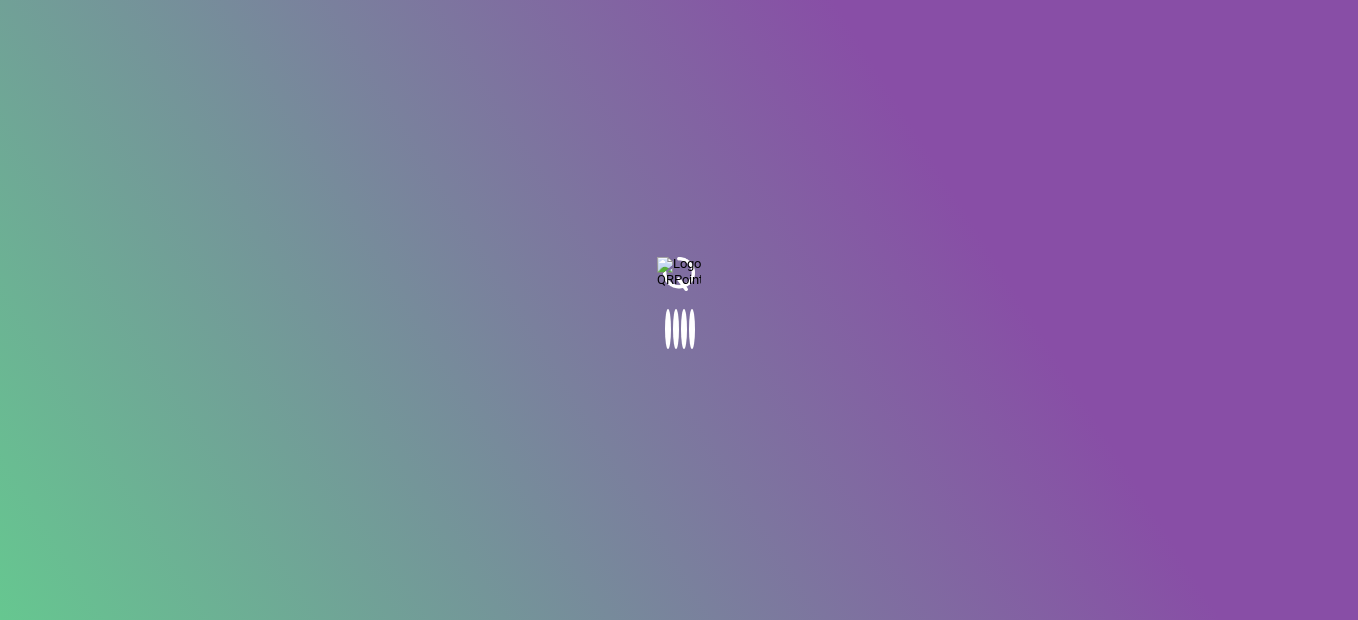 scroll, scrollTop: 0, scrollLeft: 0, axis: both 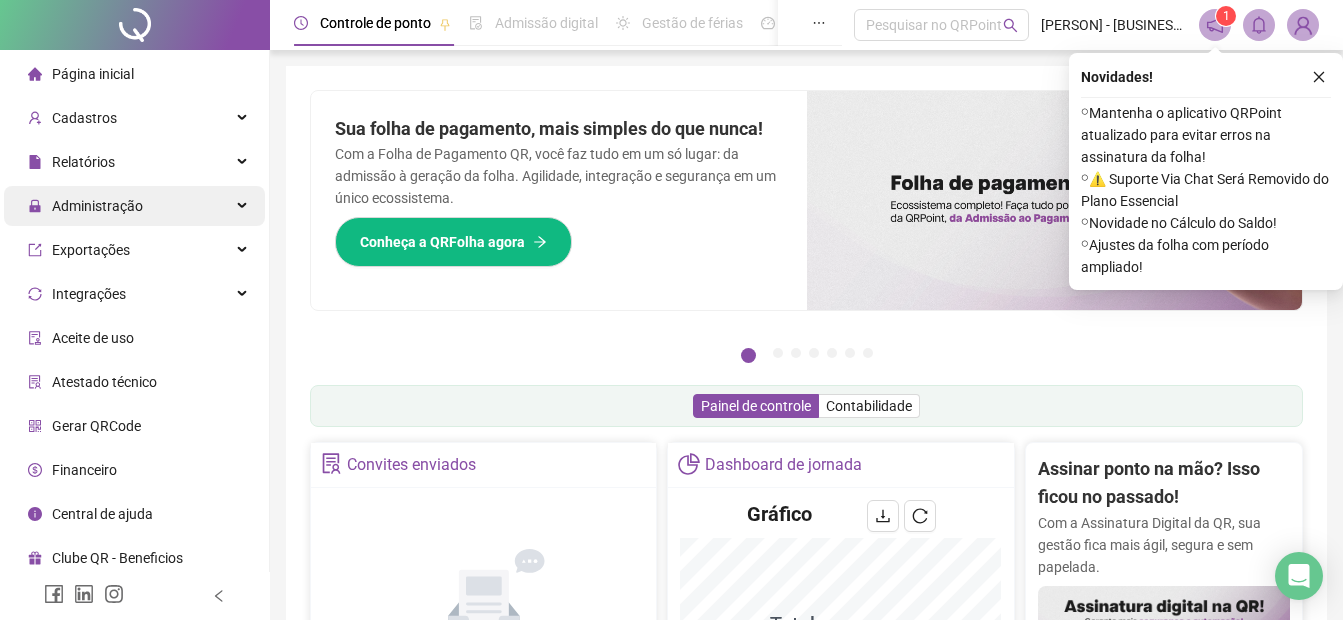click on "Administração" at bounding box center (97, 206) 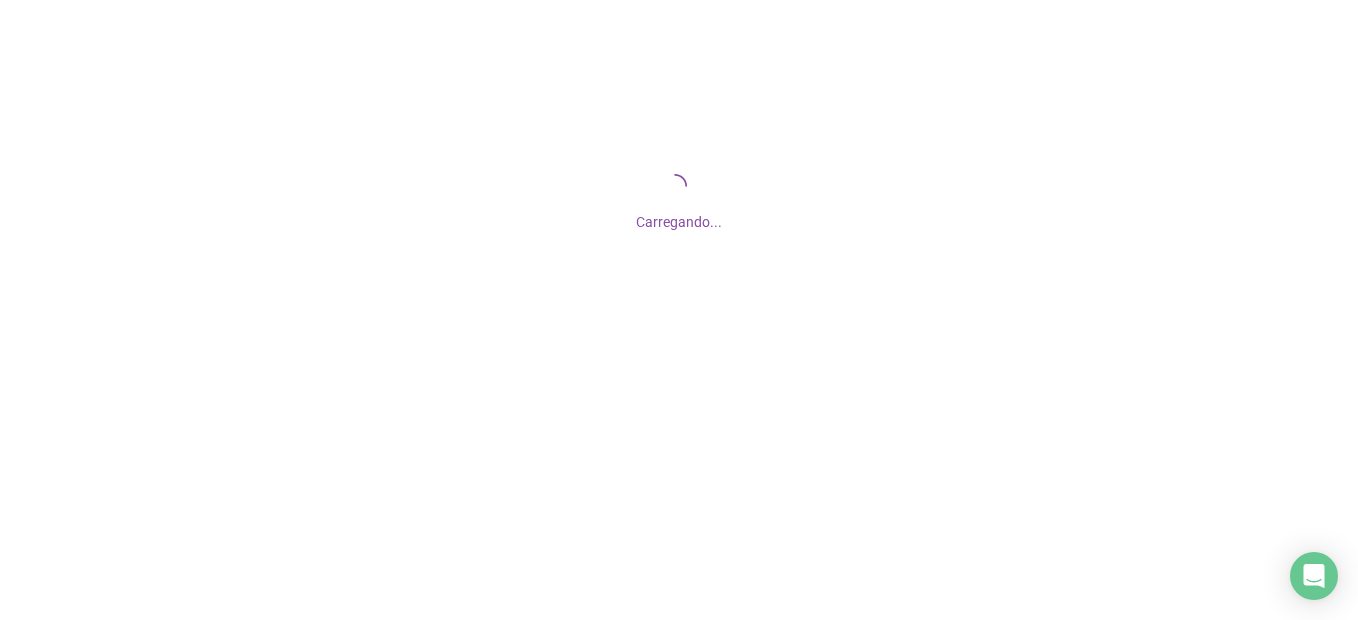 scroll, scrollTop: 0, scrollLeft: 0, axis: both 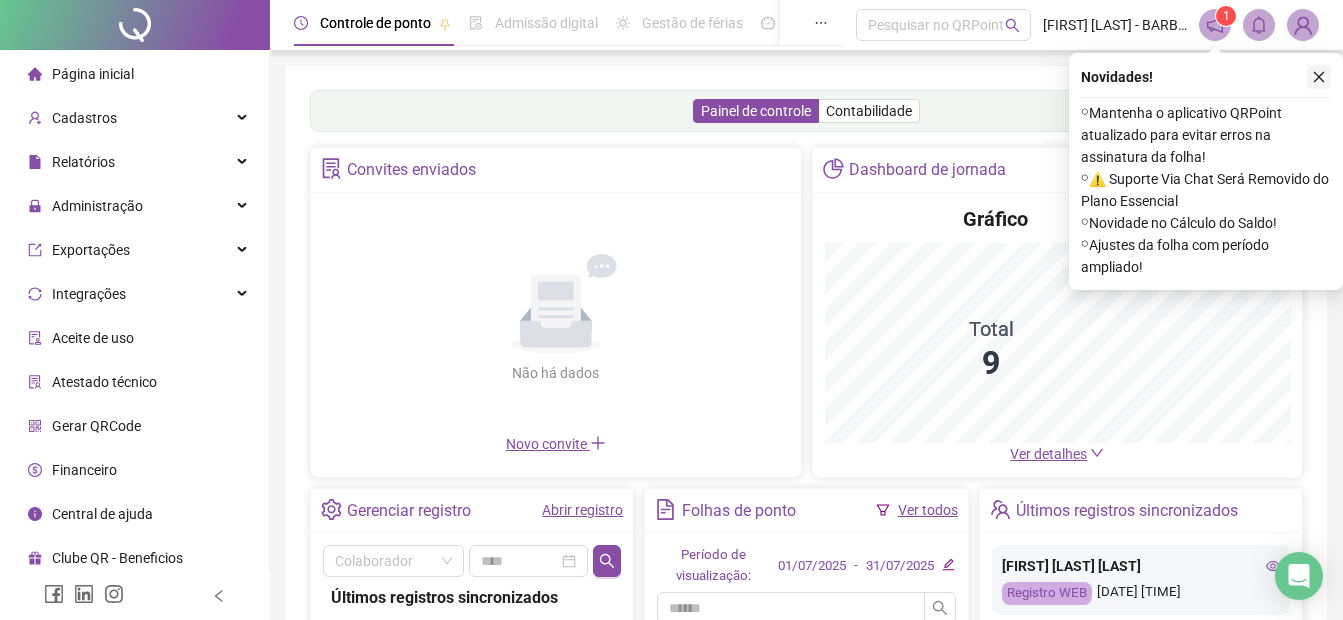 click at bounding box center (1319, 77) 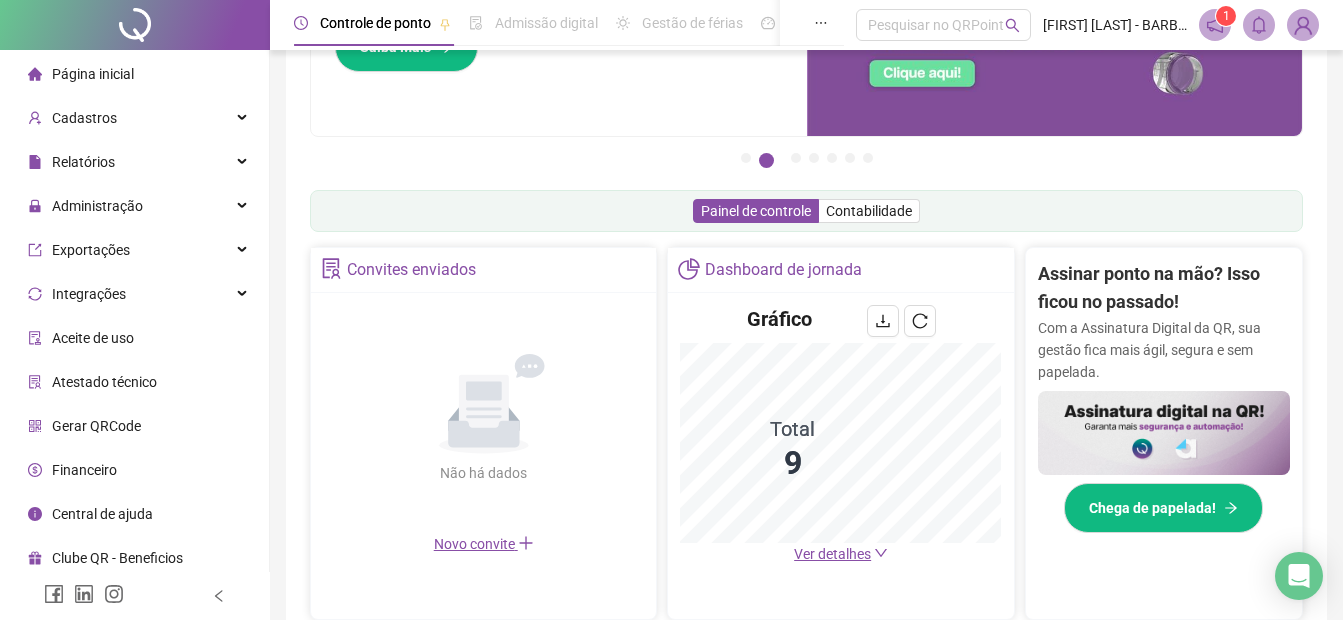 scroll, scrollTop: 200, scrollLeft: 0, axis: vertical 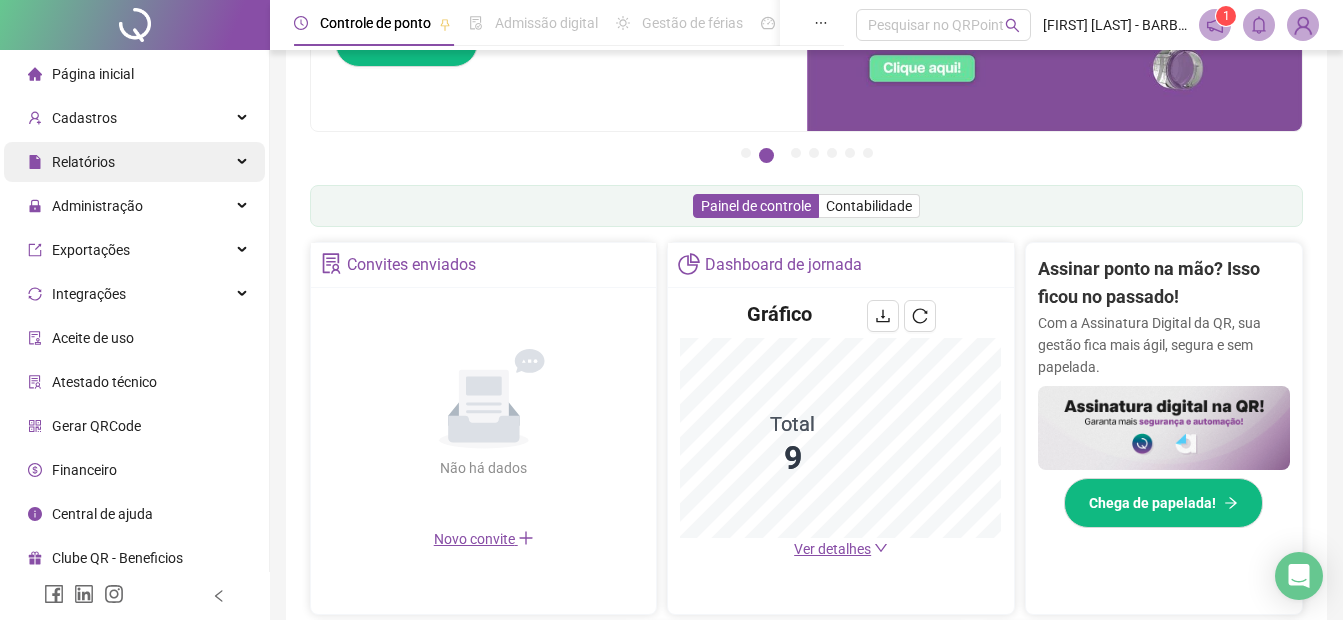 click on "Relatórios" at bounding box center [71, 162] 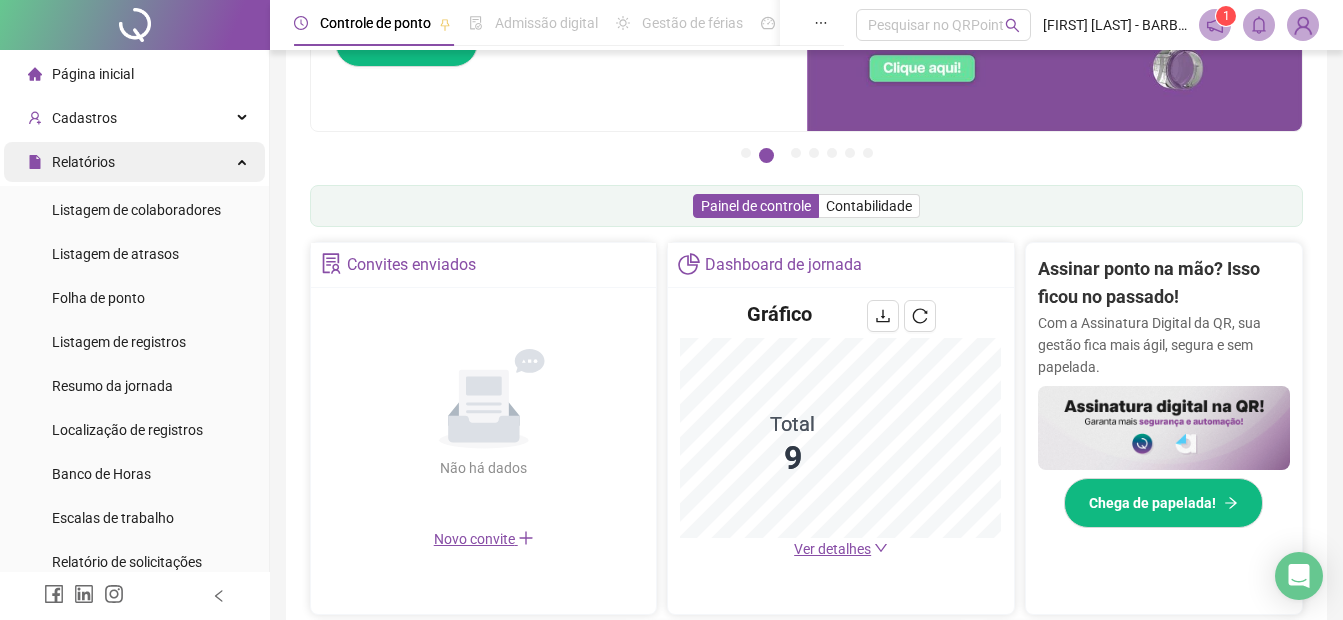 click on "Relatórios" at bounding box center (134, 162) 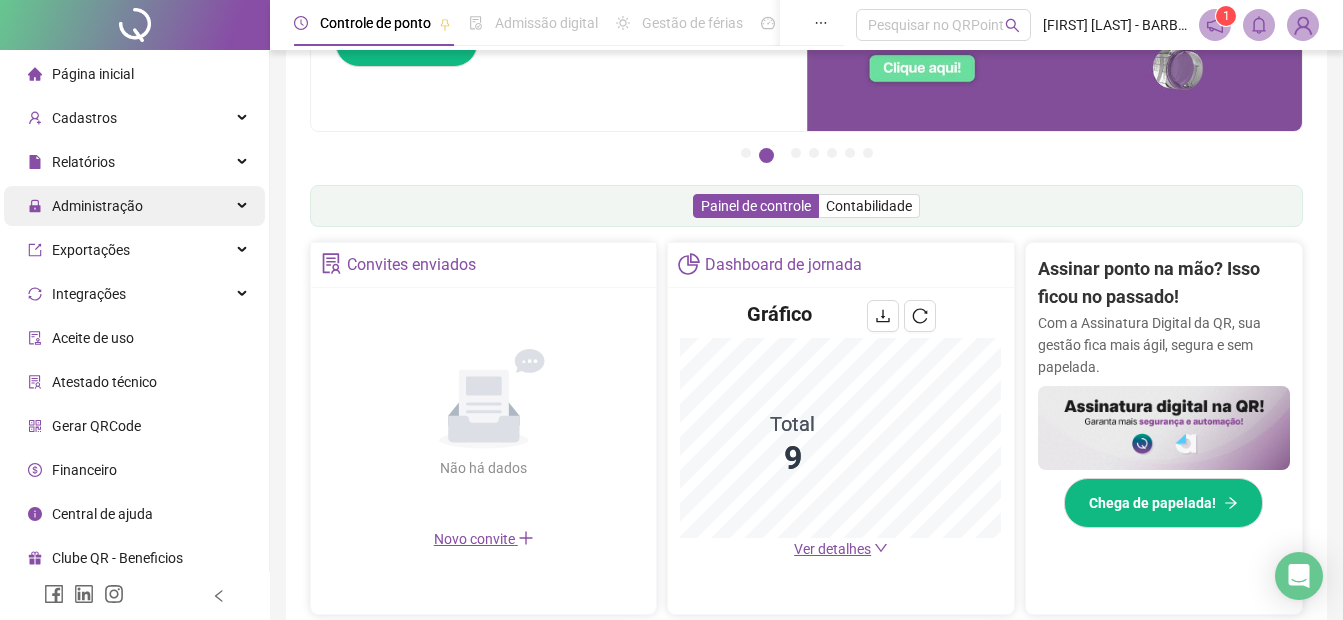 click on "Administração" at bounding box center [97, 206] 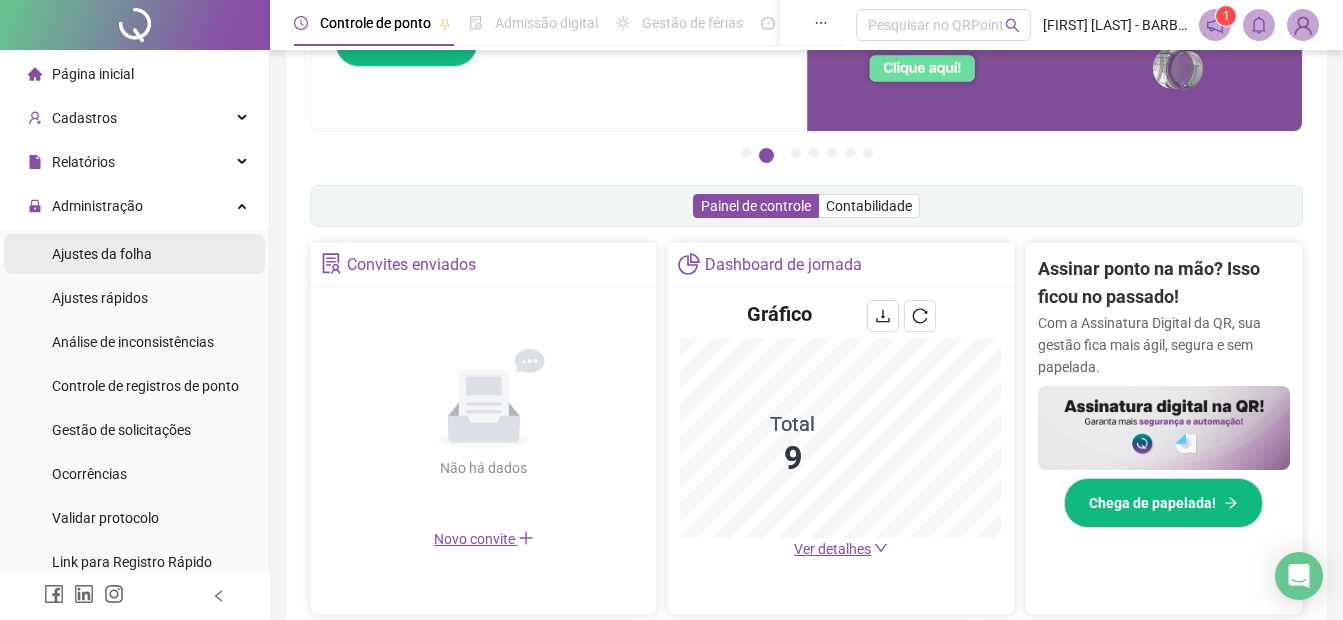 click on "Ajustes da folha" at bounding box center (102, 254) 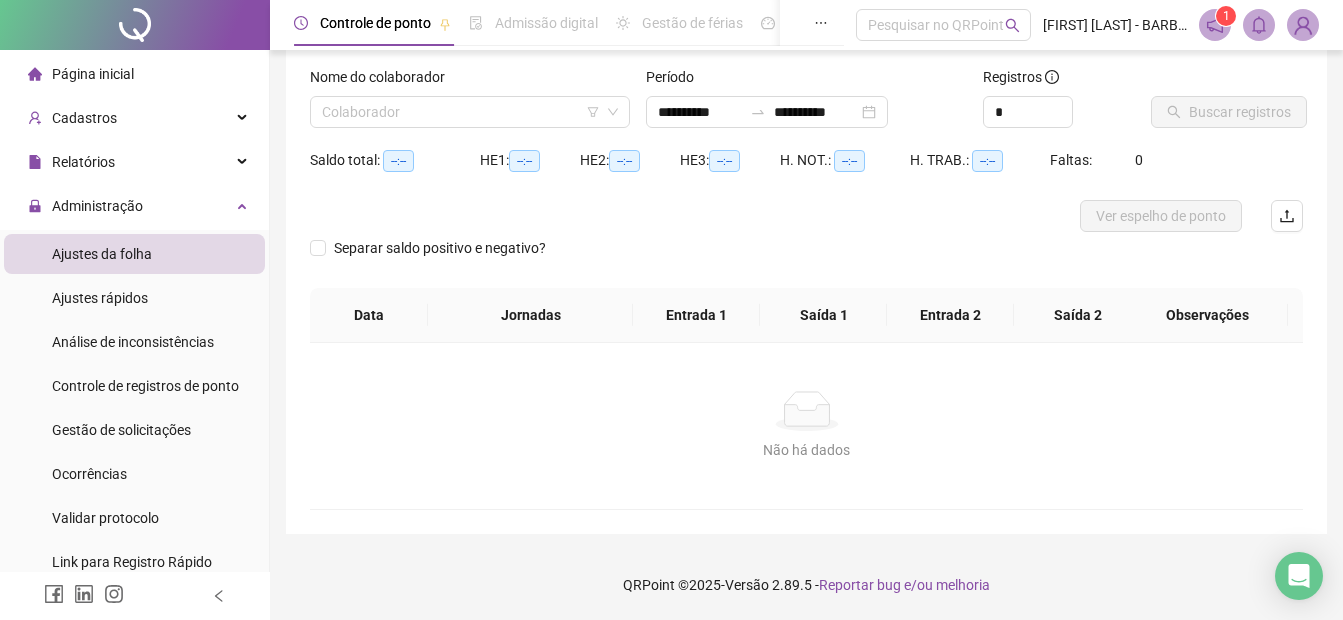 scroll, scrollTop: 118, scrollLeft: 0, axis: vertical 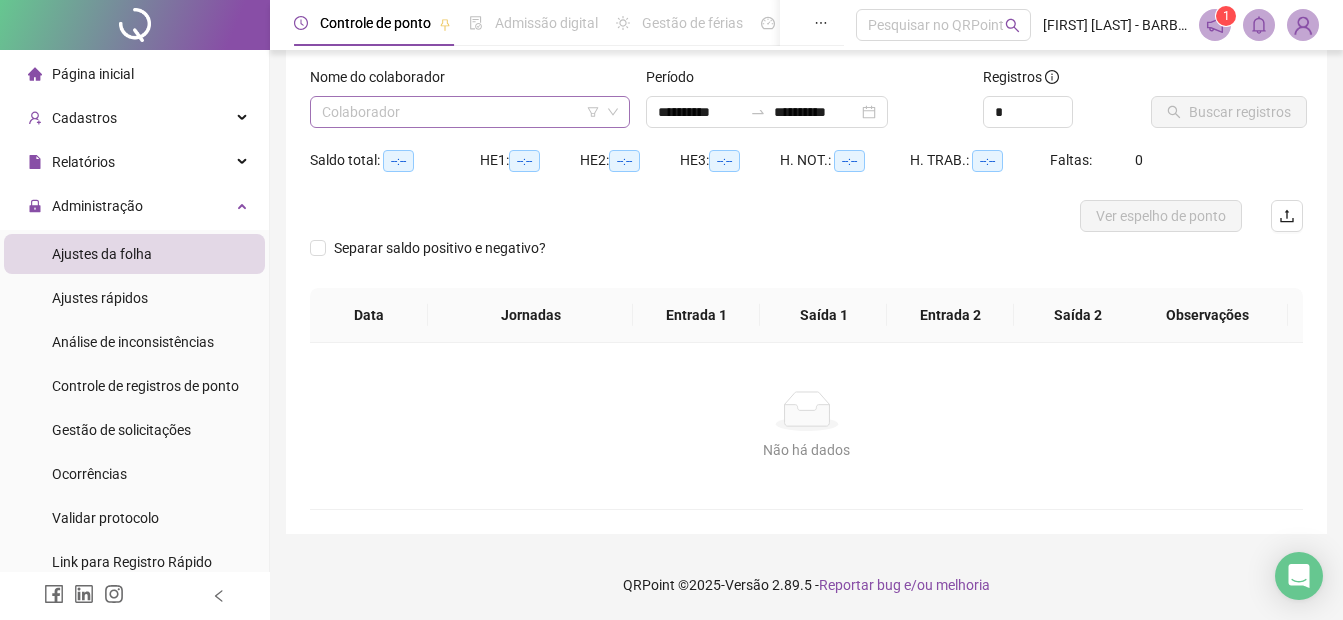 click at bounding box center [461, 112] 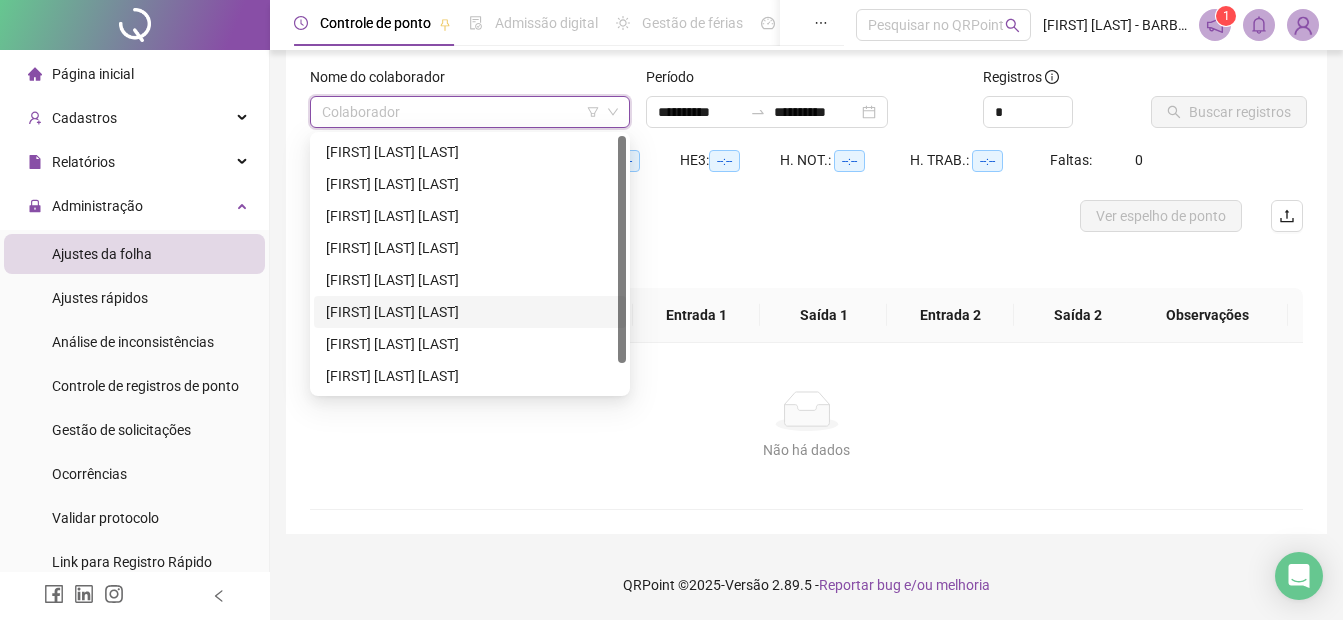 scroll, scrollTop: 32, scrollLeft: 0, axis: vertical 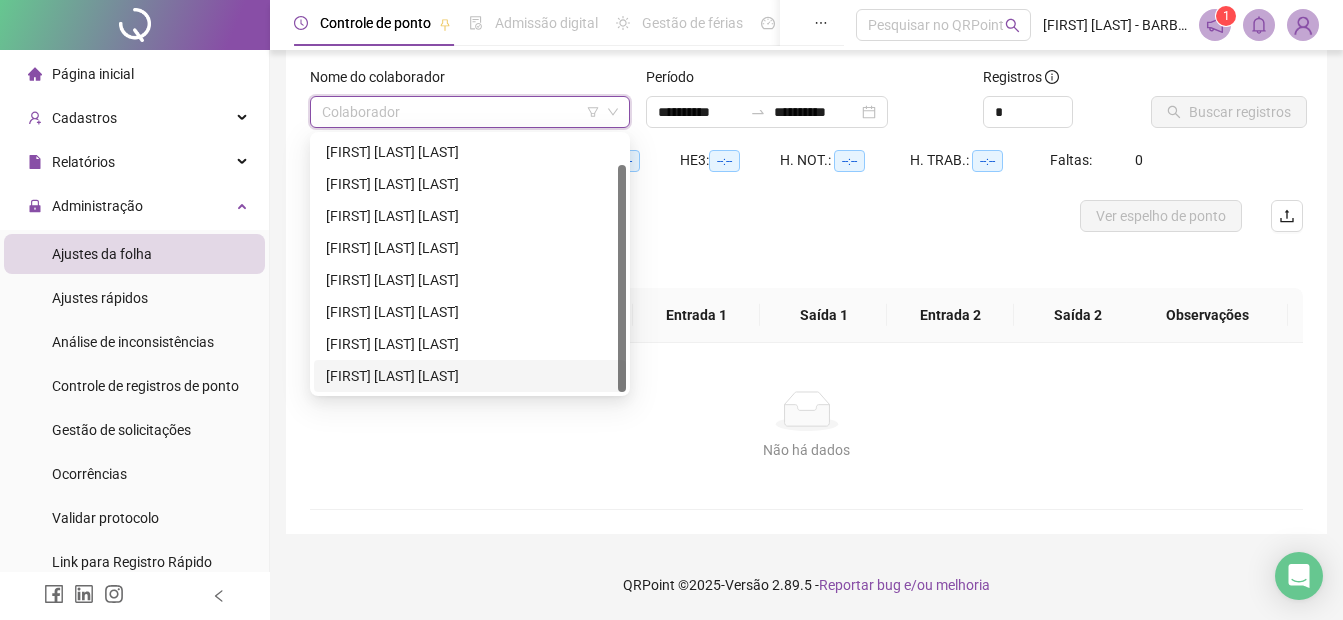 click on "[FIRST] [LAST] [LAST]" at bounding box center (470, 376) 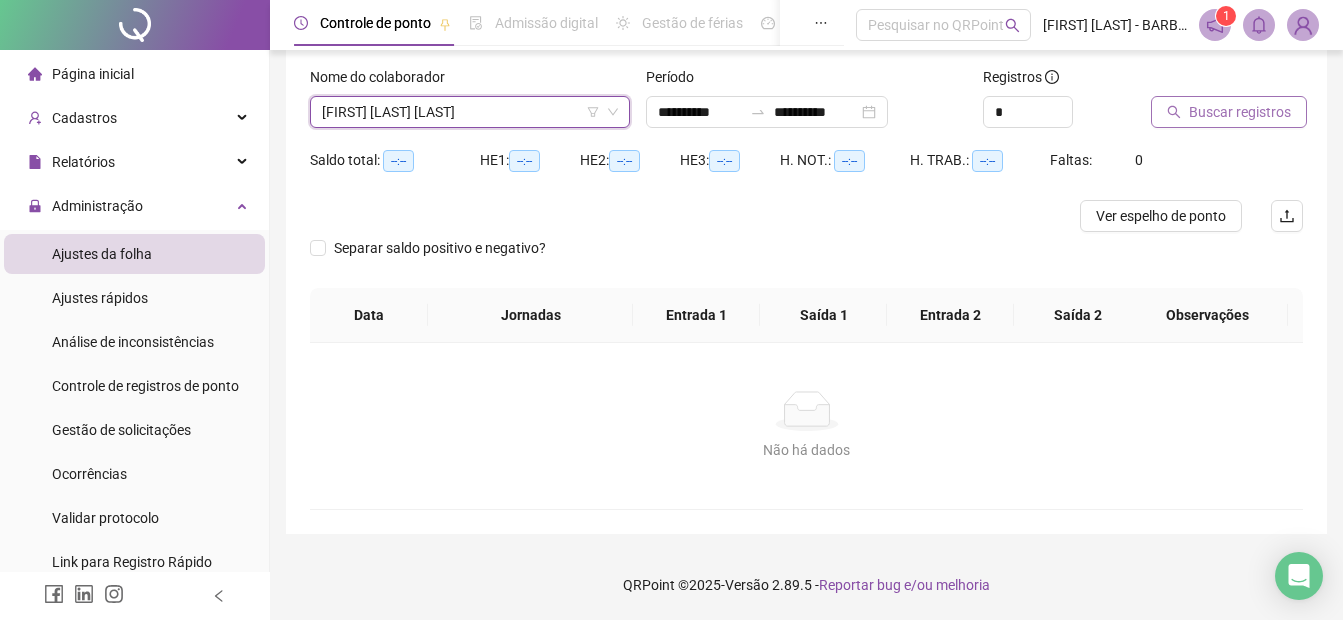 click on "Buscar registros" at bounding box center (1240, 112) 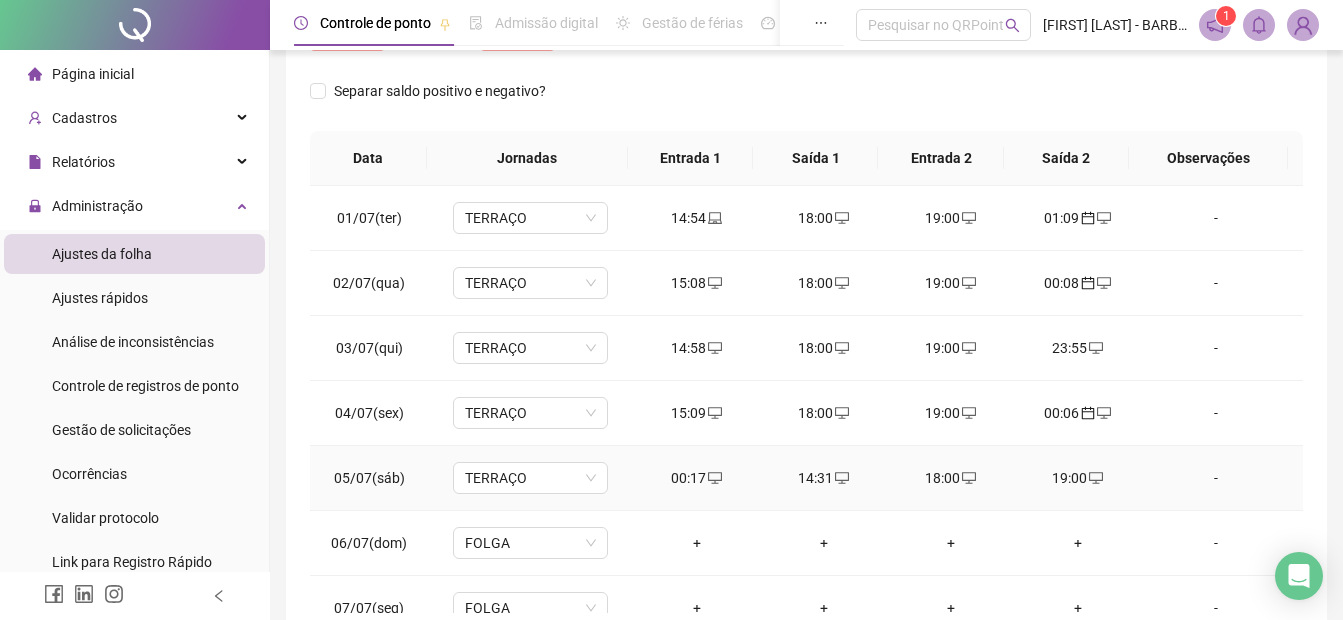 scroll, scrollTop: 318, scrollLeft: 0, axis: vertical 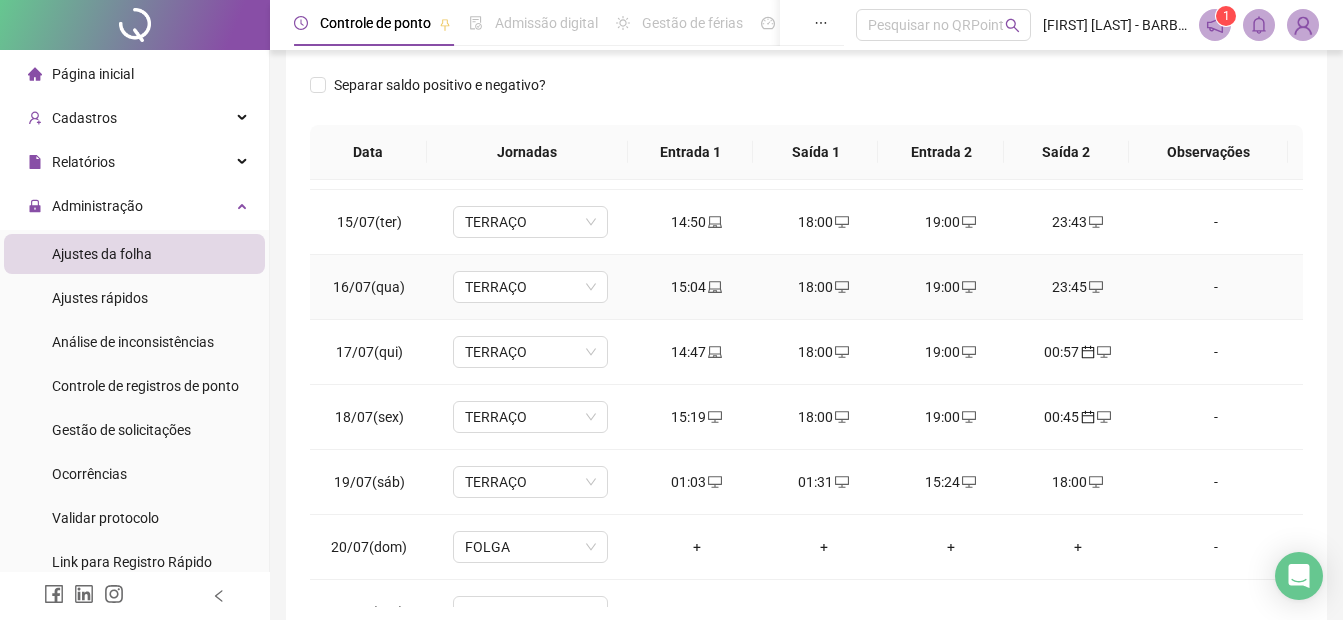 click on "23:45" at bounding box center (1077, 287) 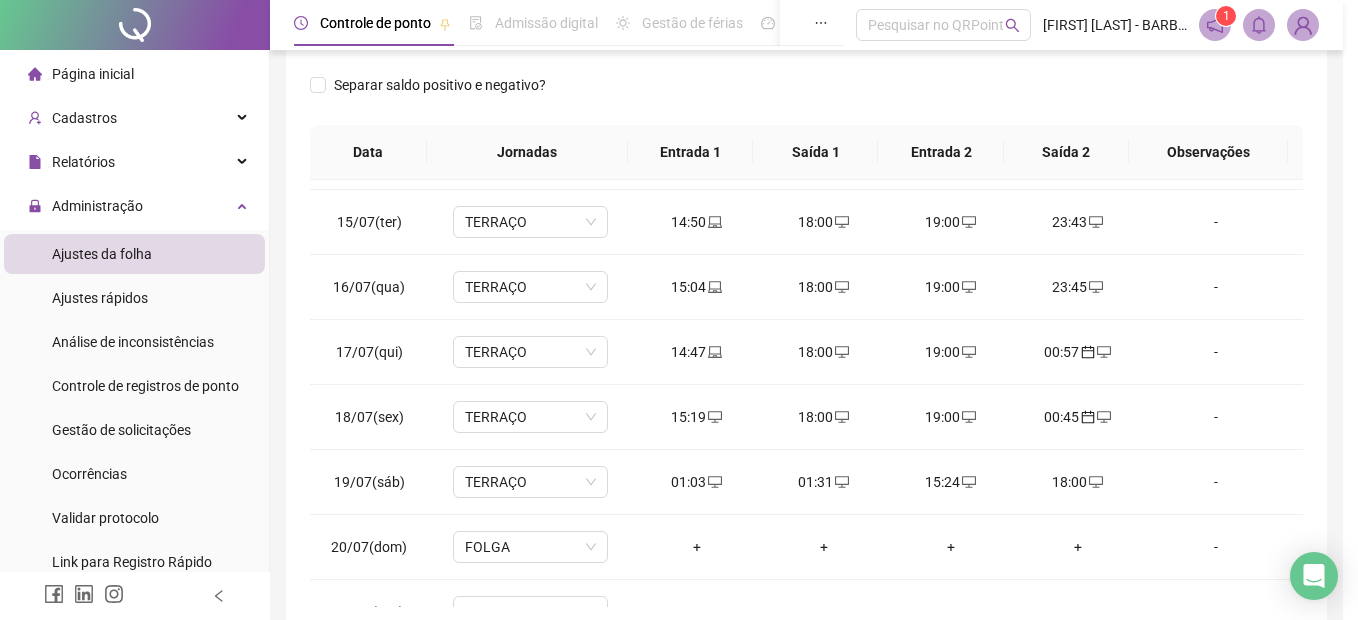 type on "**********" 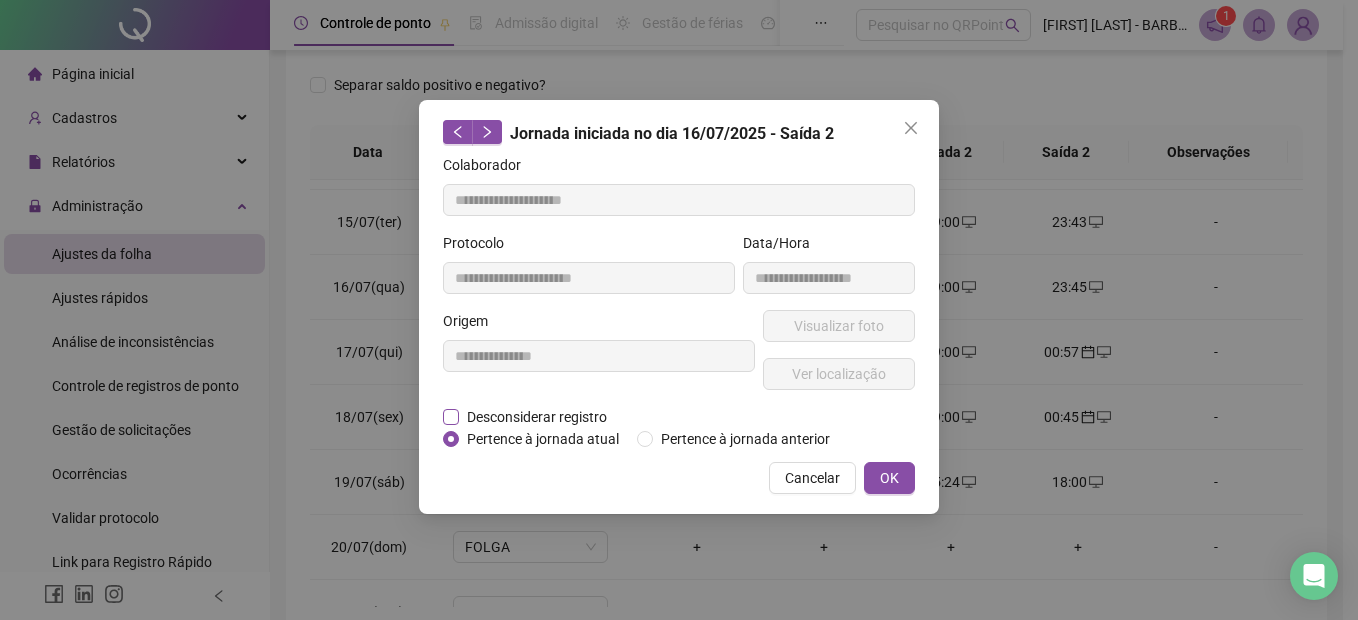 click on "Desconsiderar registro" at bounding box center [537, 417] 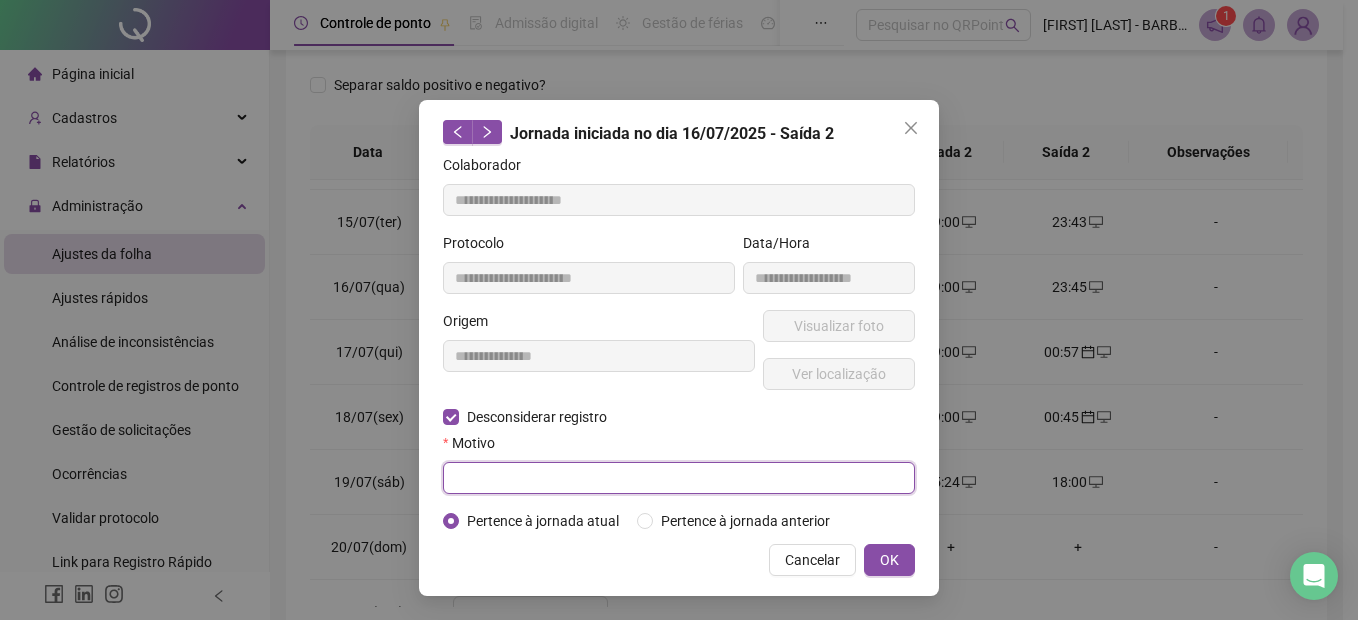 click at bounding box center [679, 478] 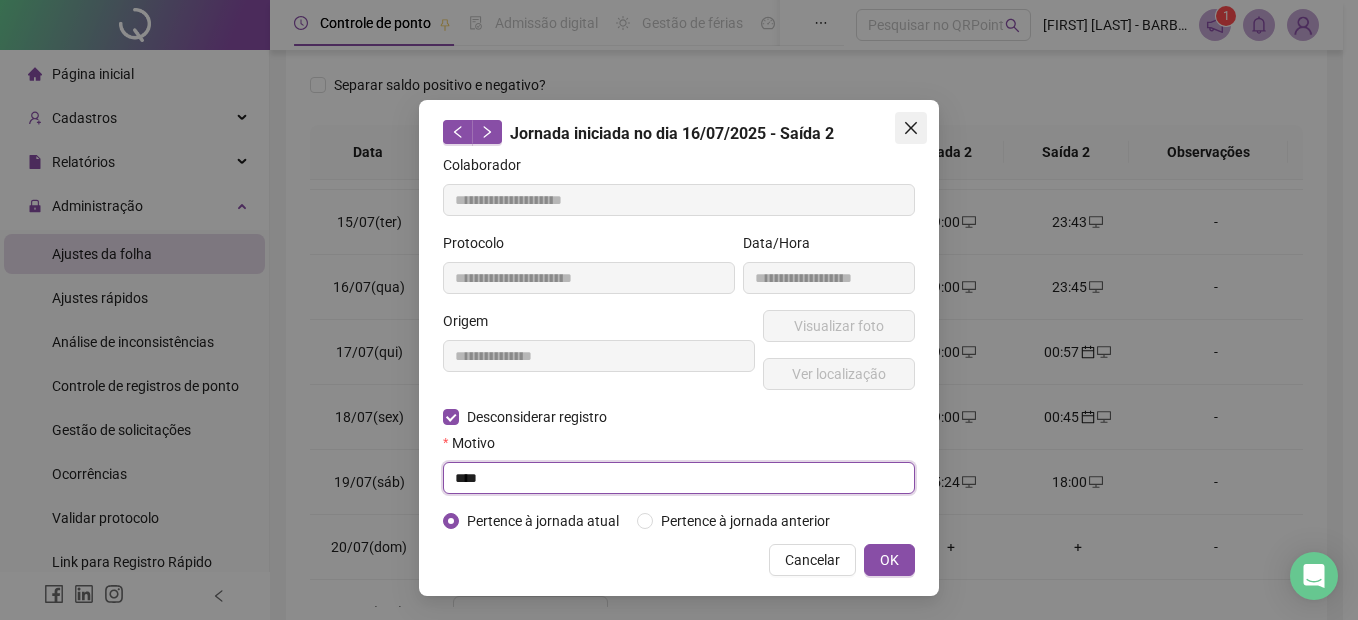 type on "****" 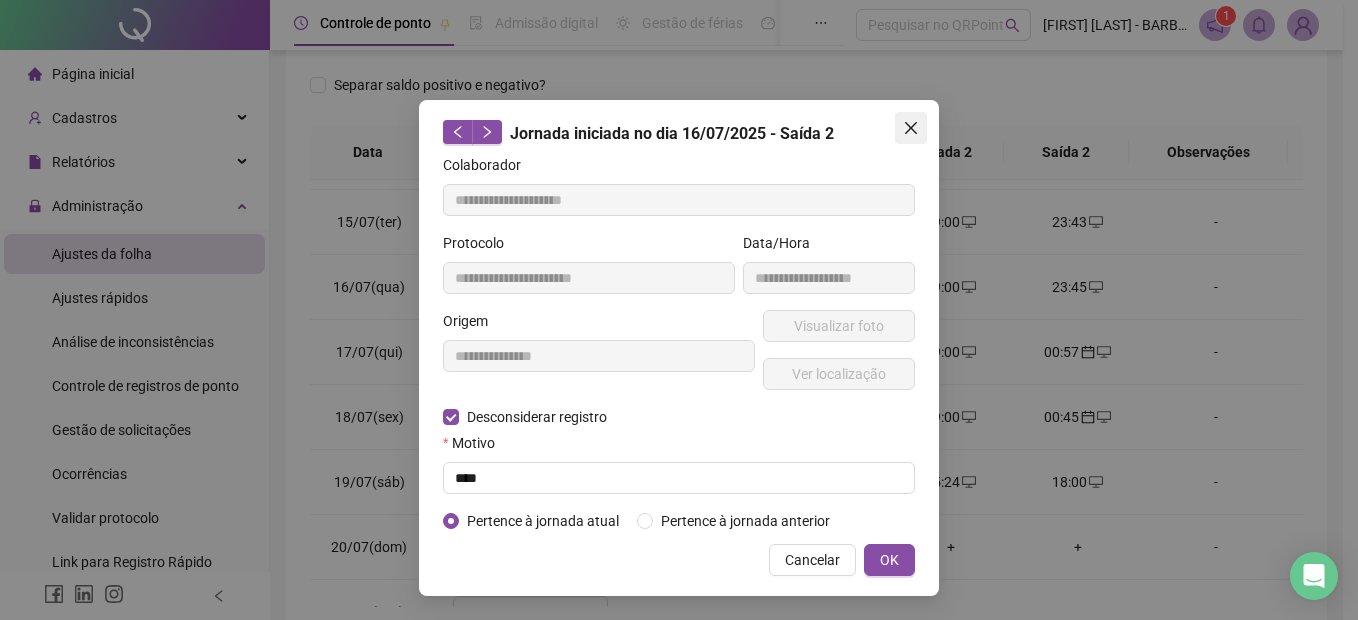 click 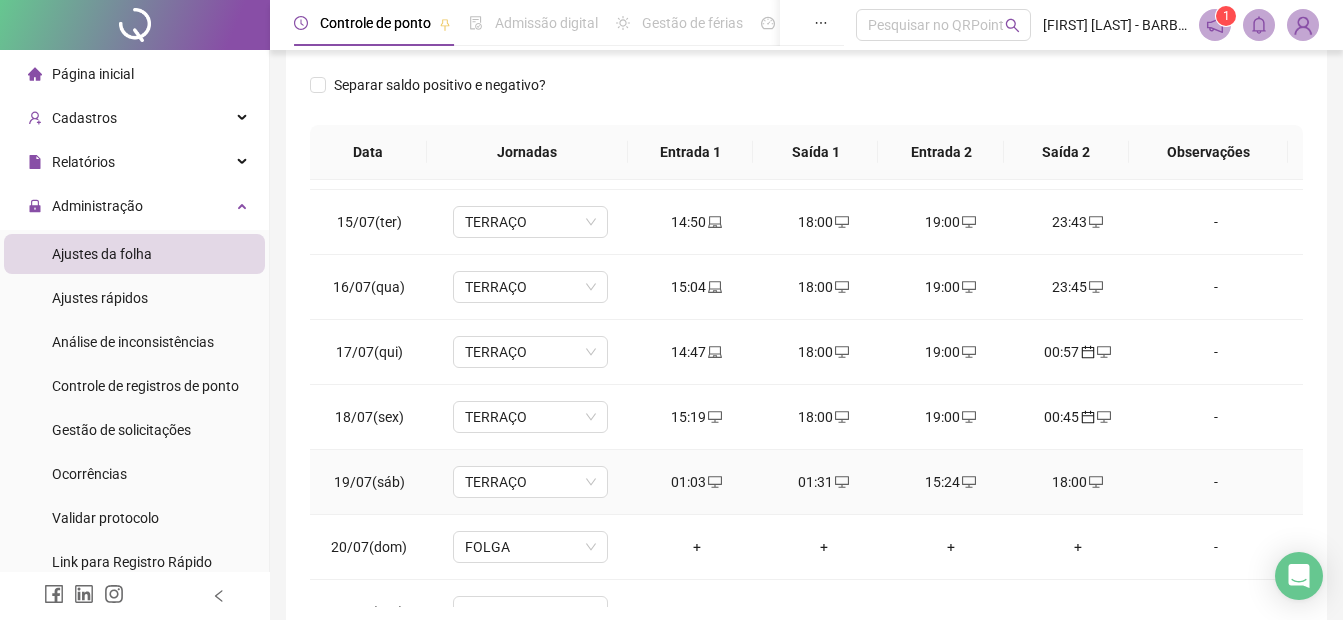 click on "01:31" at bounding box center (823, 482) 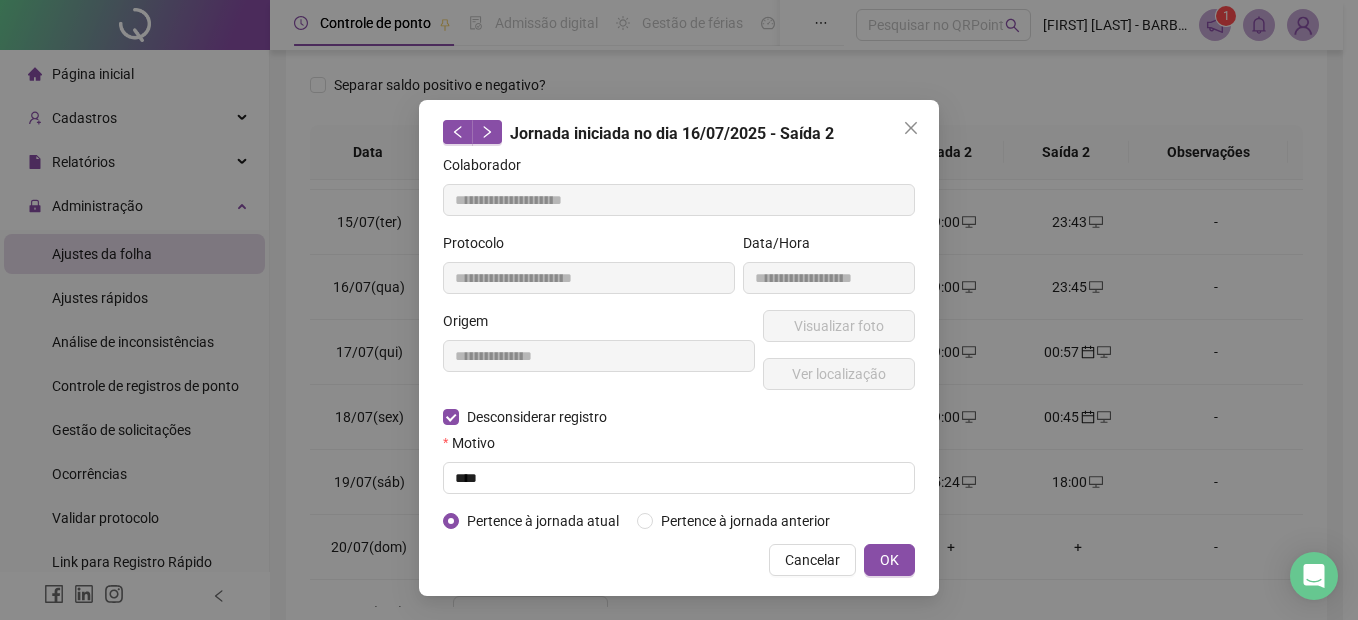type on "**********" 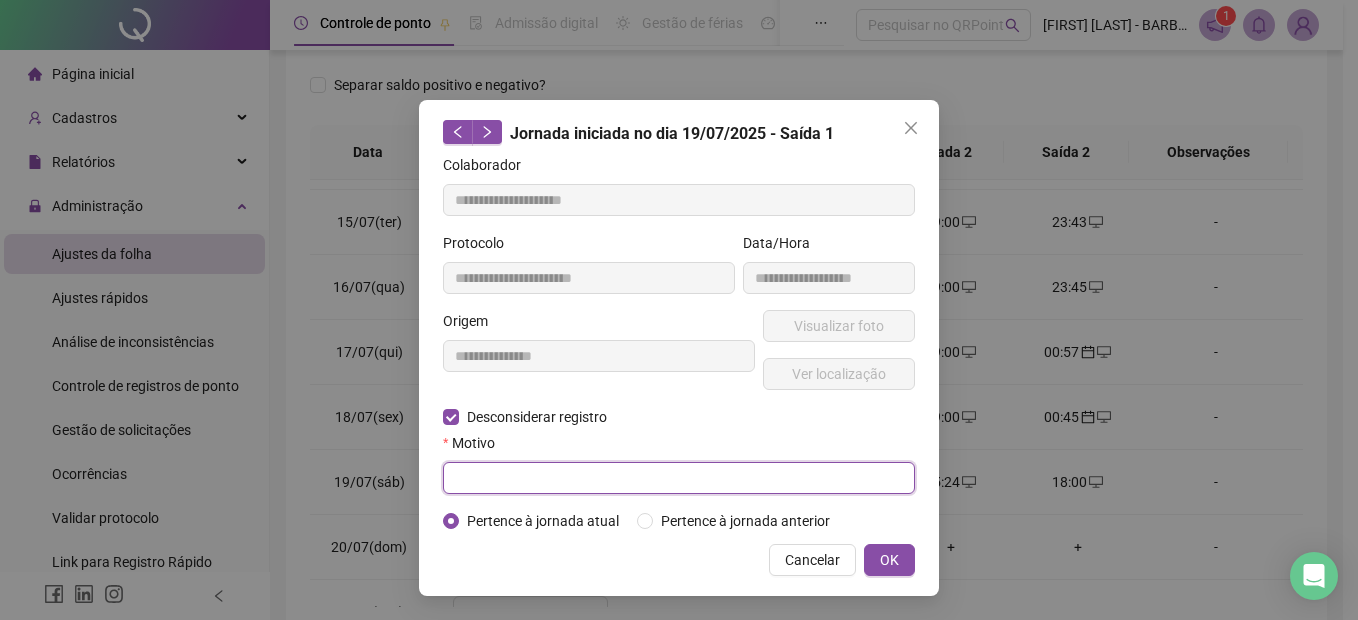 click at bounding box center [679, 478] 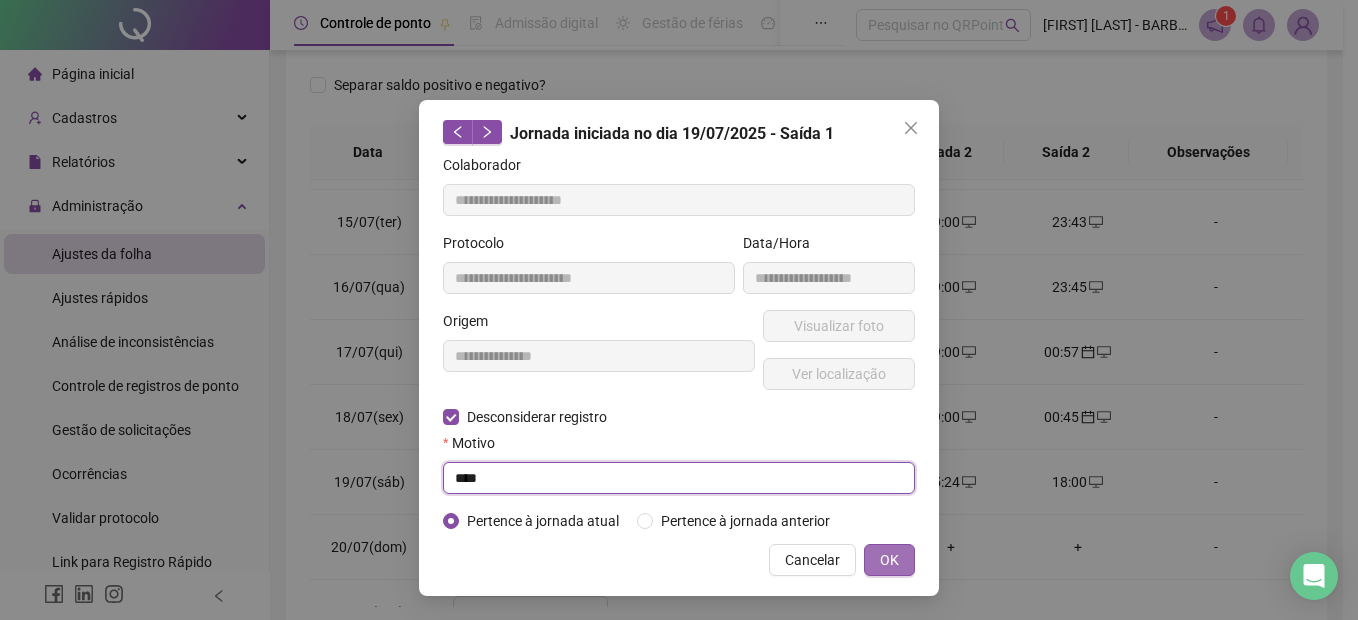 type on "****" 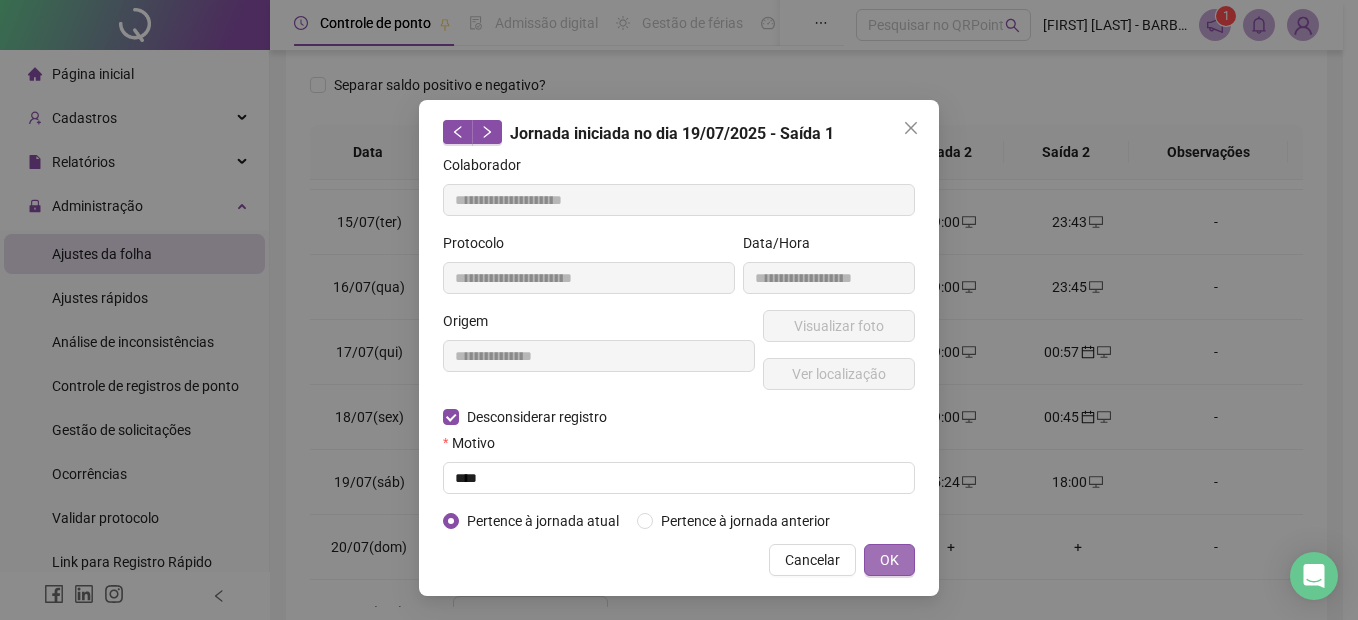 click on "OK" at bounding box center [889, 560] 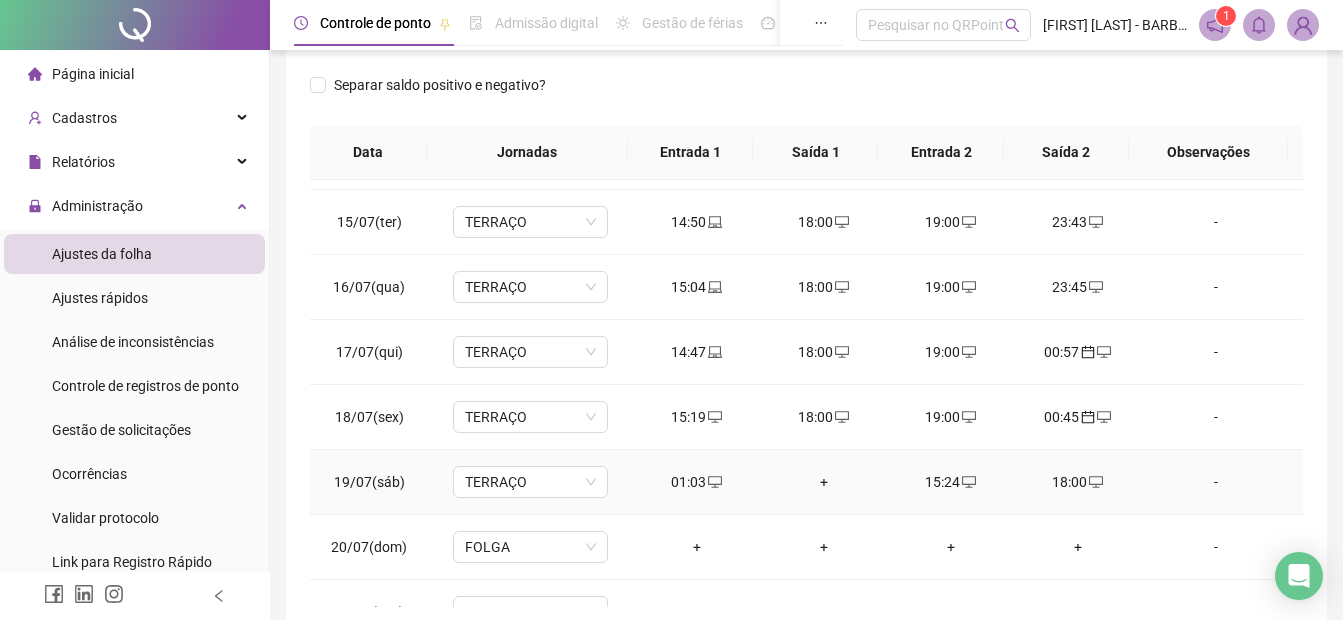 click at bounding box center [714, 482] 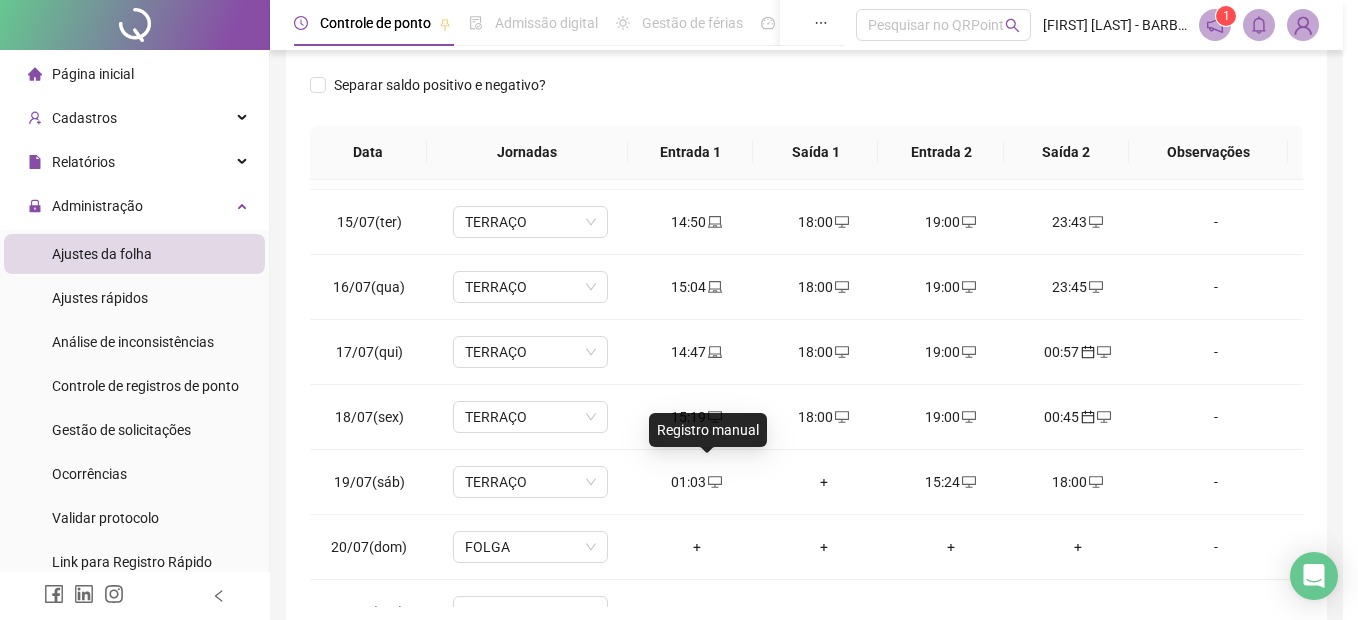 type on "**********" 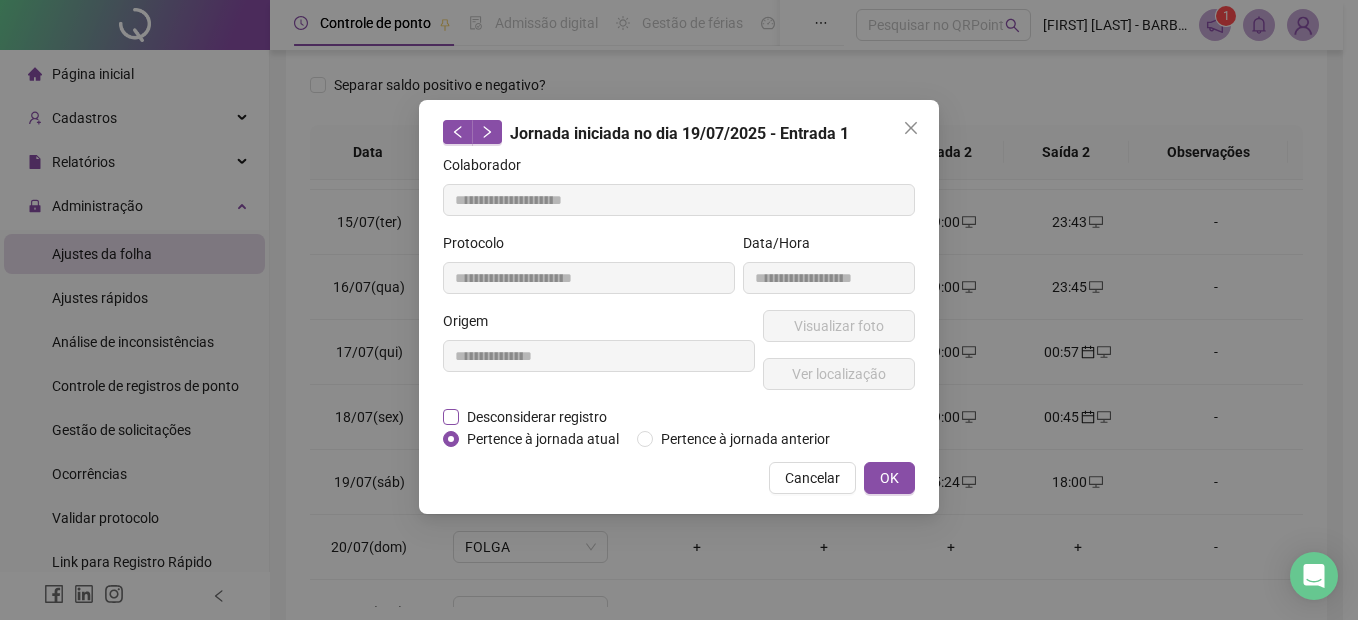 drag, startPoint x: 462, startPoint y: 418, endPoint x: 499, endPoint y: 424, distance: 37.48333 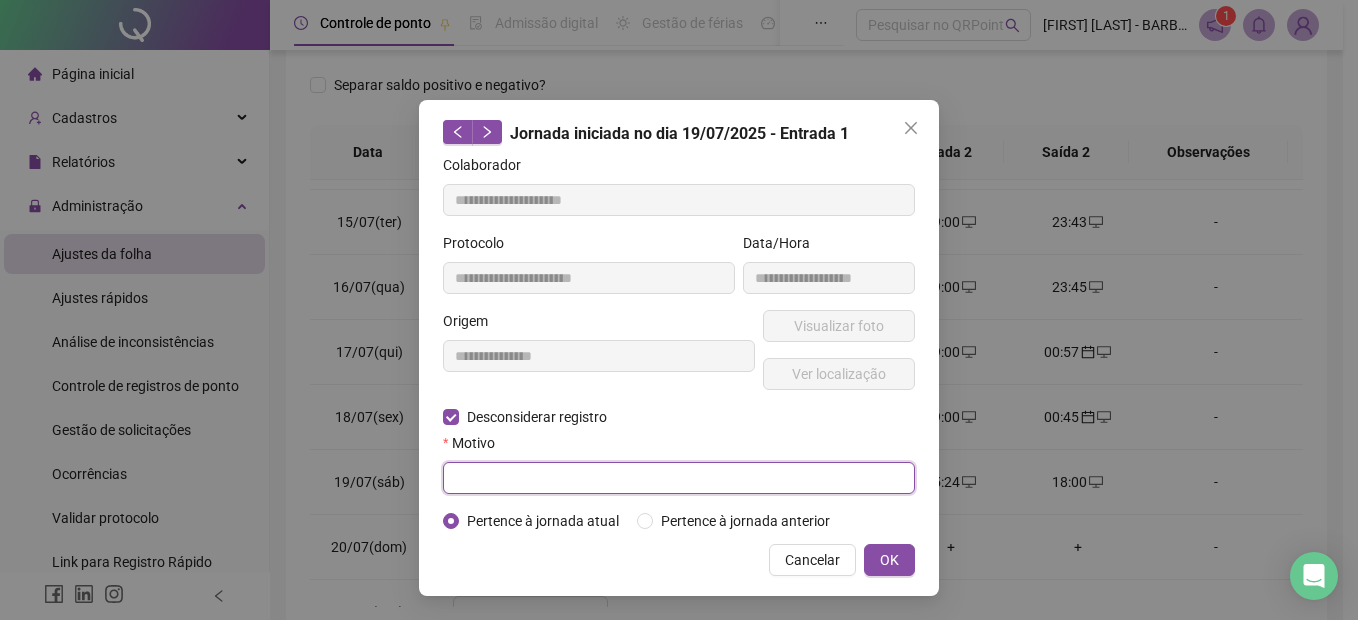 click at bounding box center (679, 478) 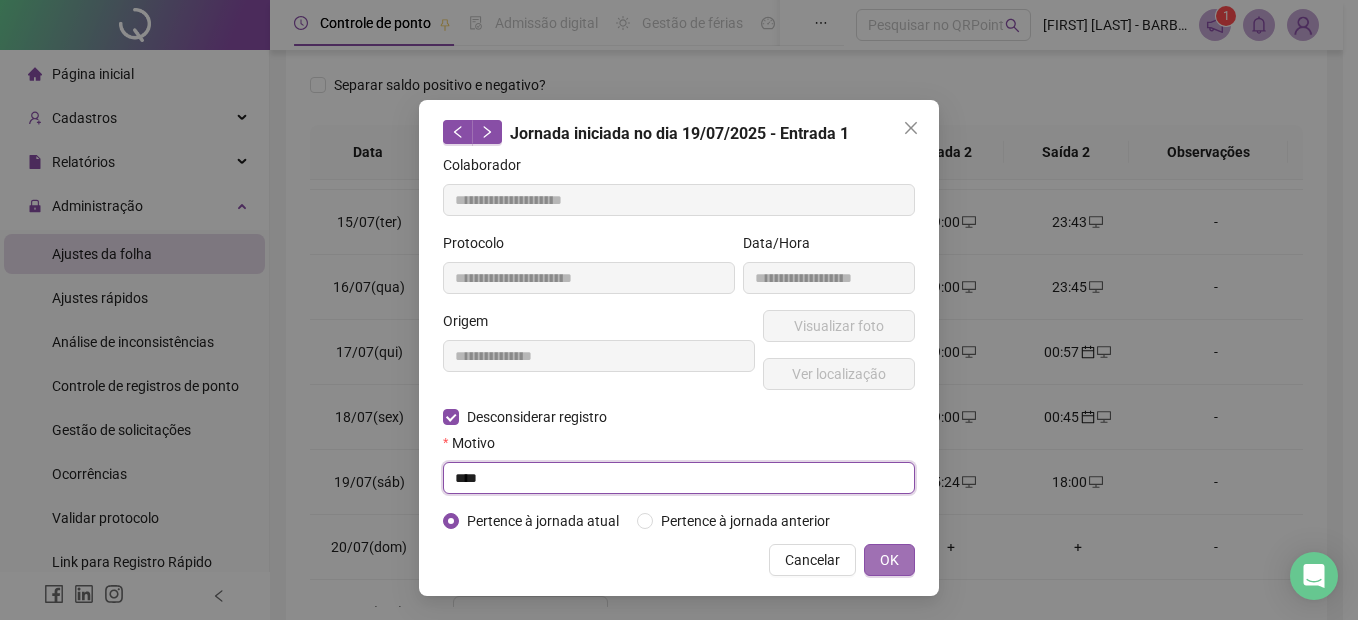 type on "****" 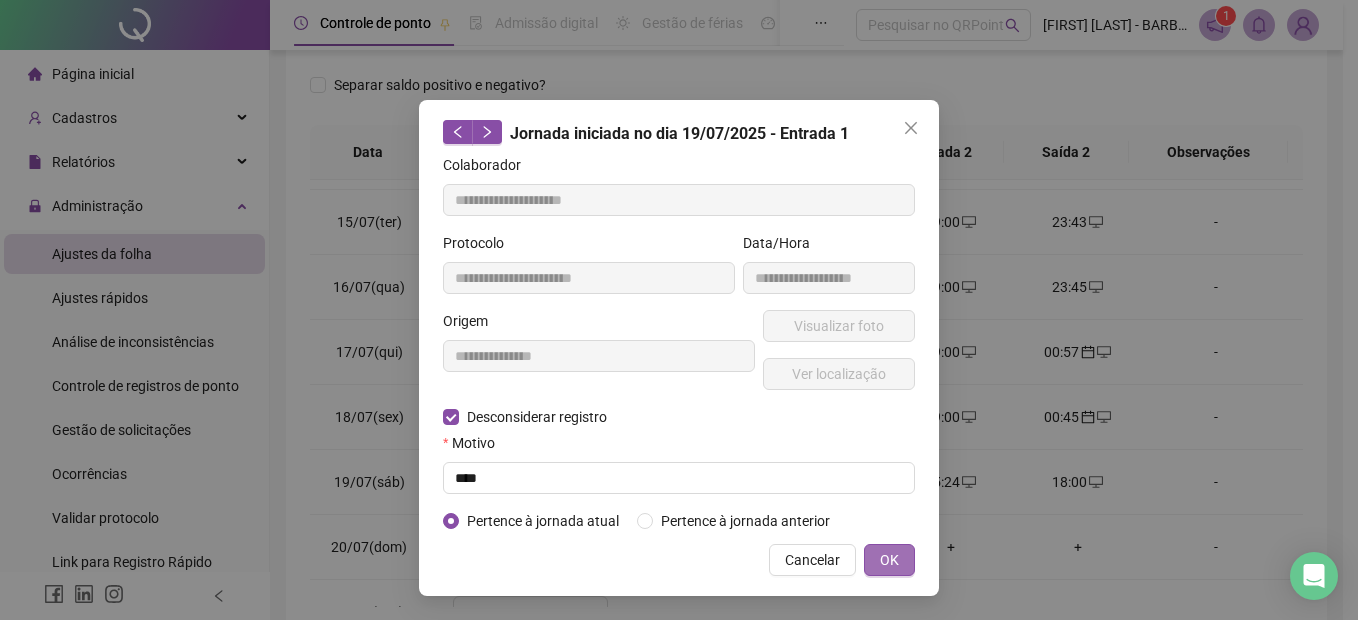 click on "OK" at bounding box center (889, 560) 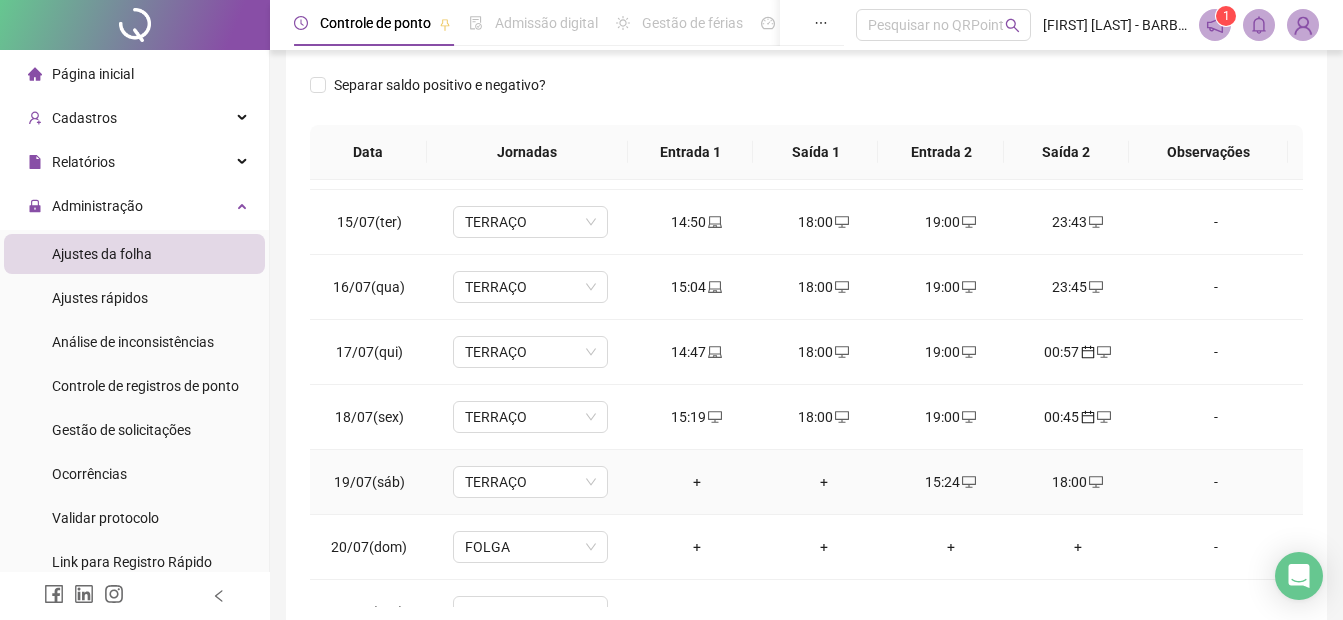 click on "+" at bounding box center (823, 482) 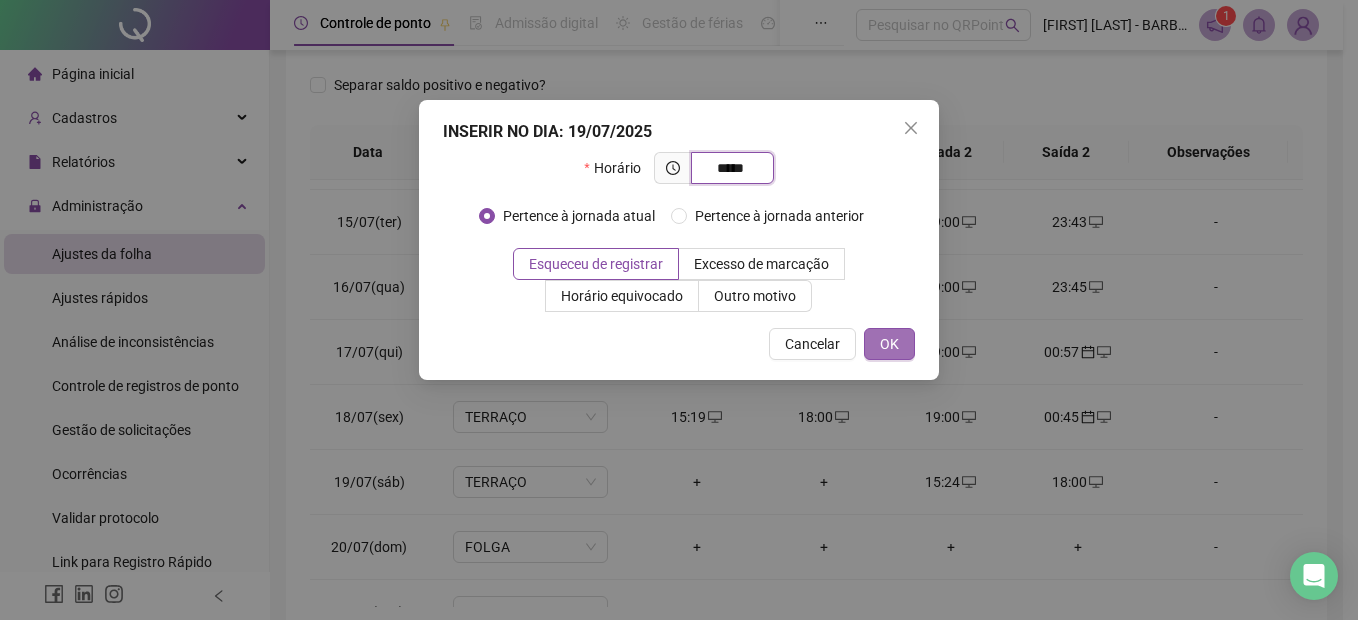 type on "*****" 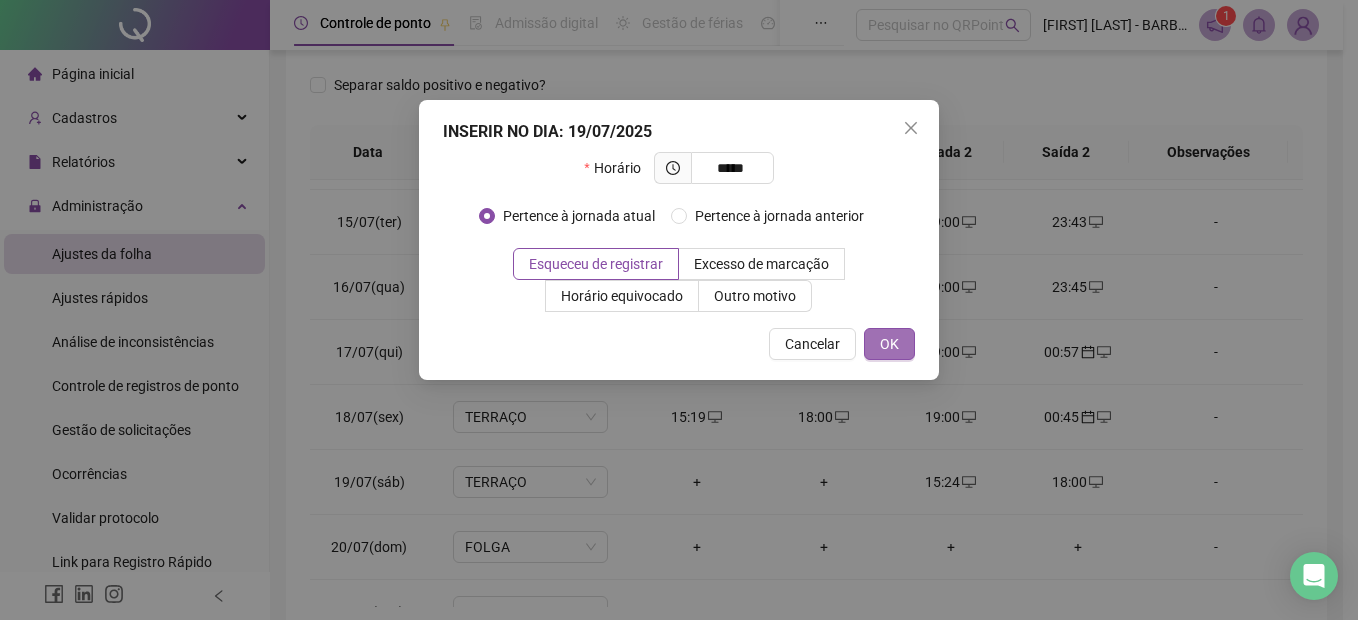 click on "OK" at bounding box center (889, 344) 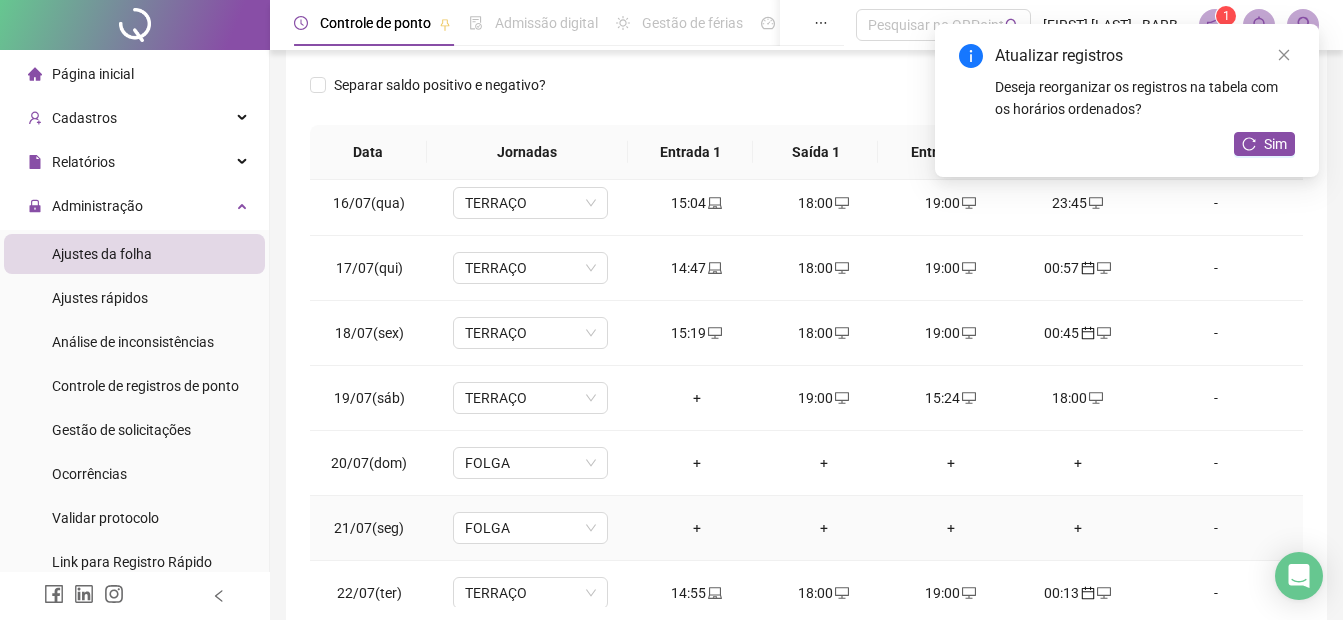scroll, scrollTop: 1000, scrollLeft: 0, axis: vertical 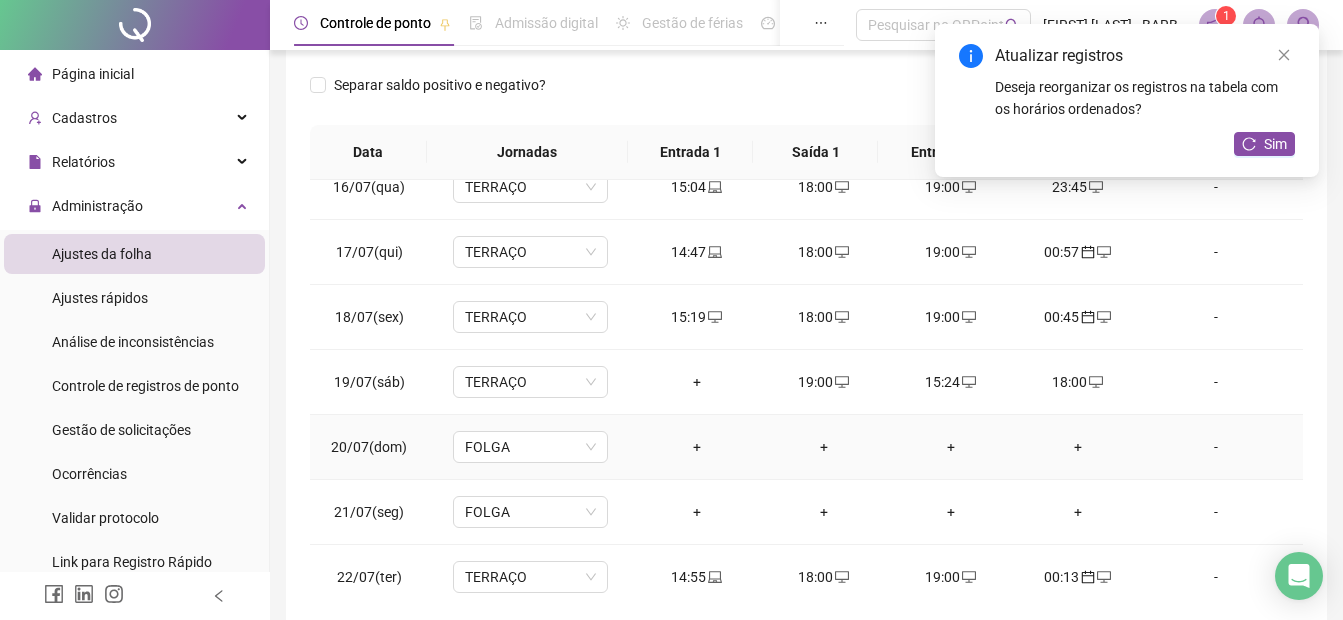 click on "+" at bounding box center (696, 447) 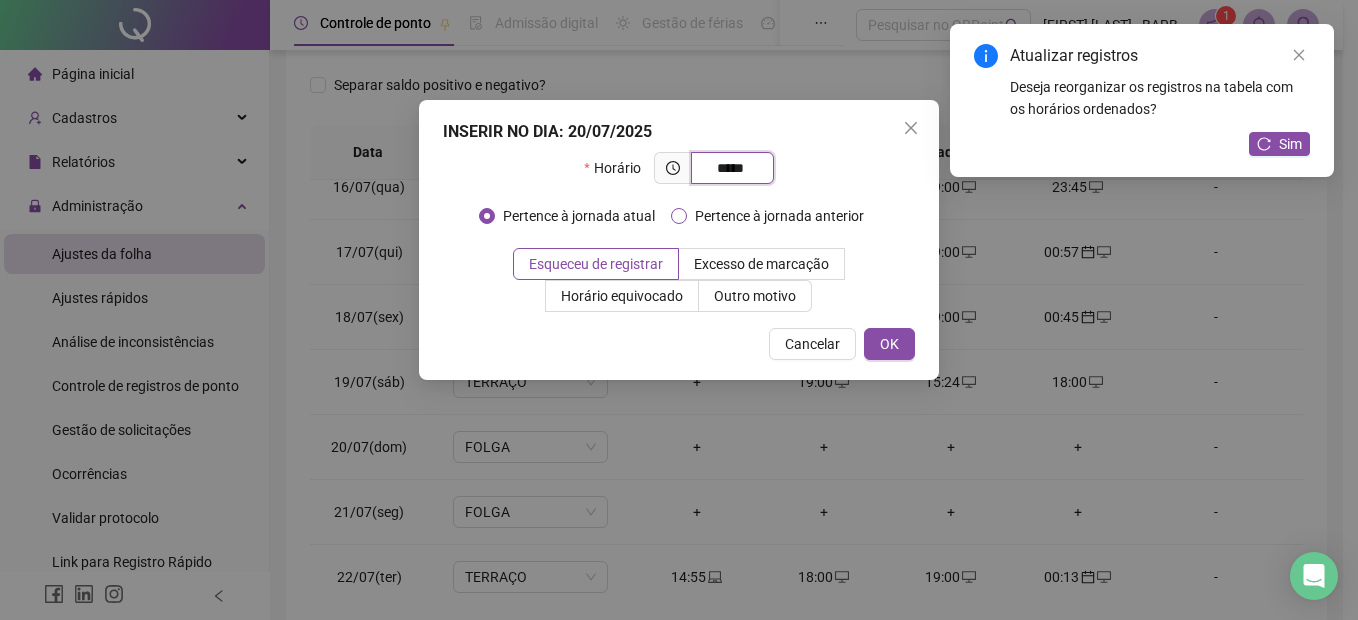 type on "*****" 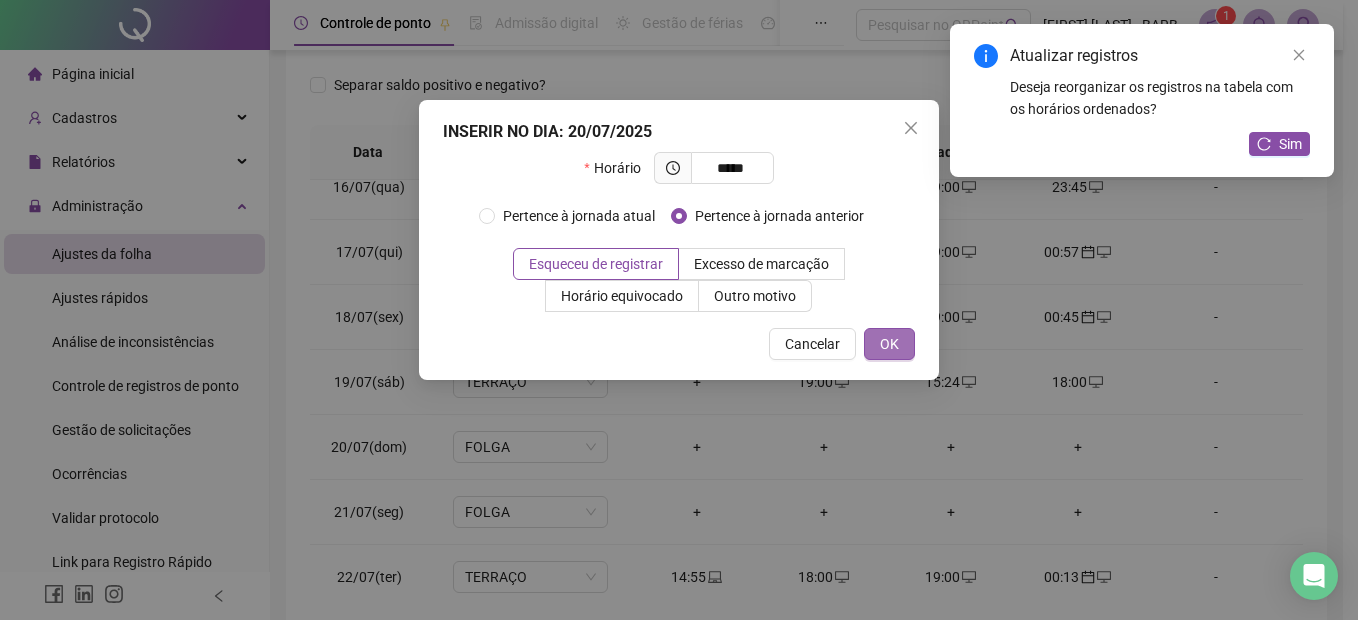 click on "OK" at bounding box center (889, 344) 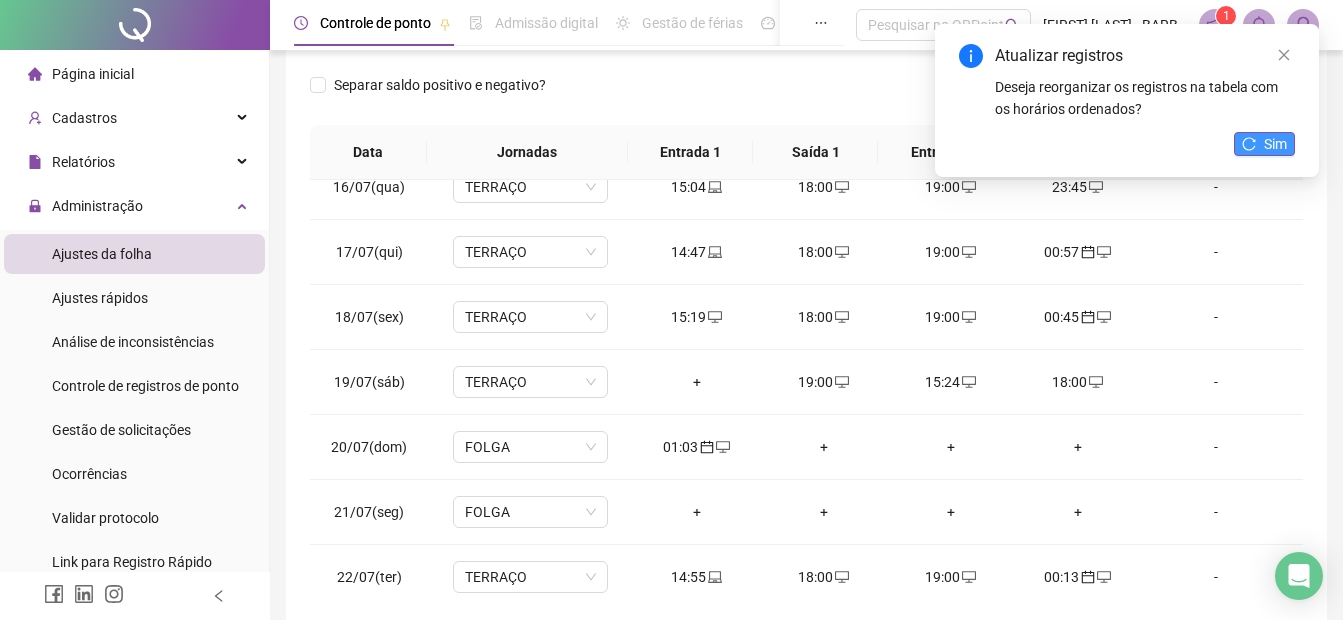 click on "Sim" at bounding box center (1275, 144) 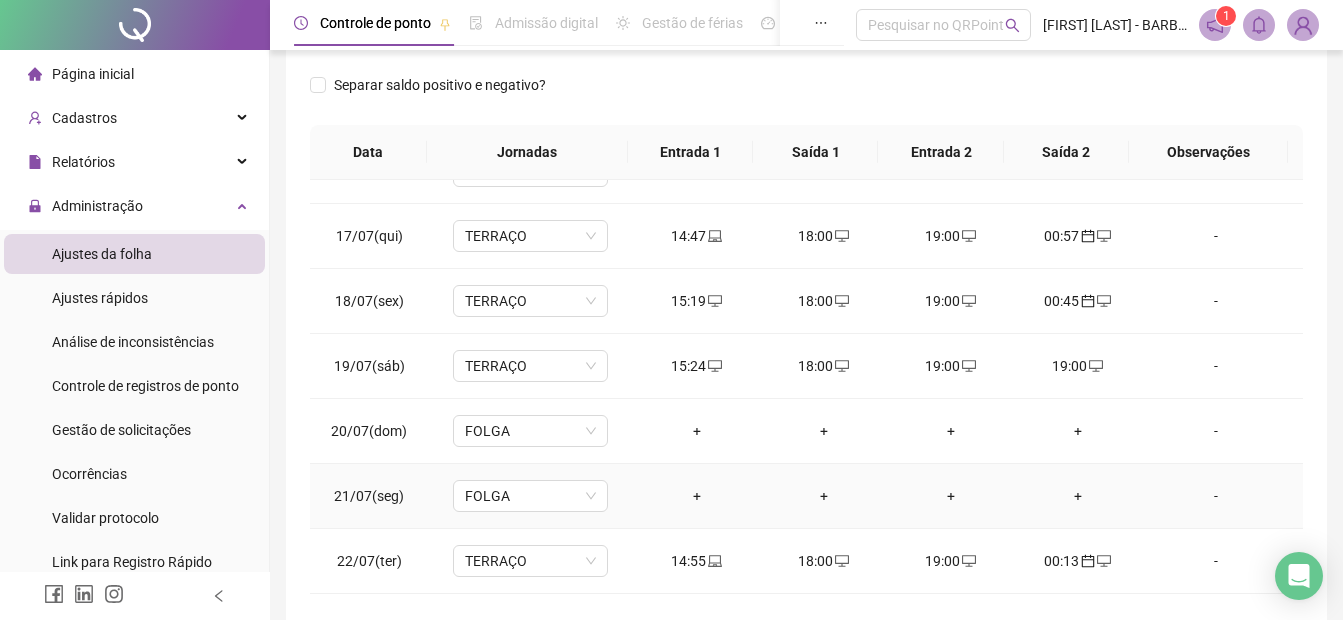 scroll, scrollTop: 1000, scrollLeft: 0, axis: vertical 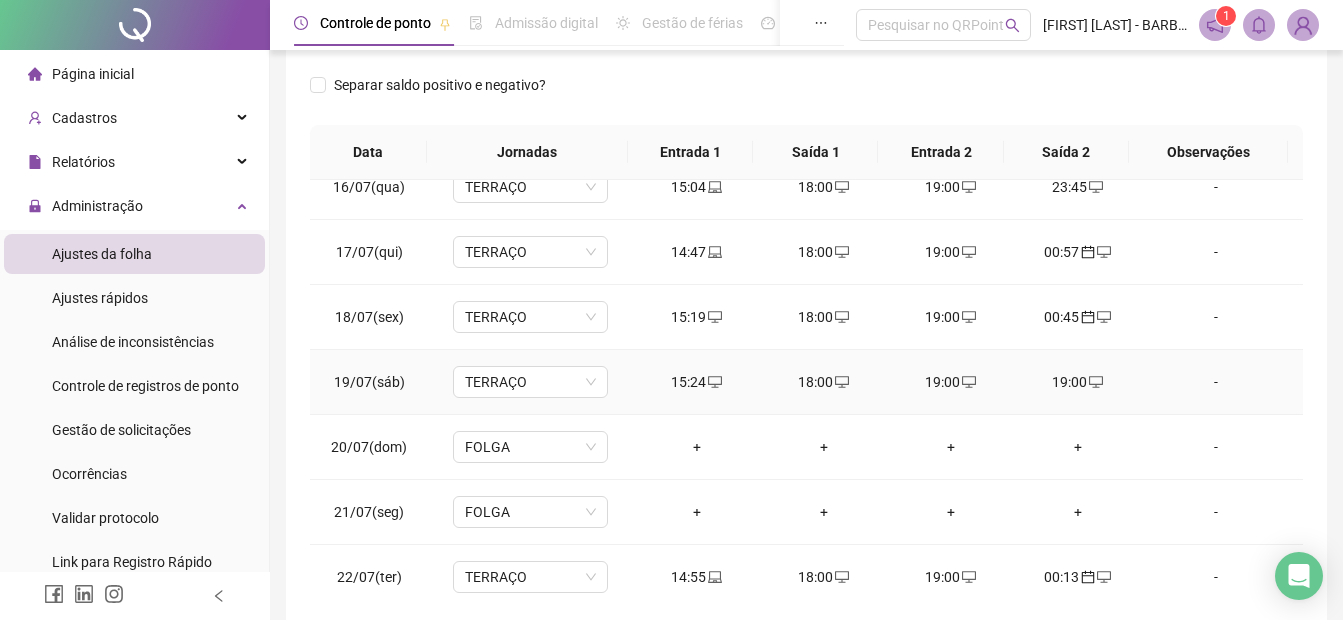 click on "19:00" at bounding box center (1077, 382) 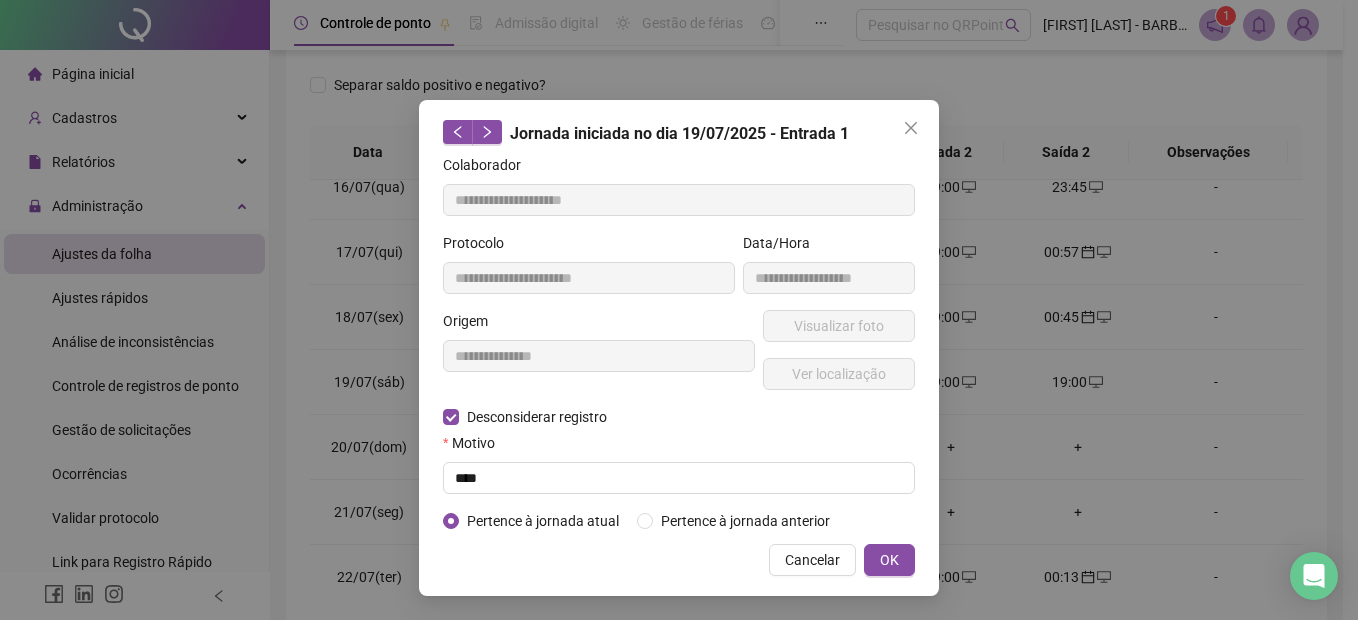 type on "**********" 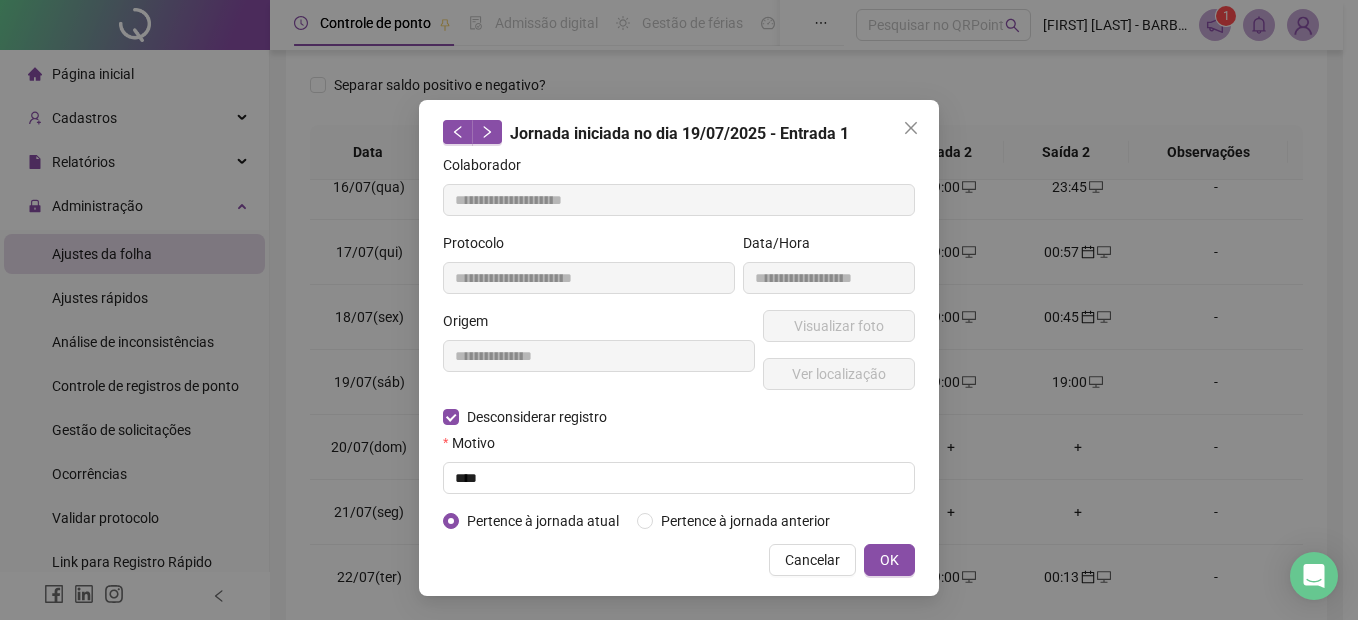 type on "**********" 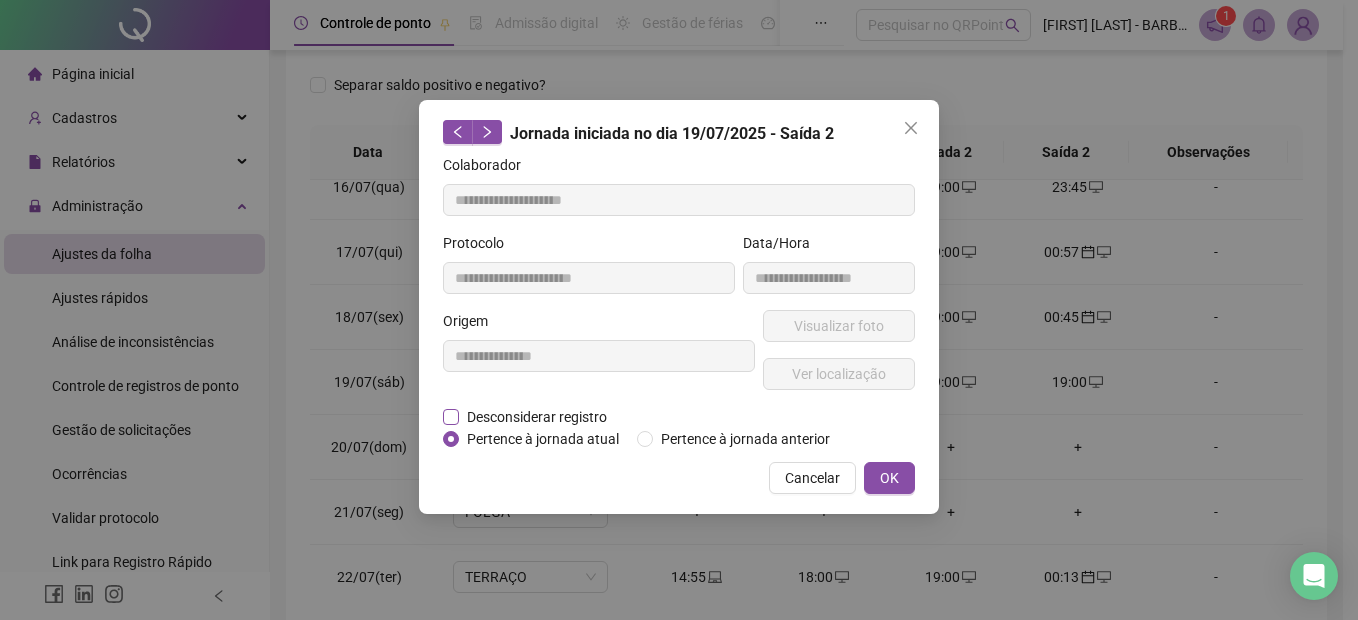 click on "Desconsiderar registro" at bounding box center [537, 417] 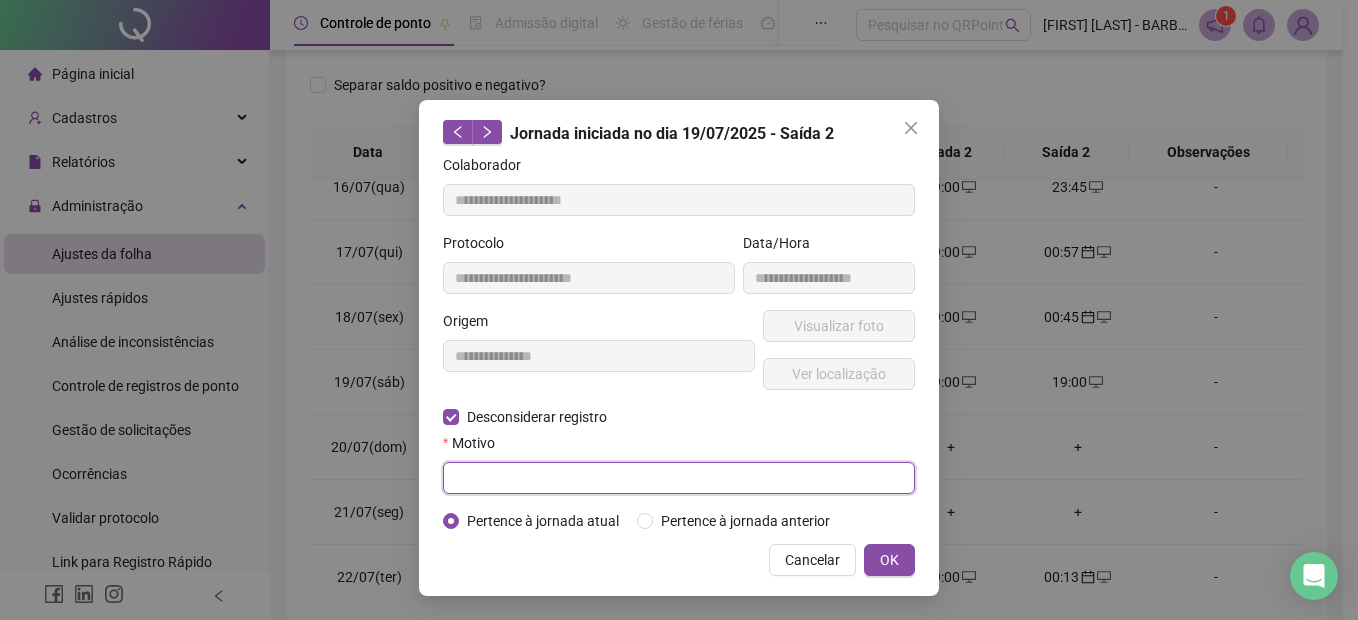 click at bounding box center [679, 478] 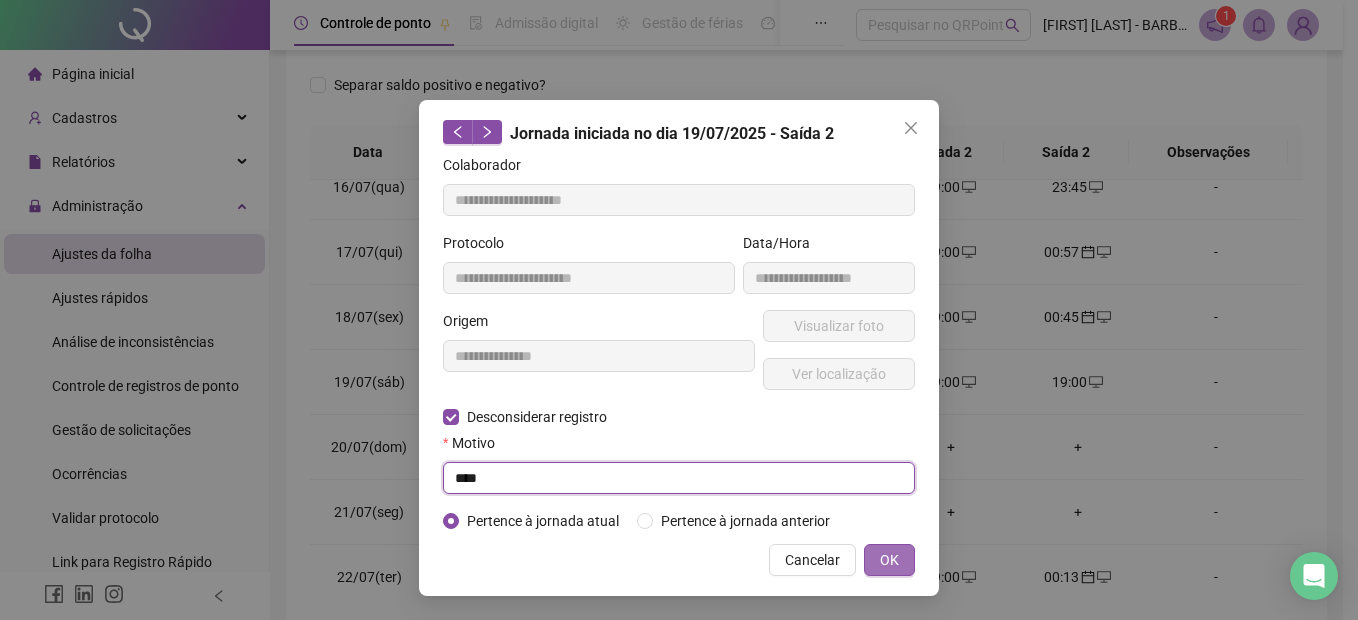 type on "****" 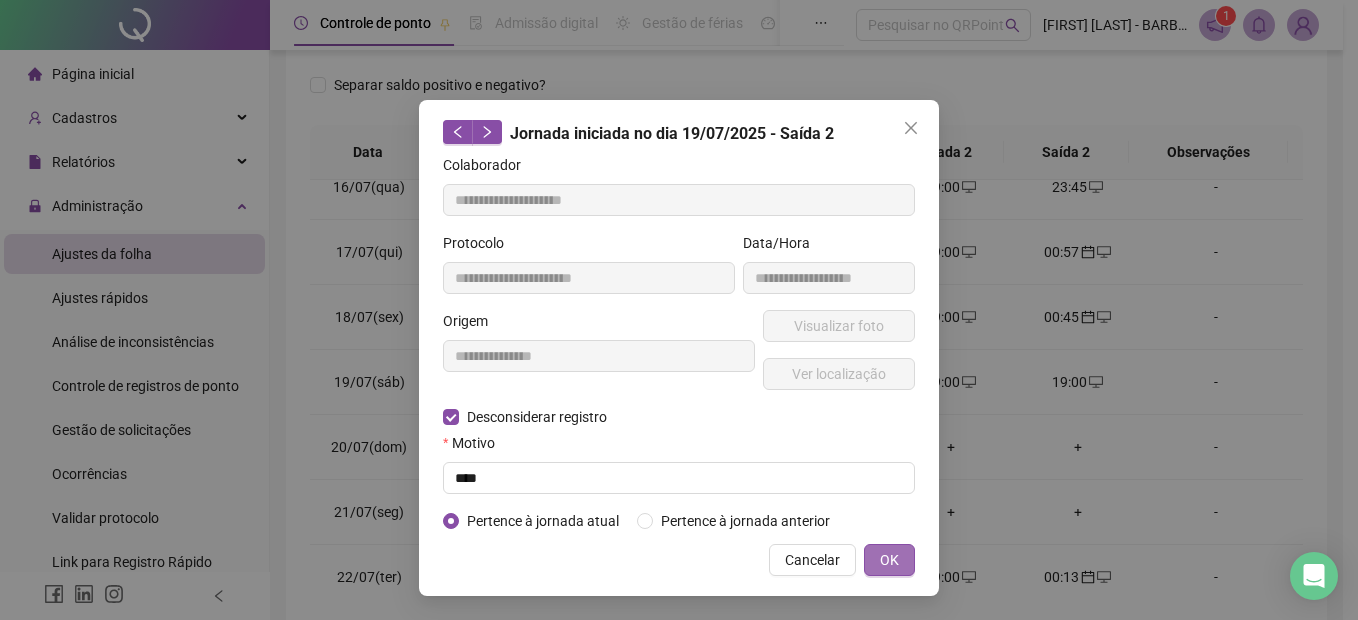 click on "OK" at bounding box center (889, 560) 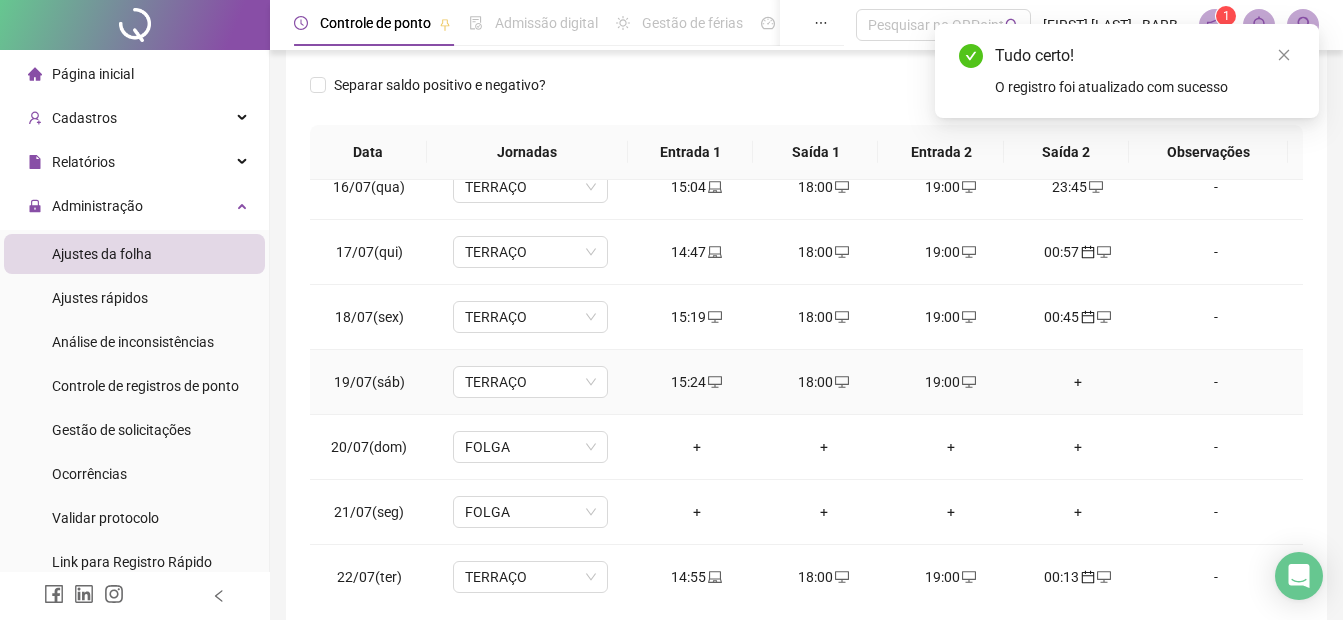 click on "+" at bounding box center [1077, 382] 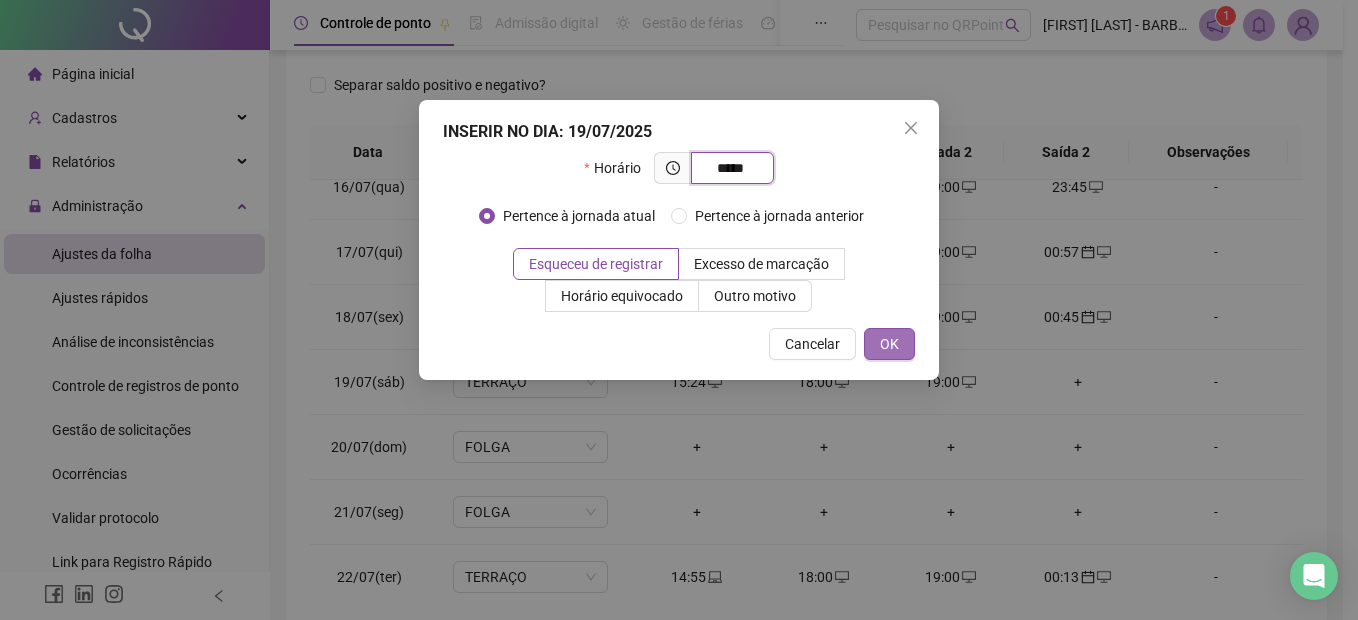 type on "*****" 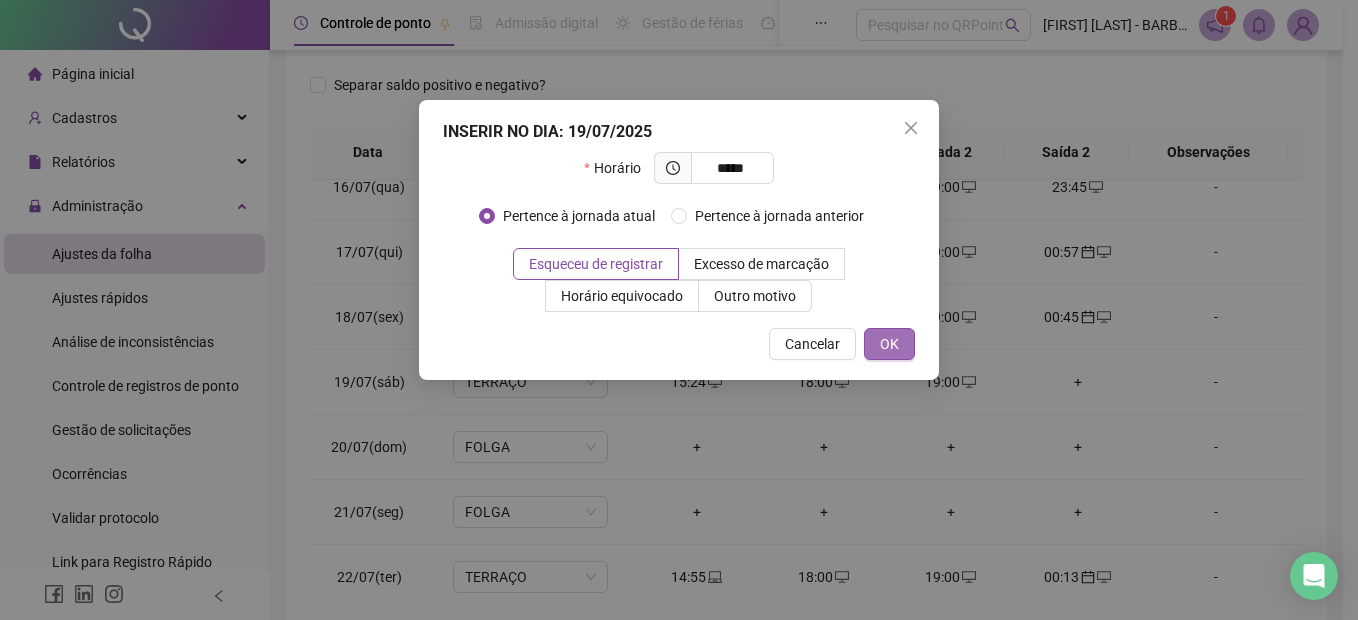 click on "OK" at bounding box center (889, 344) 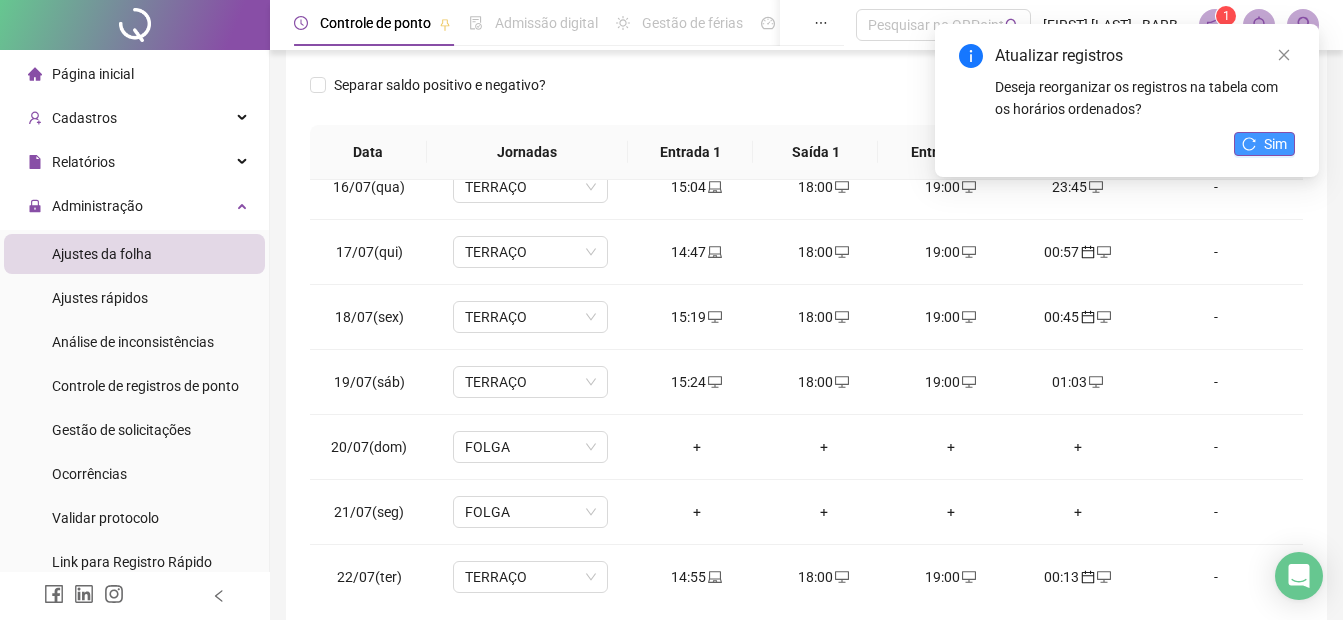 click on "Sim" at bounding box center [1264, 144] 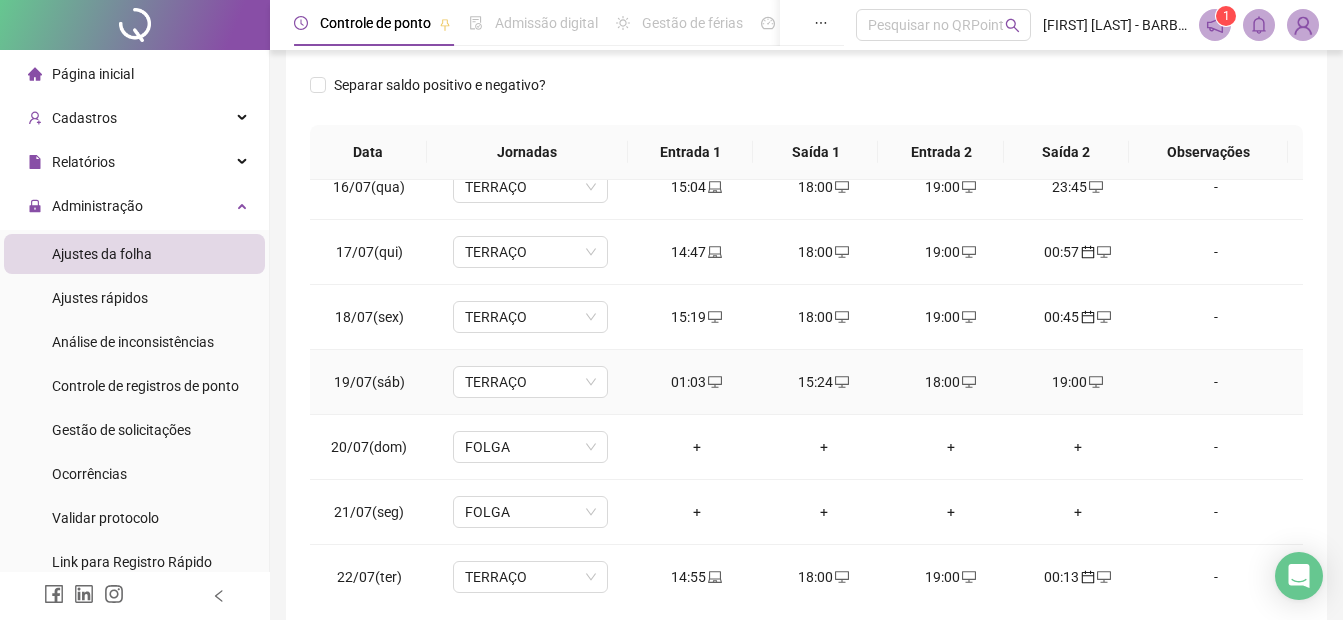 click on "01:03" at bounding box center (696, 382) 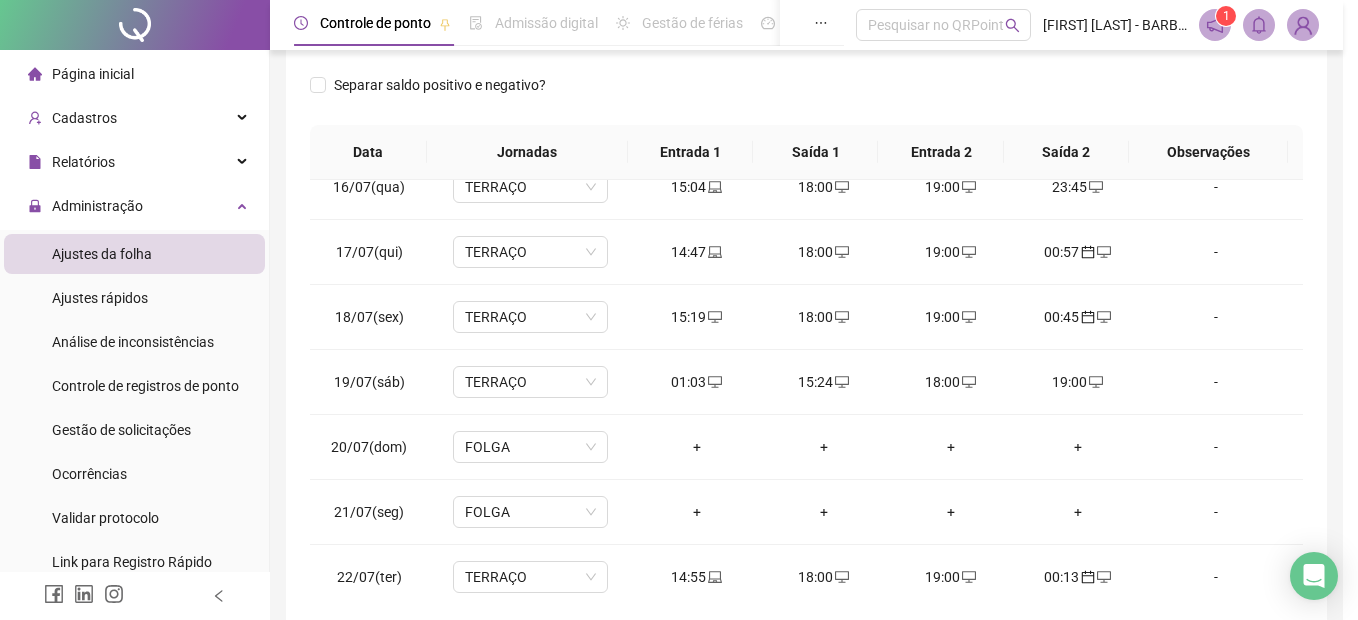 type on "**********" 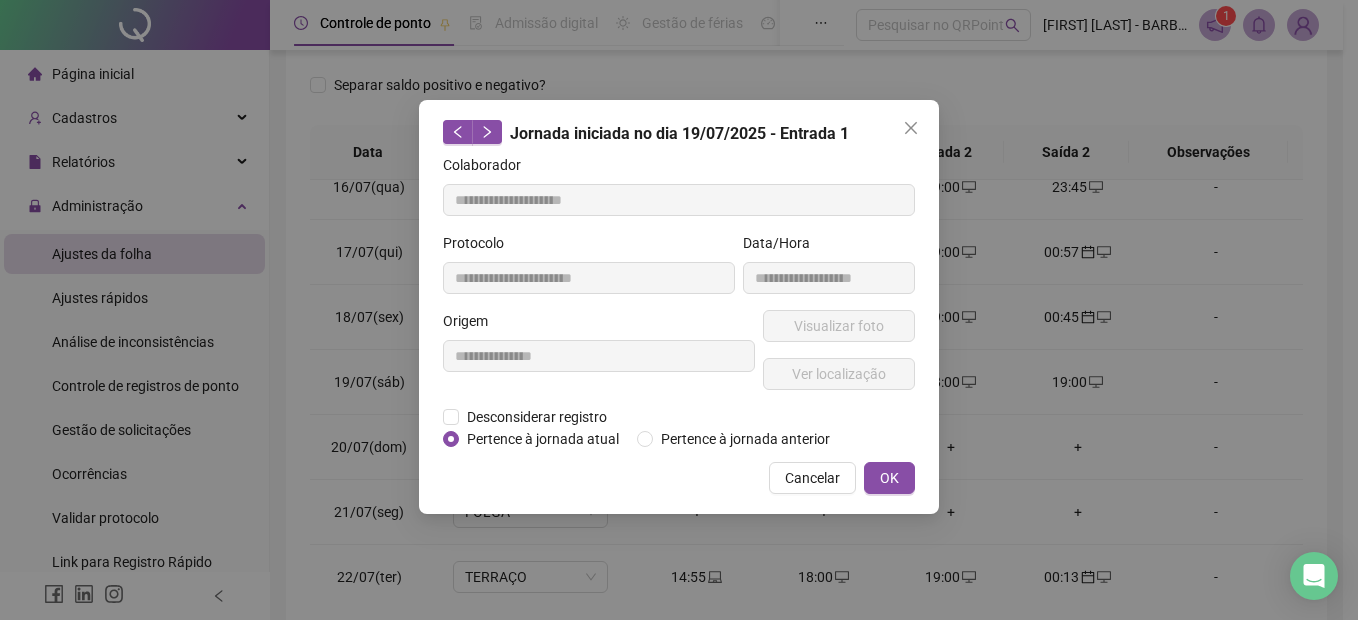 click on "Pertence à jornada atual" at bounding box center (543, 439) 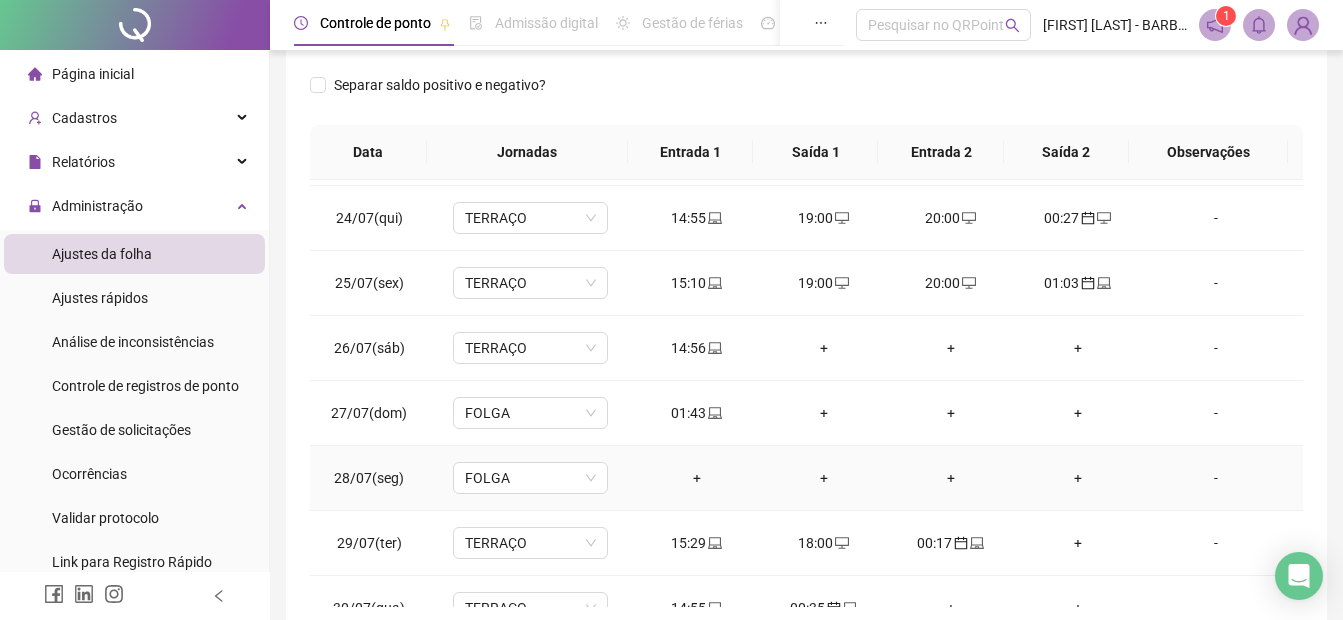scroll, scrollTop: 1500, scrollLeft: 0, axis: vertical 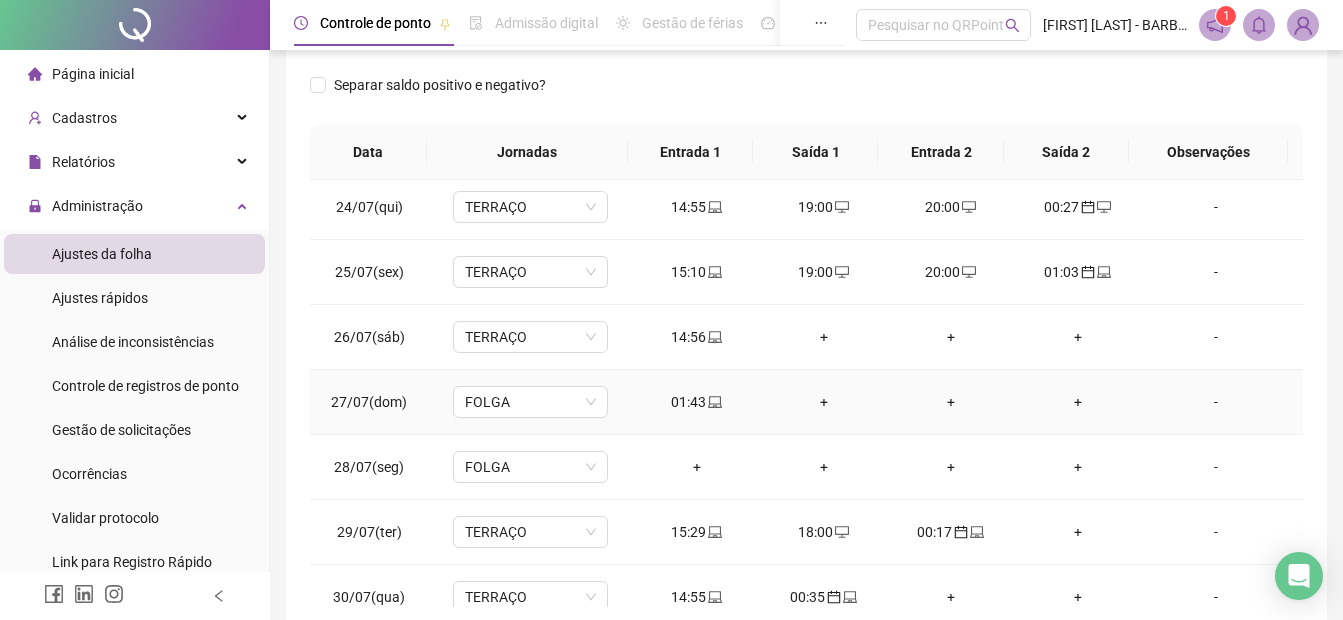 click on "01:43" at bounding box center [696, 402] 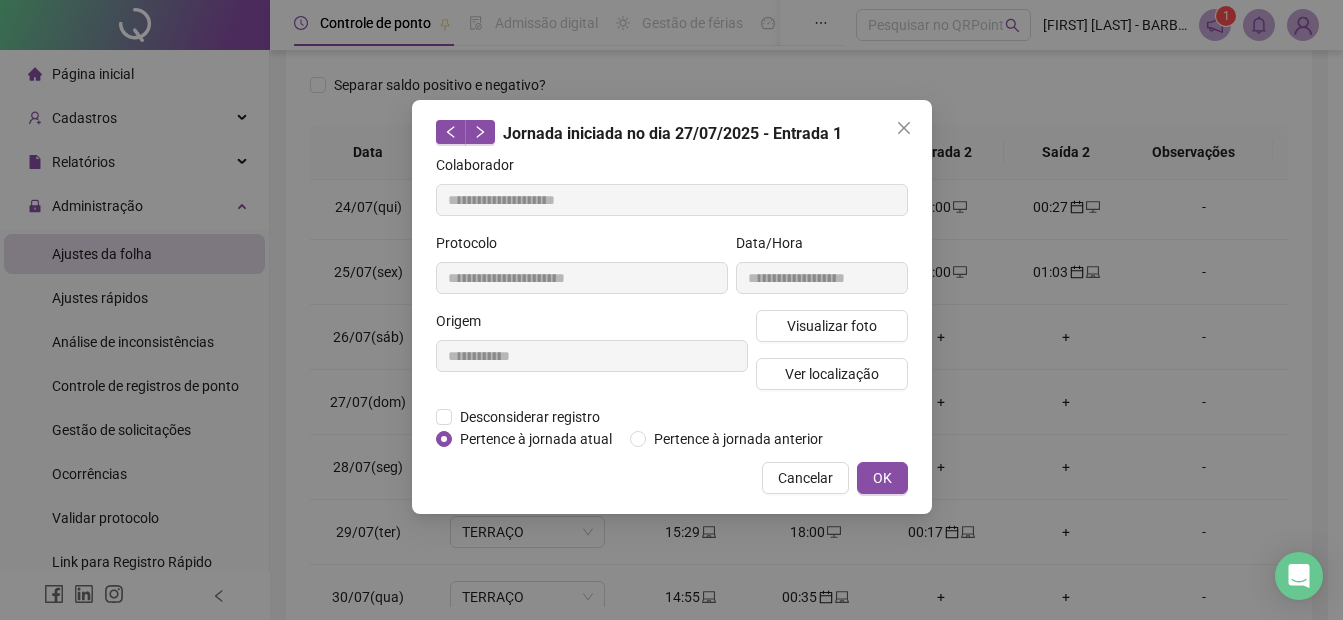 type on "**********" 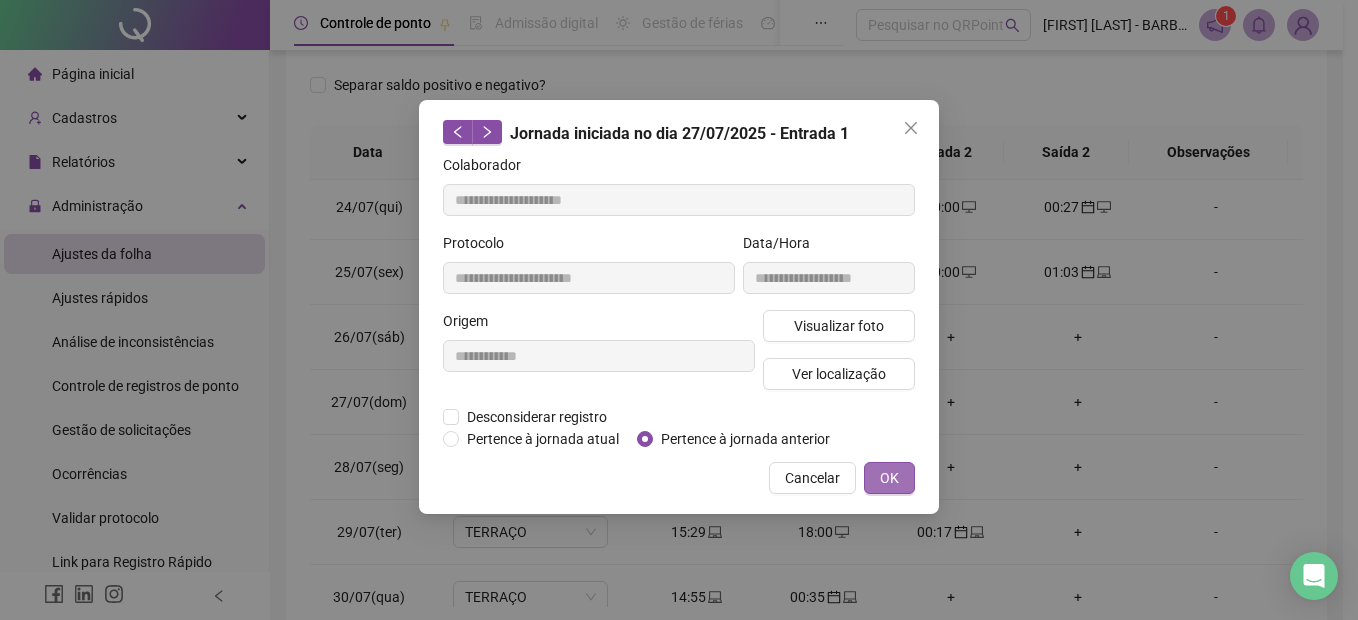 click on "OK" at bounding box center [889, 478] 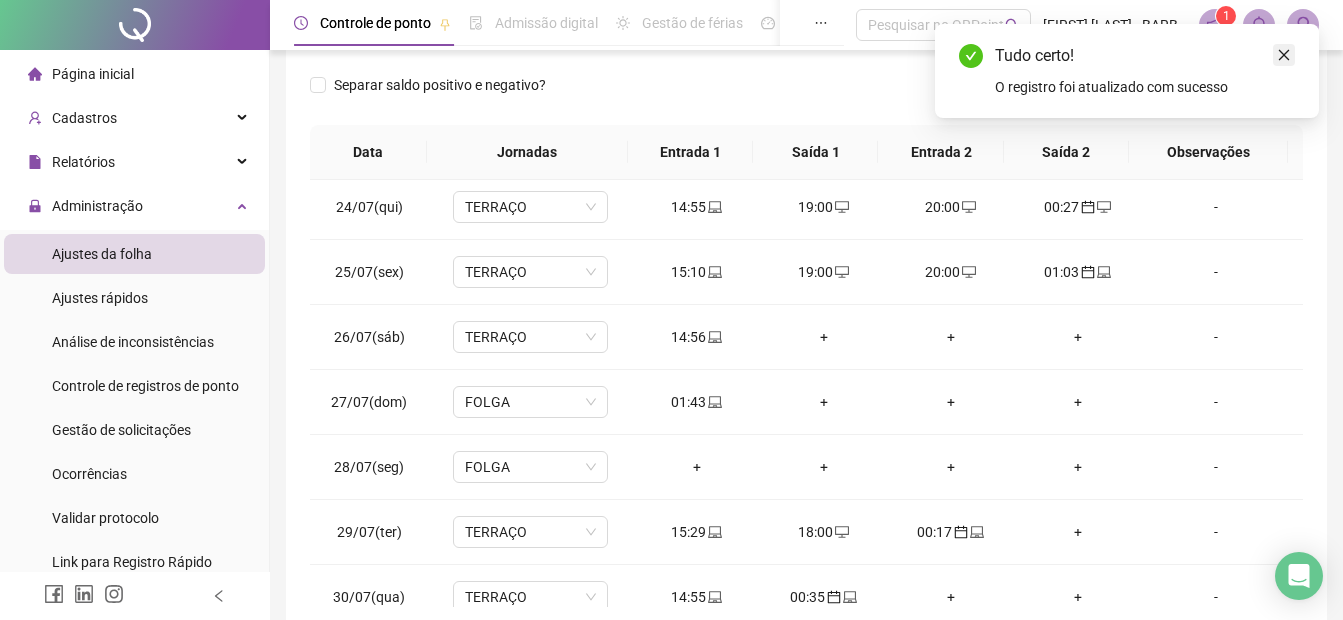 click 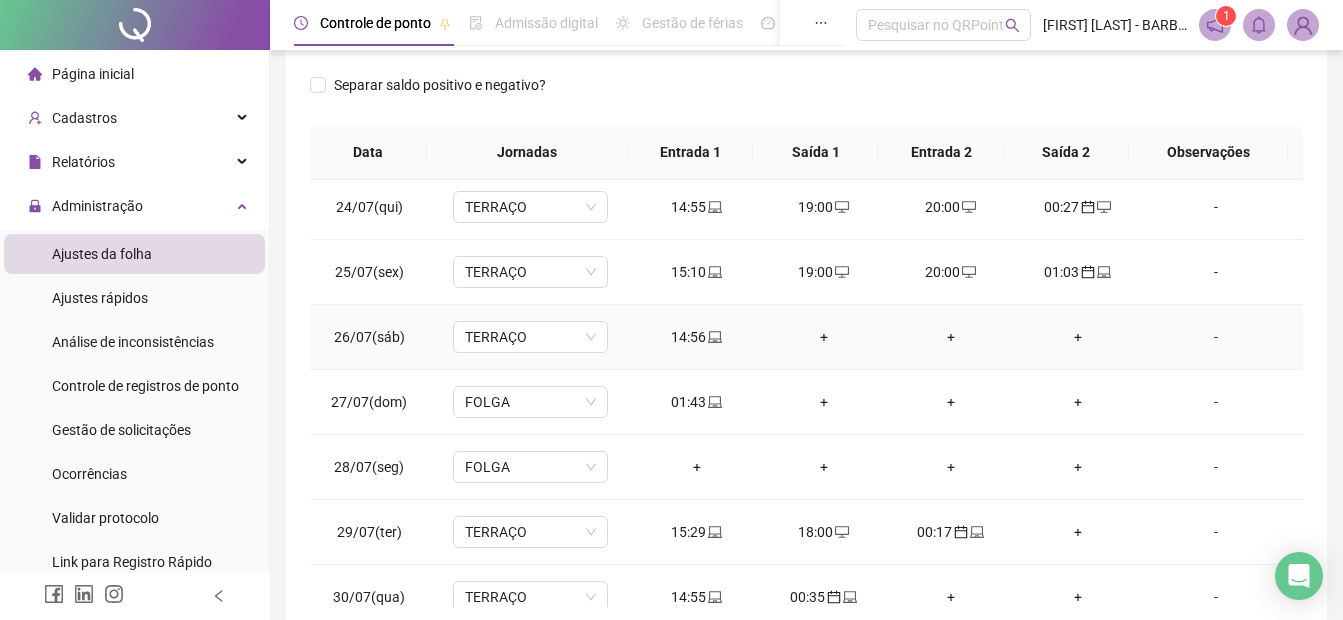click on "+" at bounding box center (823, 337) 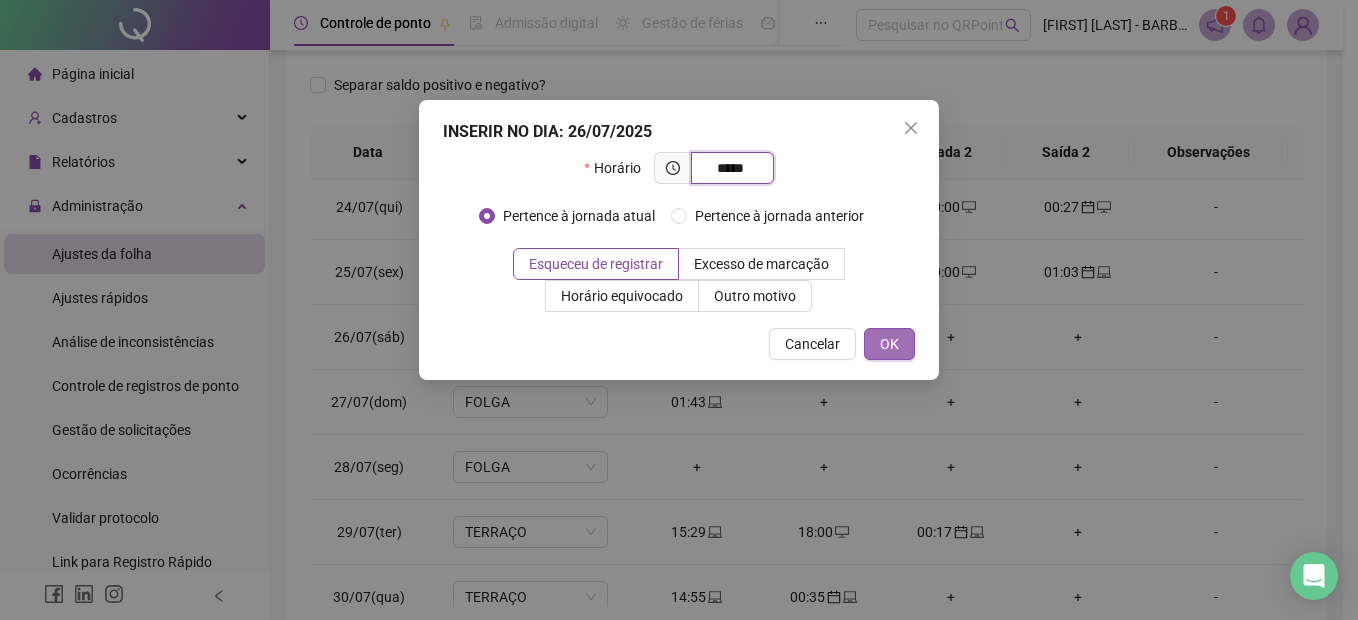 type on "*****" 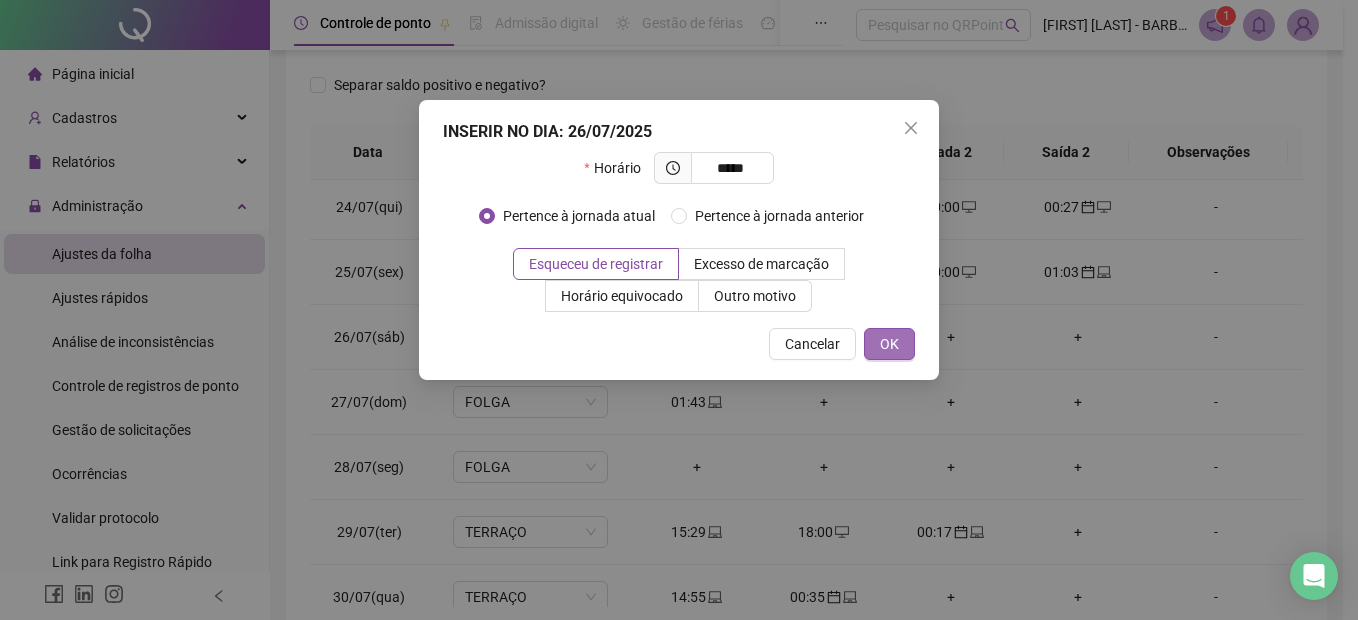 click on "OK" at bounding box center [889, 344] 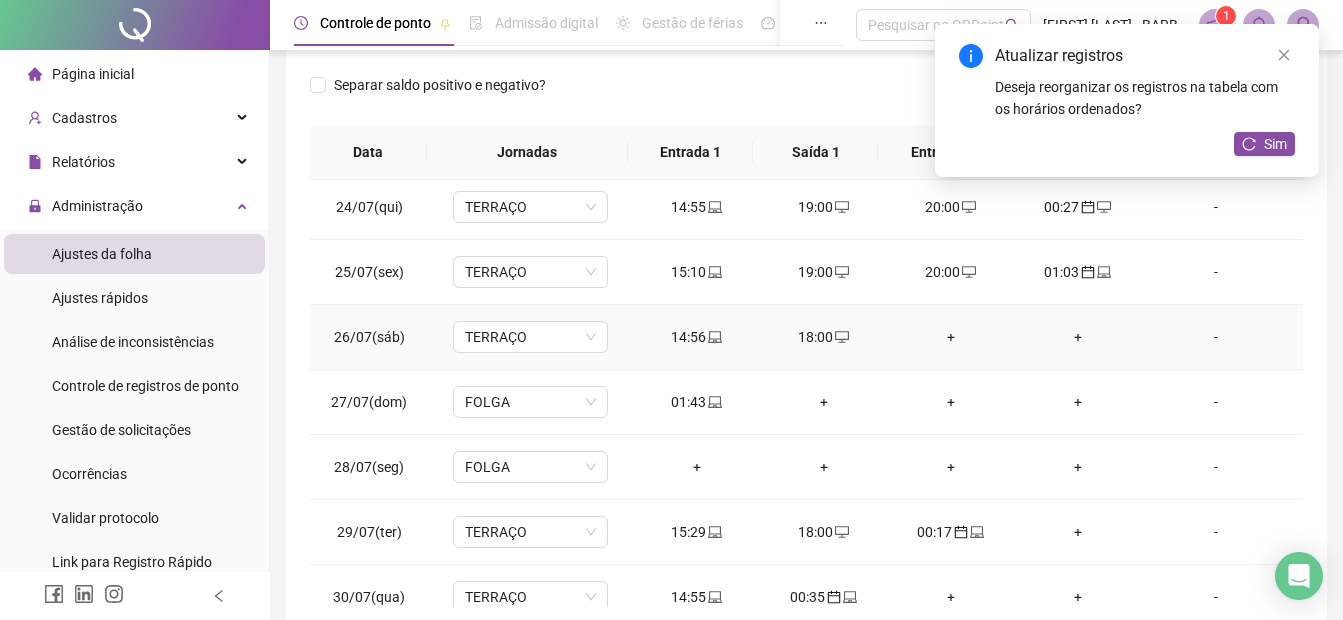 click on "+" at bounding box center [950, 337] 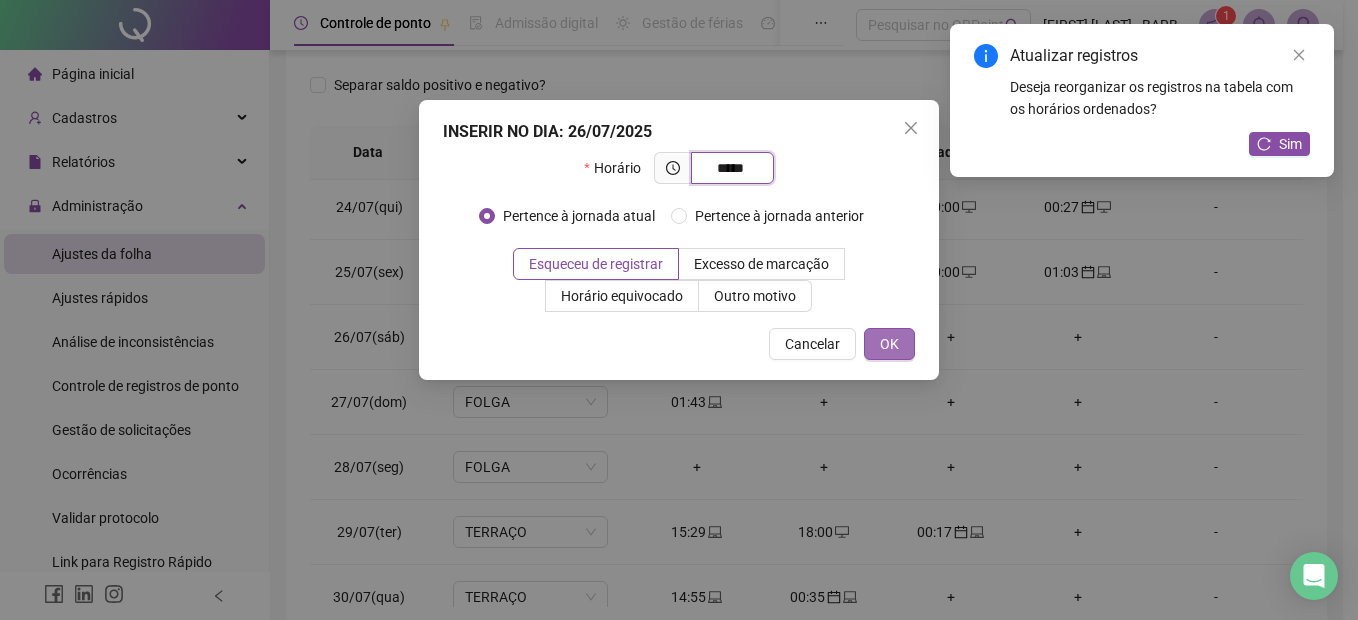 type on "*****" 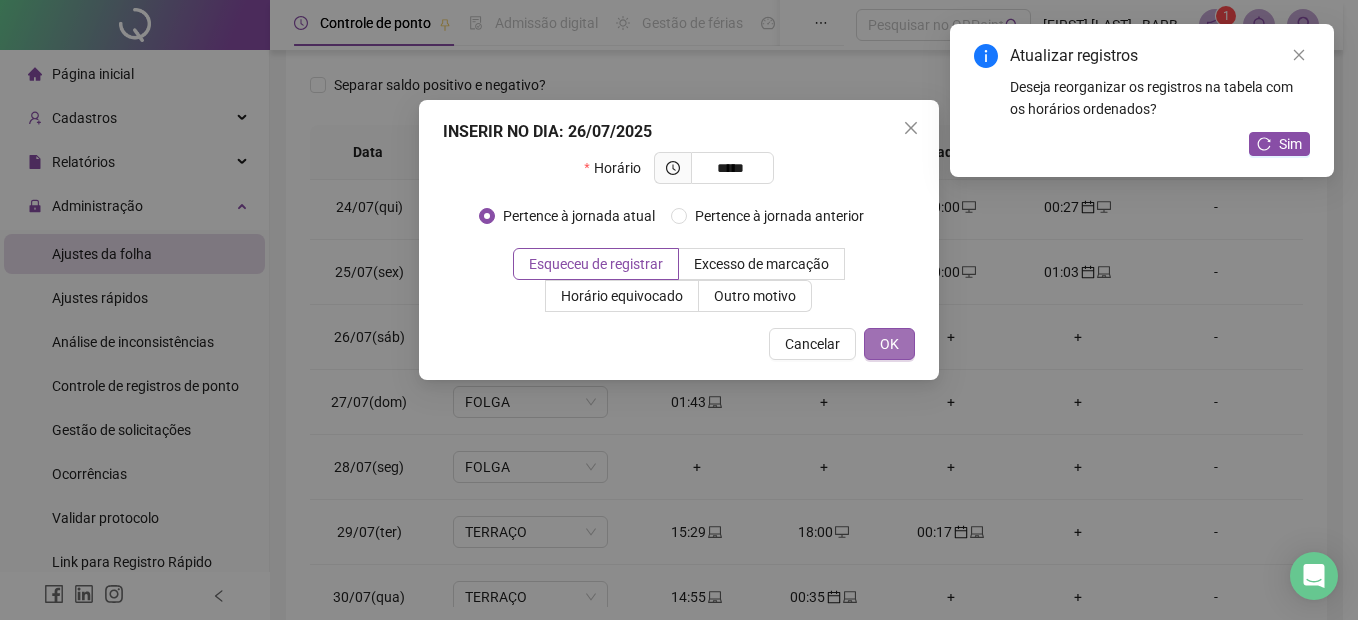 click on "OK" at bounding box center [889, 344] 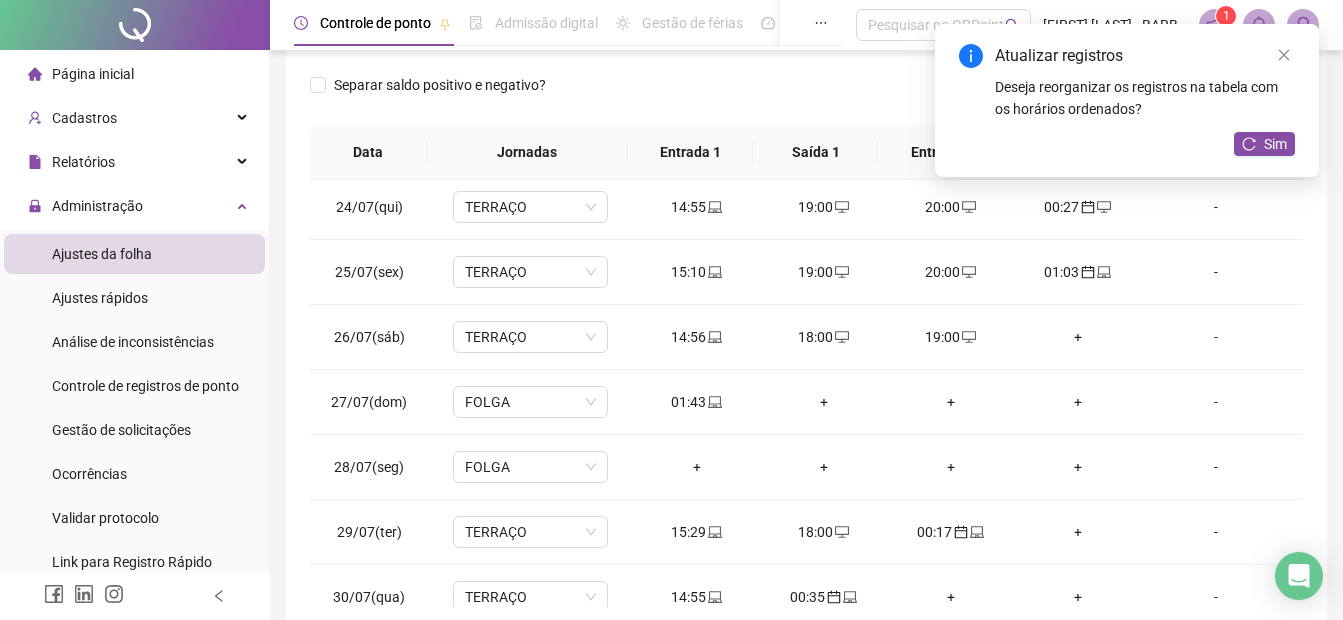 click on "Sim" at bounding box center (1264, 144) 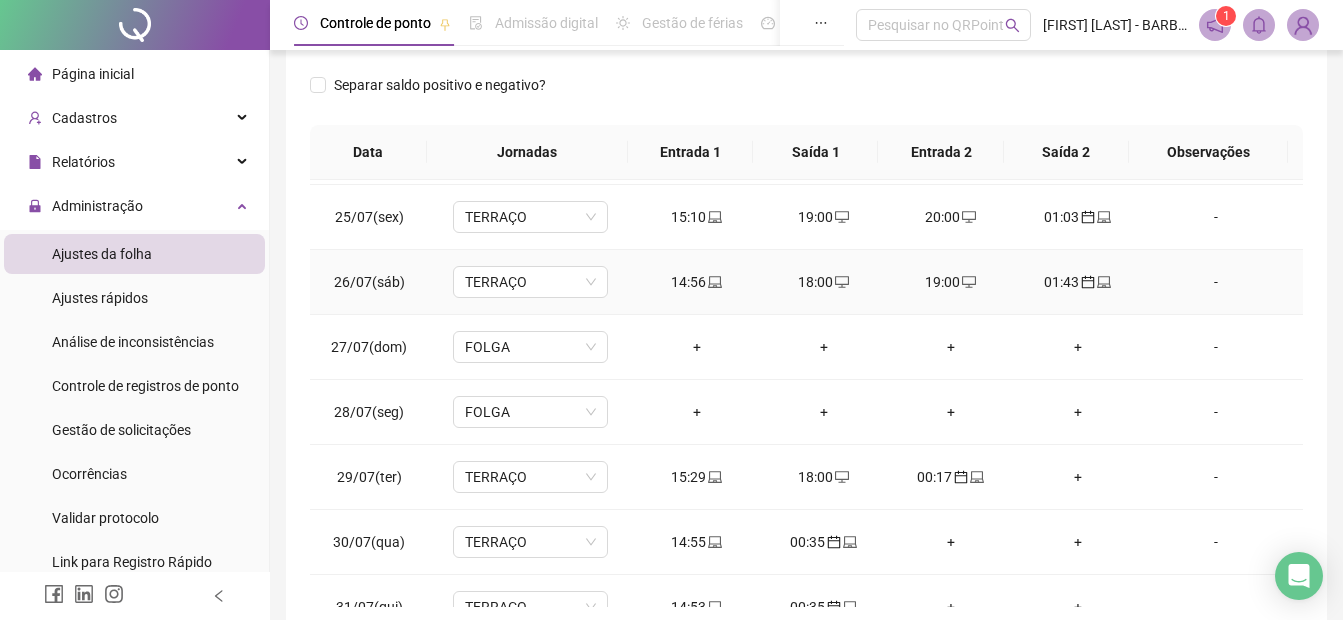 scroll, scrollTop: 1588, scrollLeft: 0, axis: vertical 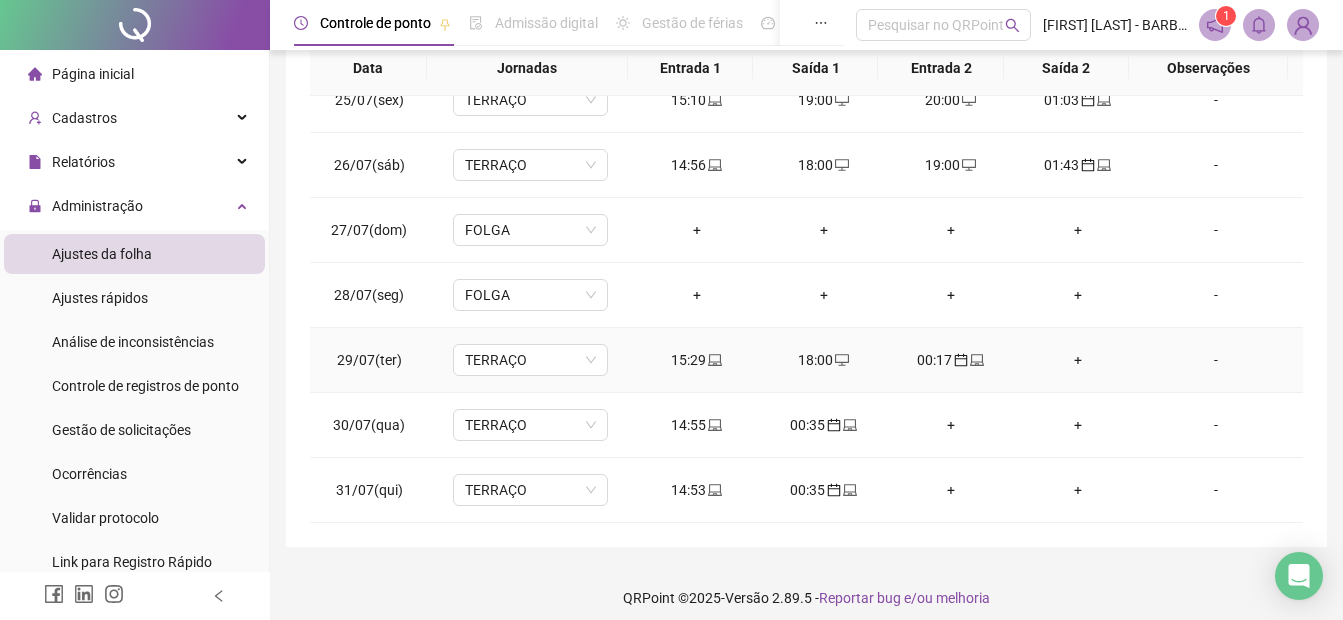 click on "+" at bounding box center (1077, 360) 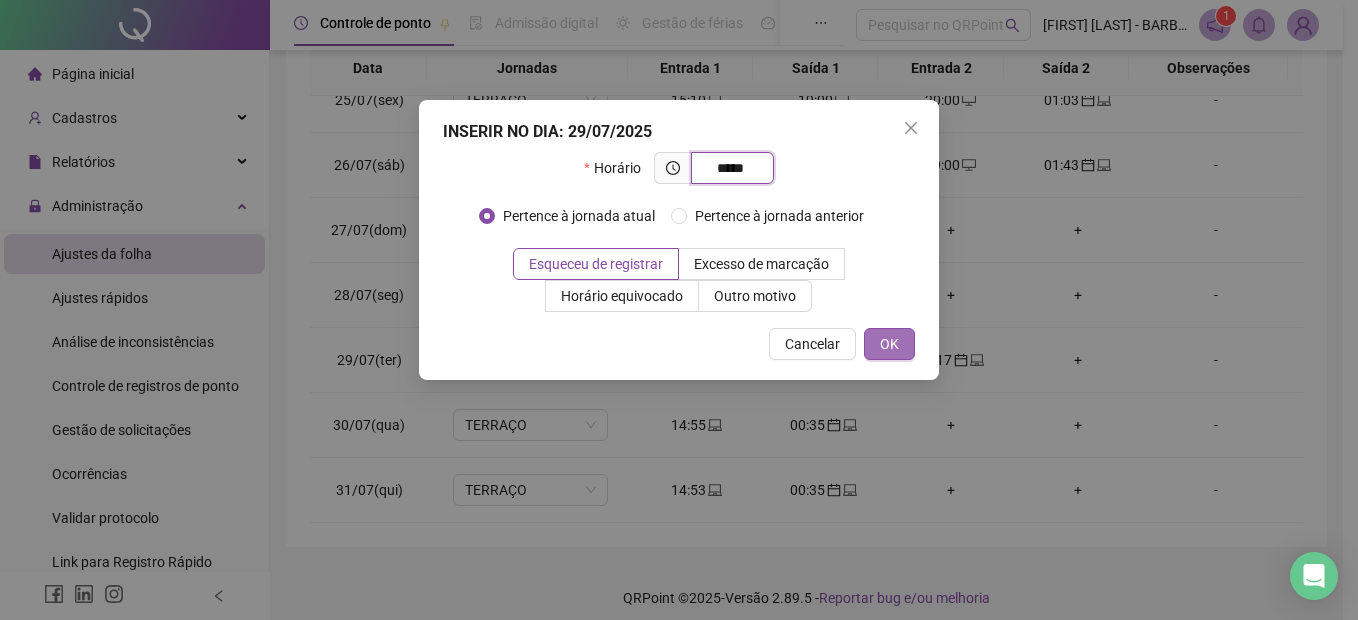 type on "*****" 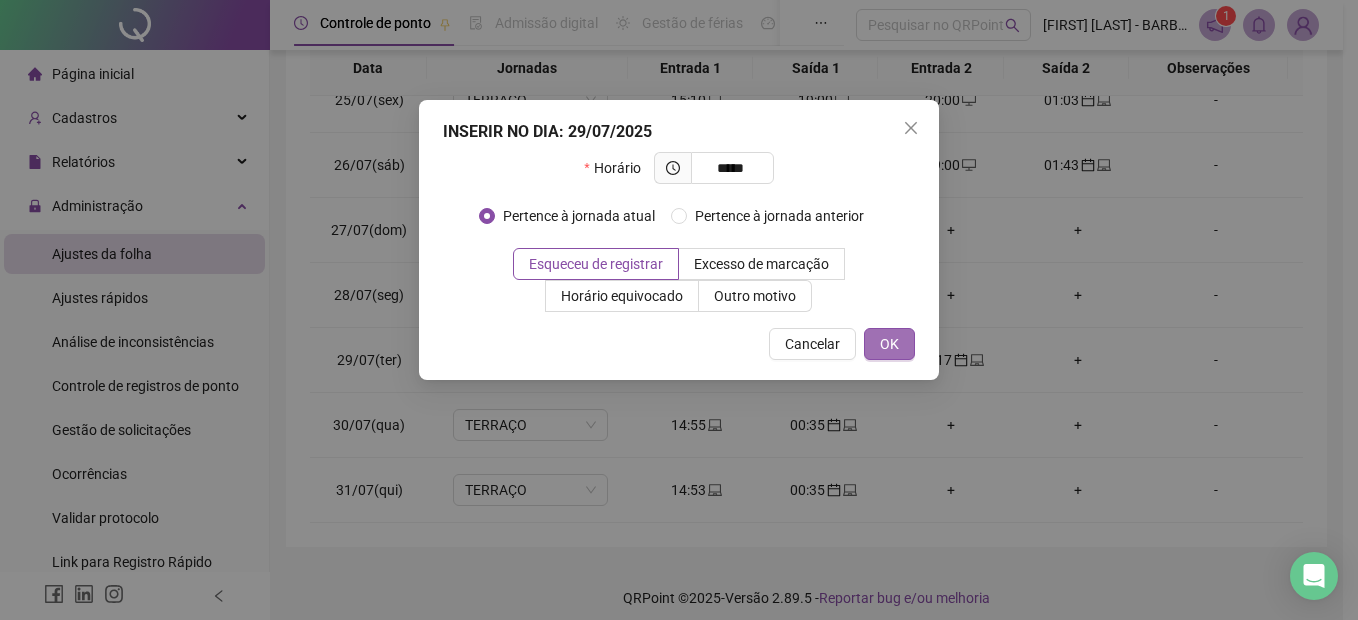 click on "OK" at bounding box center [889, 344] 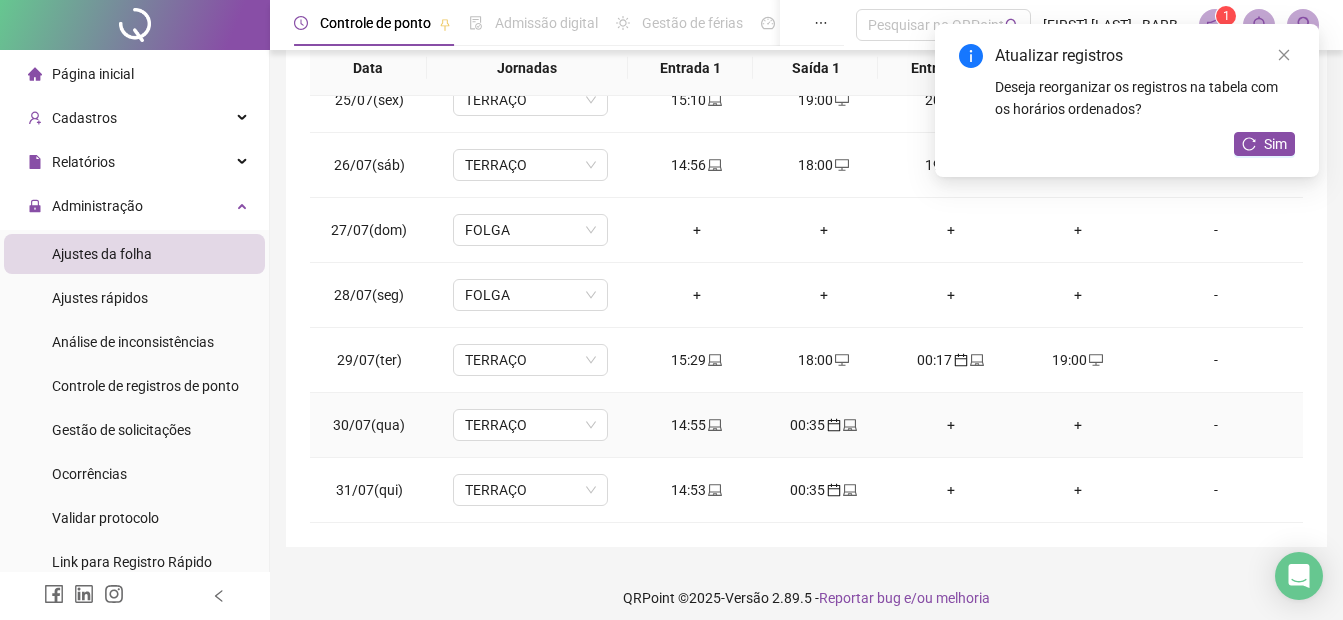 click on "+" at bounding box center [950, 425] 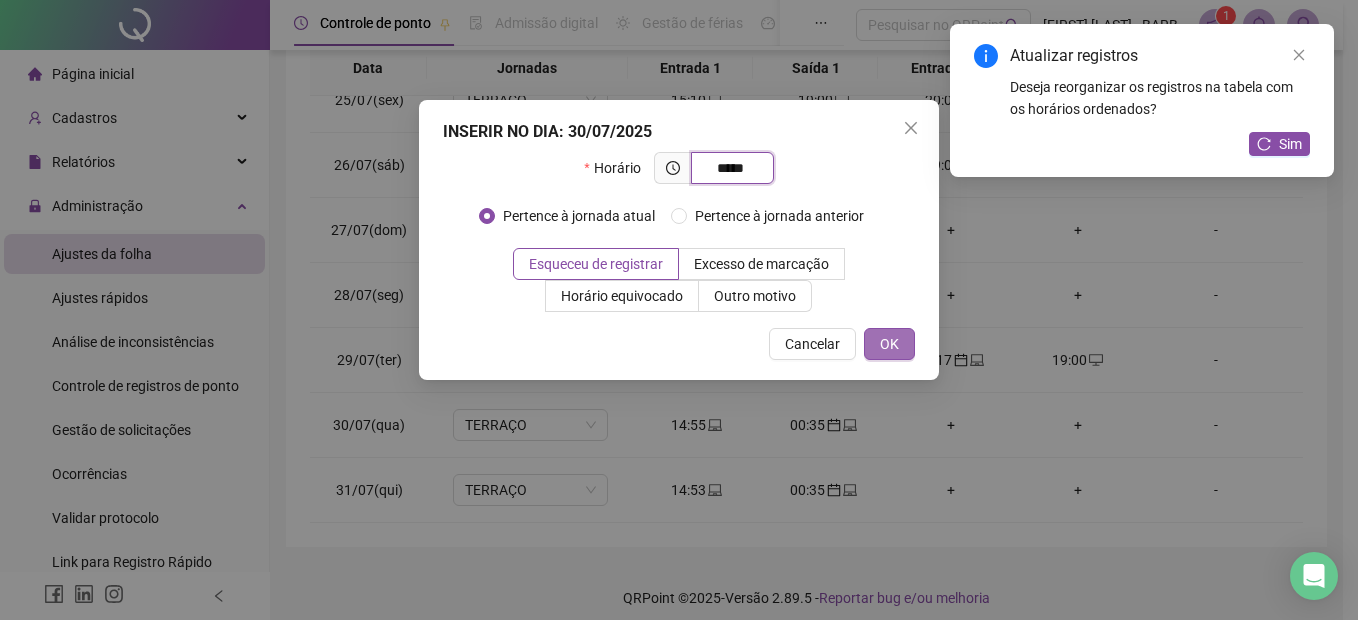 type on "*****" 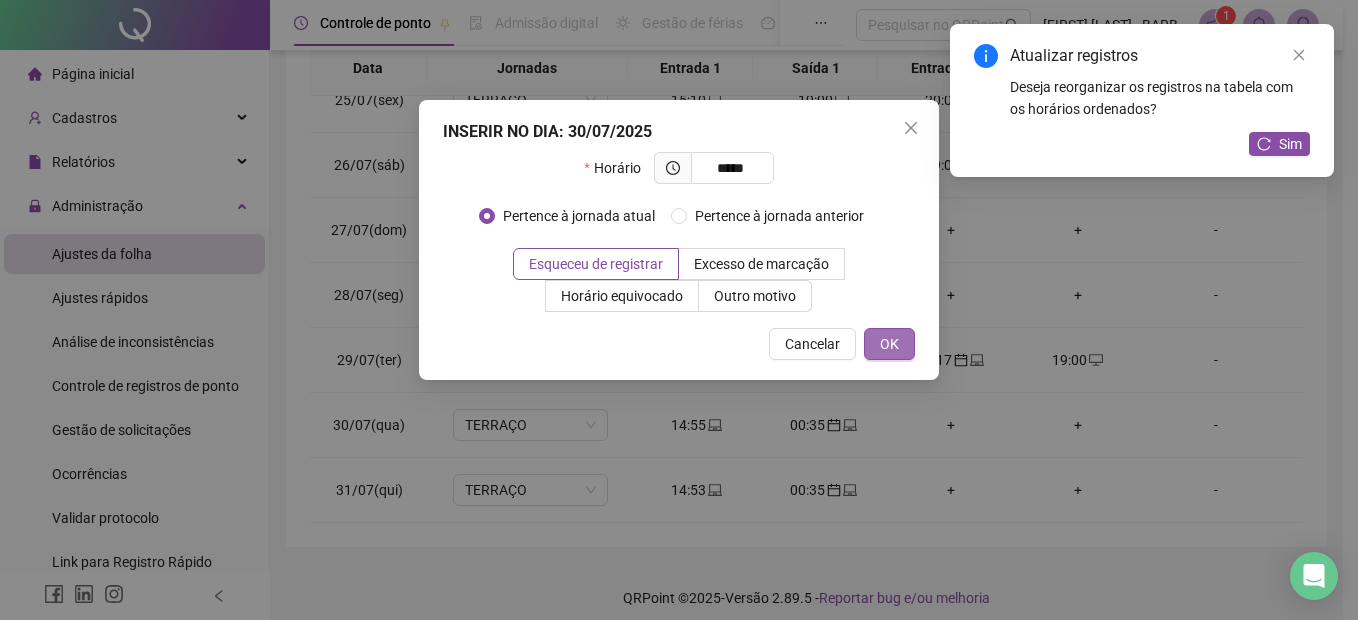 click on "OK" at bounding box center (889, 344) 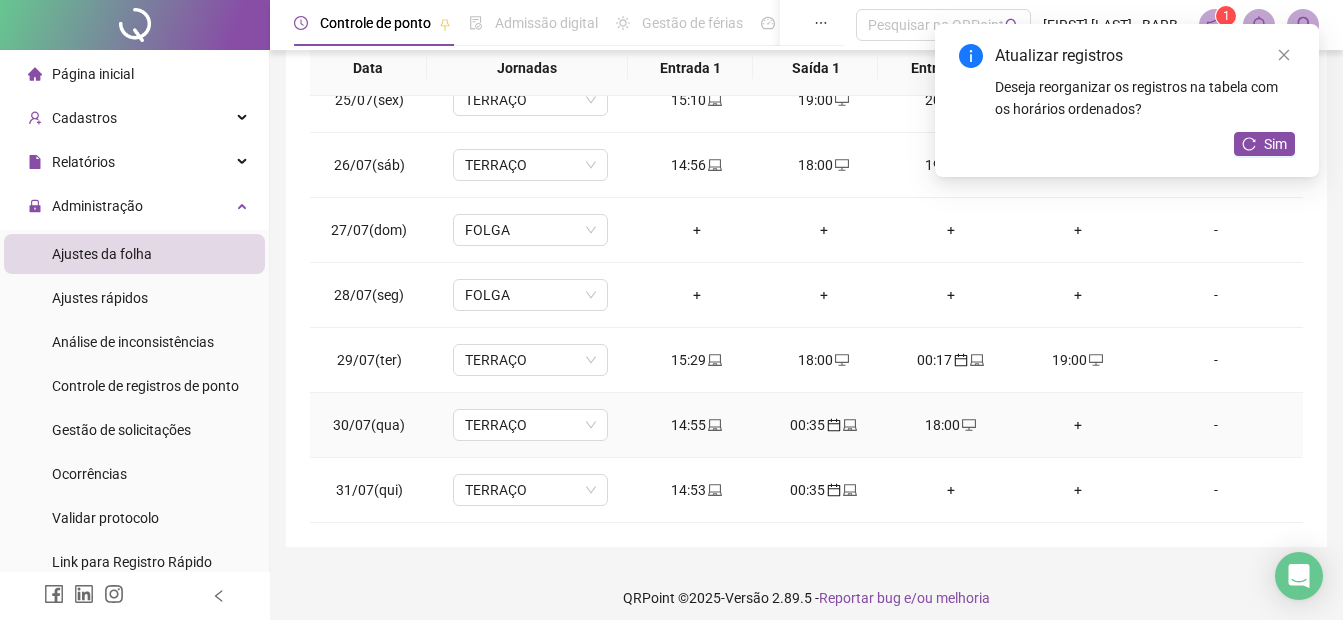 click on "+" at bounding box center [1077, 425] 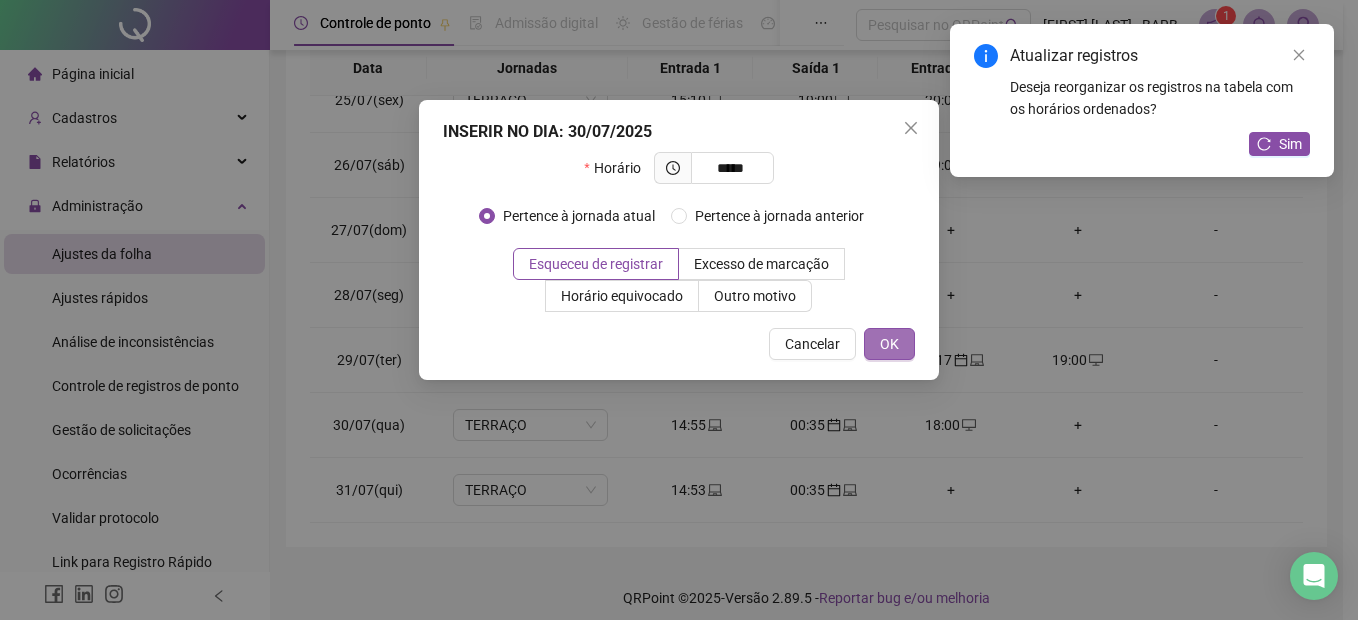 type on "*****" 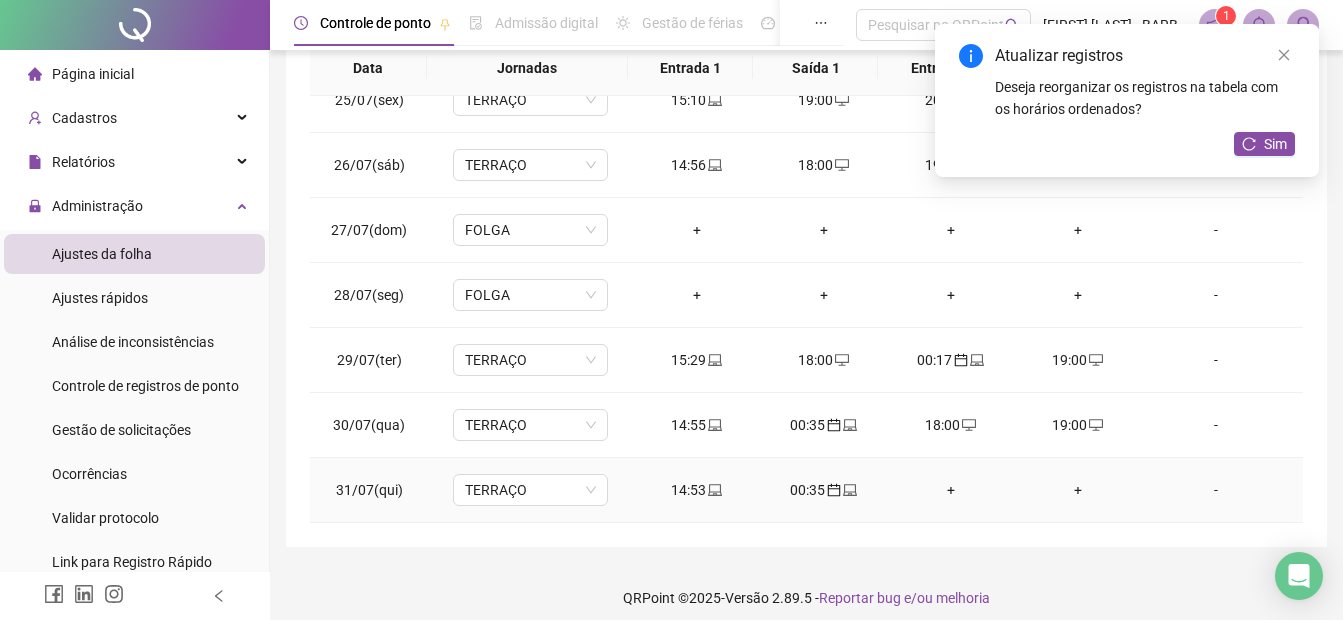 drag, startPoint x: 945, startPoint y: 480, endPoint x: 956, endPoint y: 476, distance: 11.7046995 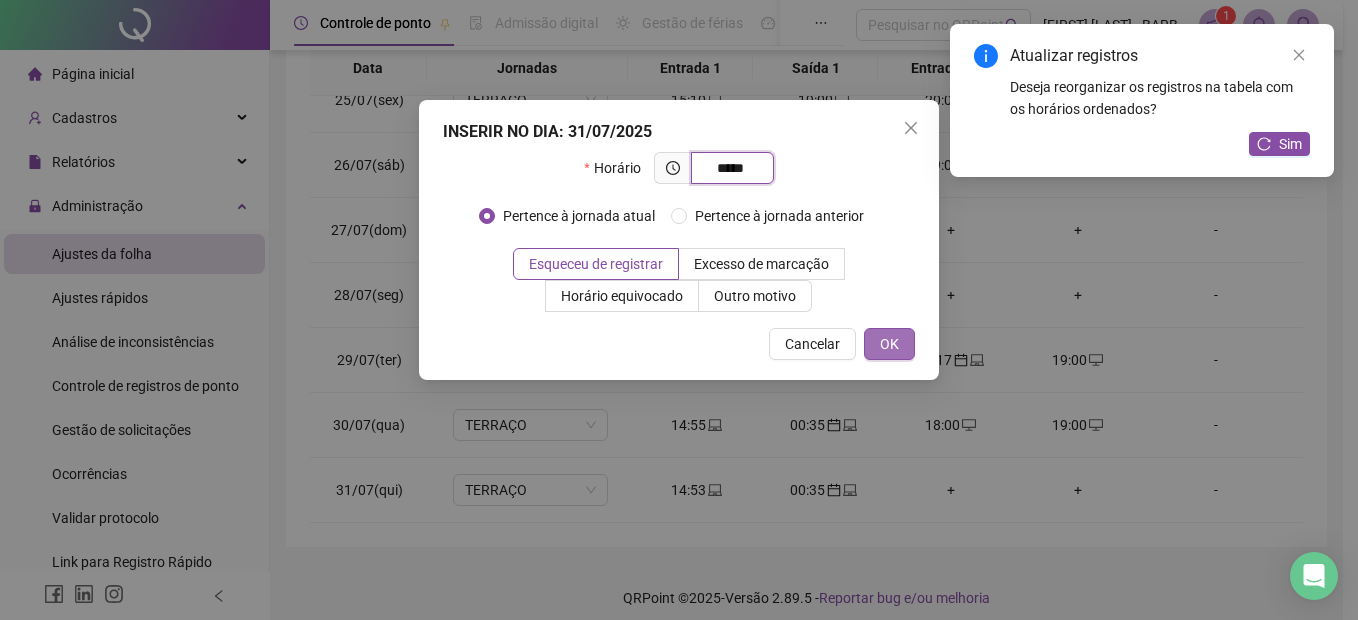 type on "*****" 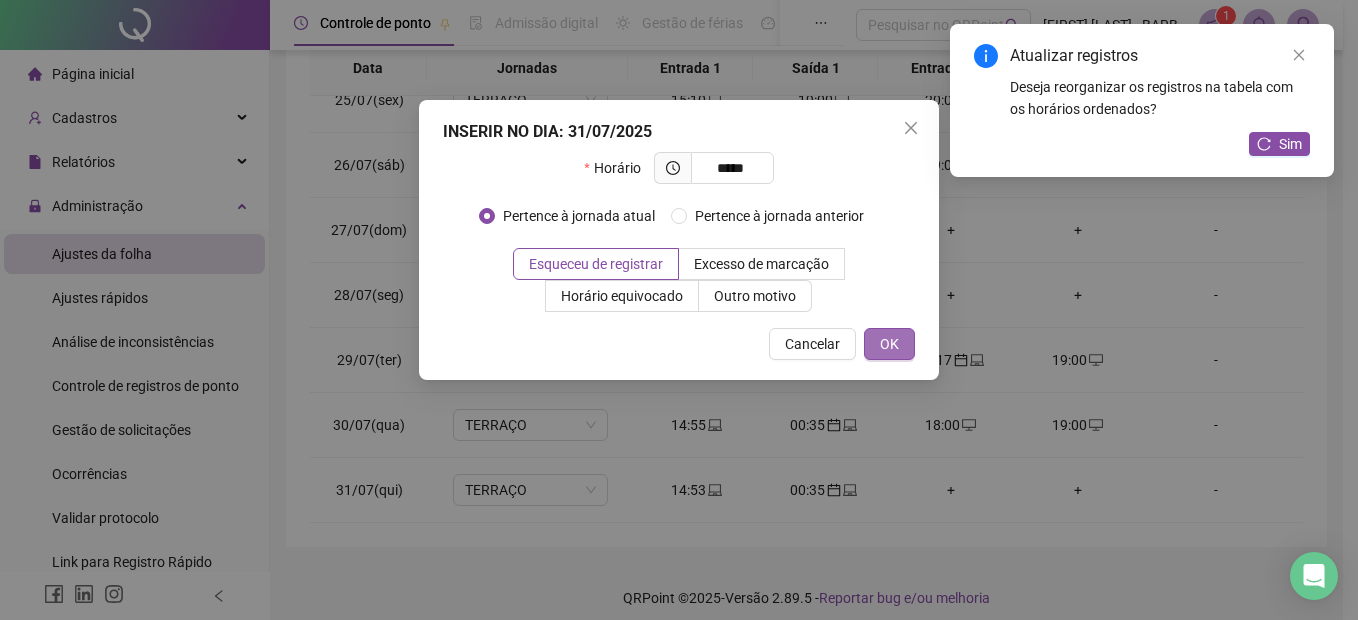 click on "OK" at bounding box center [889, 344] 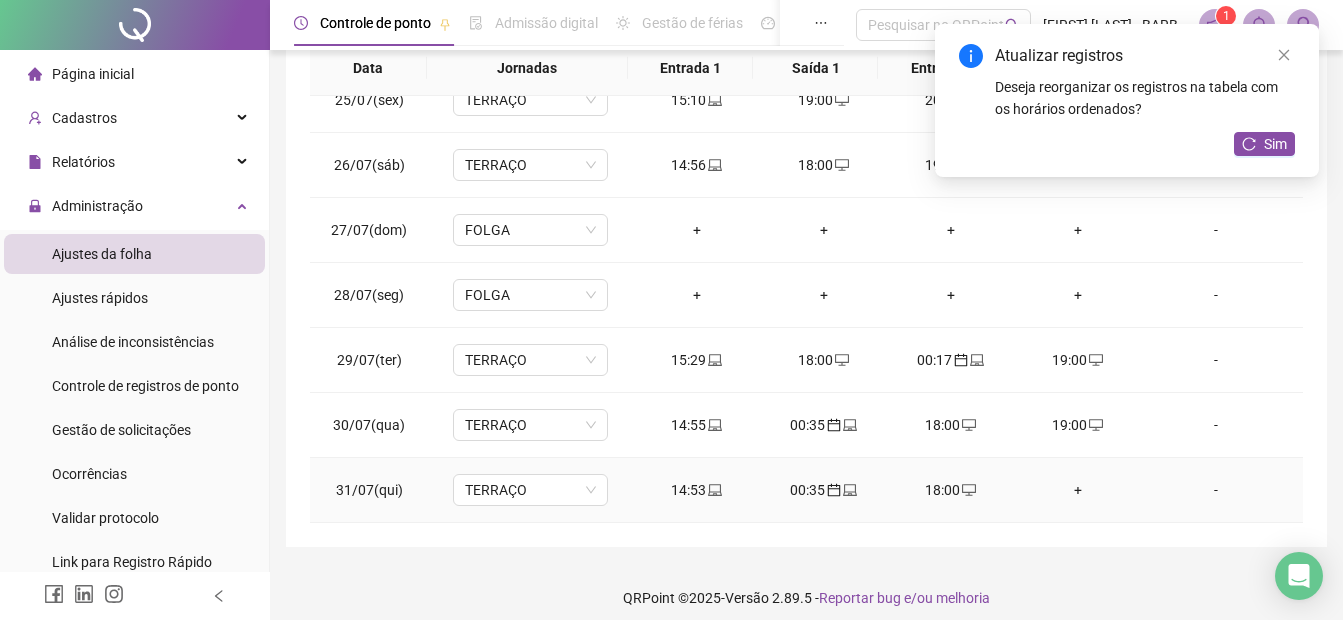 click on "+" at bounding box center [1077, 490] 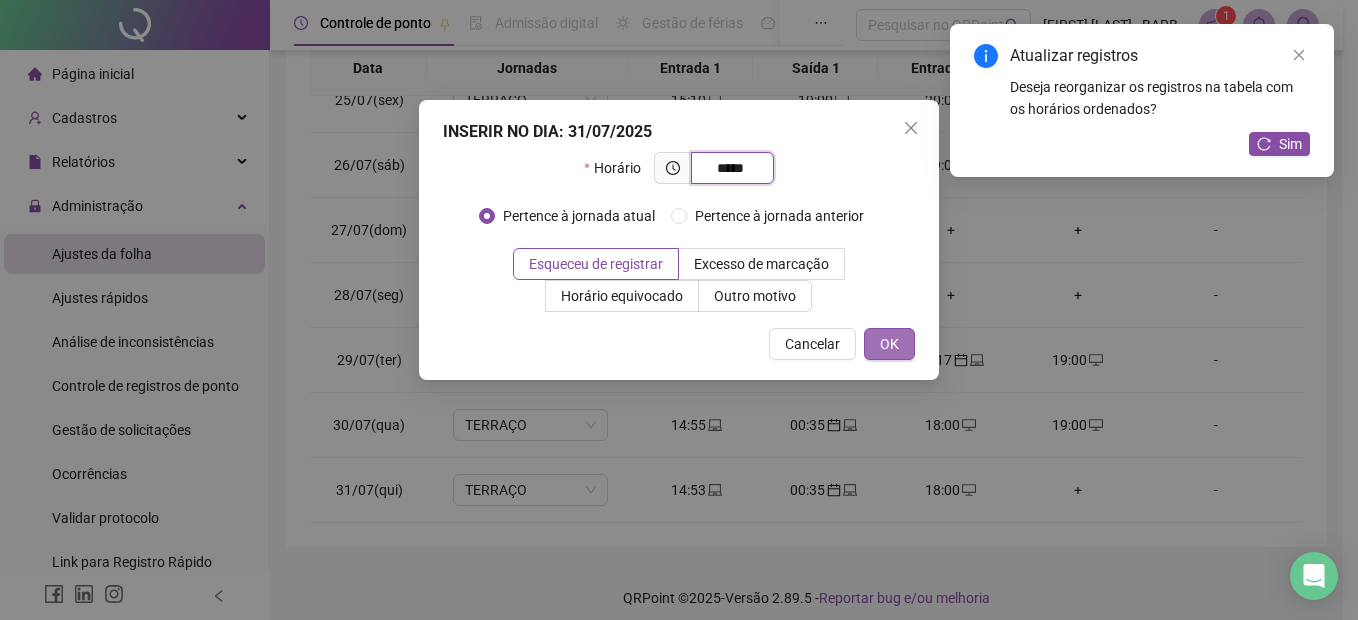 type on "*****" 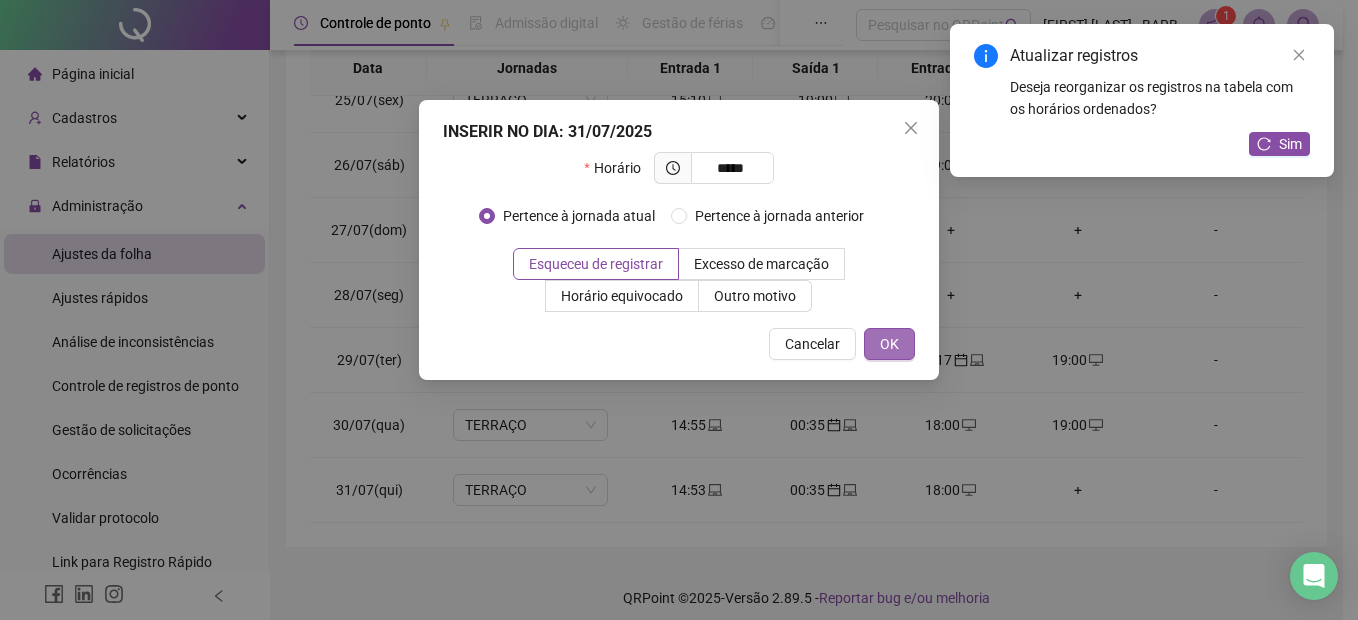 click on "OK" at bounding box center (889, 344) 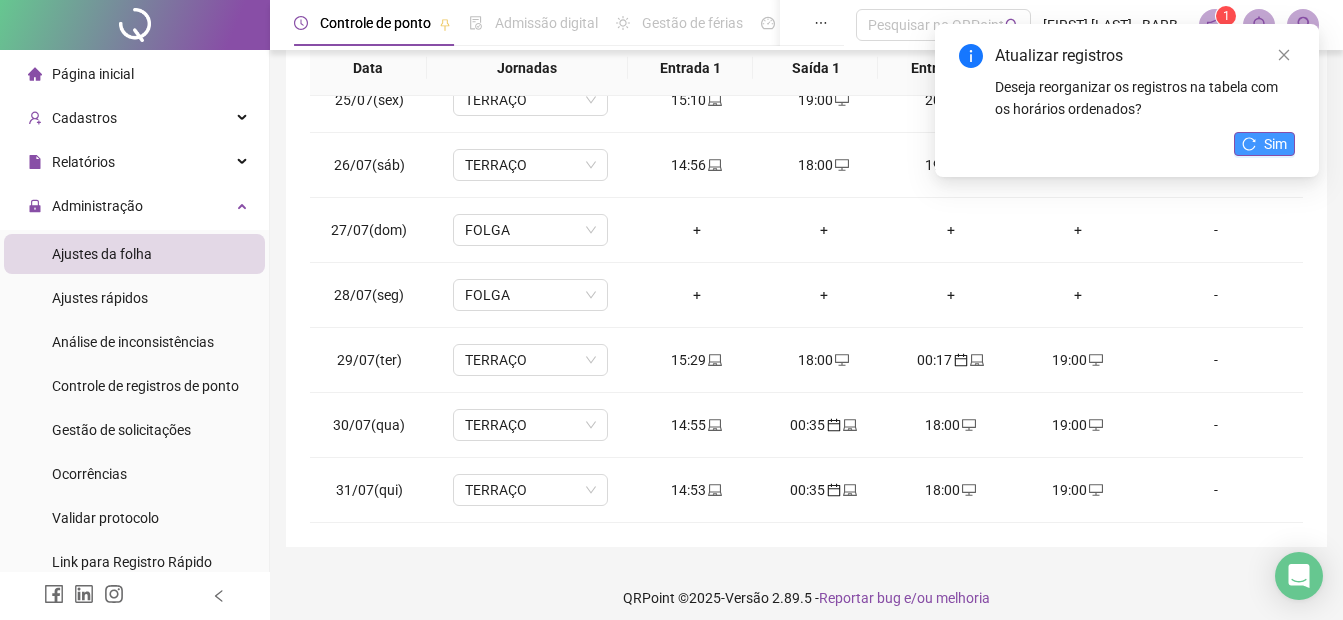 click on "Sim" at bounding box center (1275, 144) 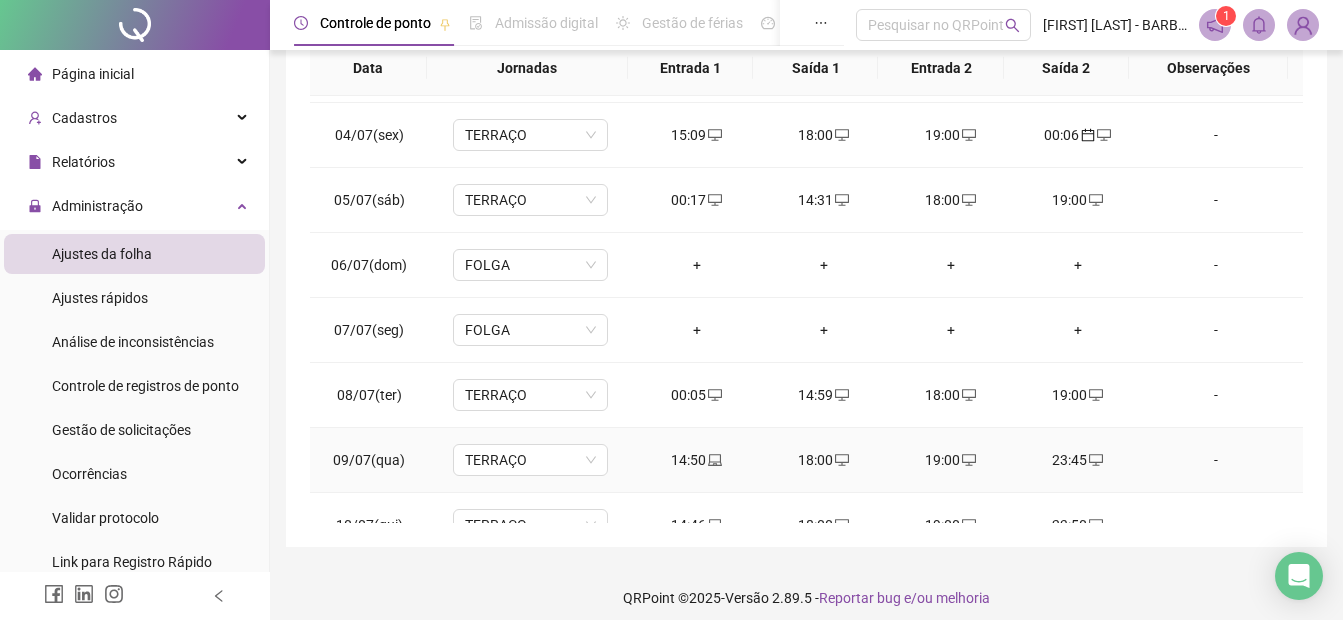 scroll, scrollTop: 0, scrollLeft: 0, axis: both 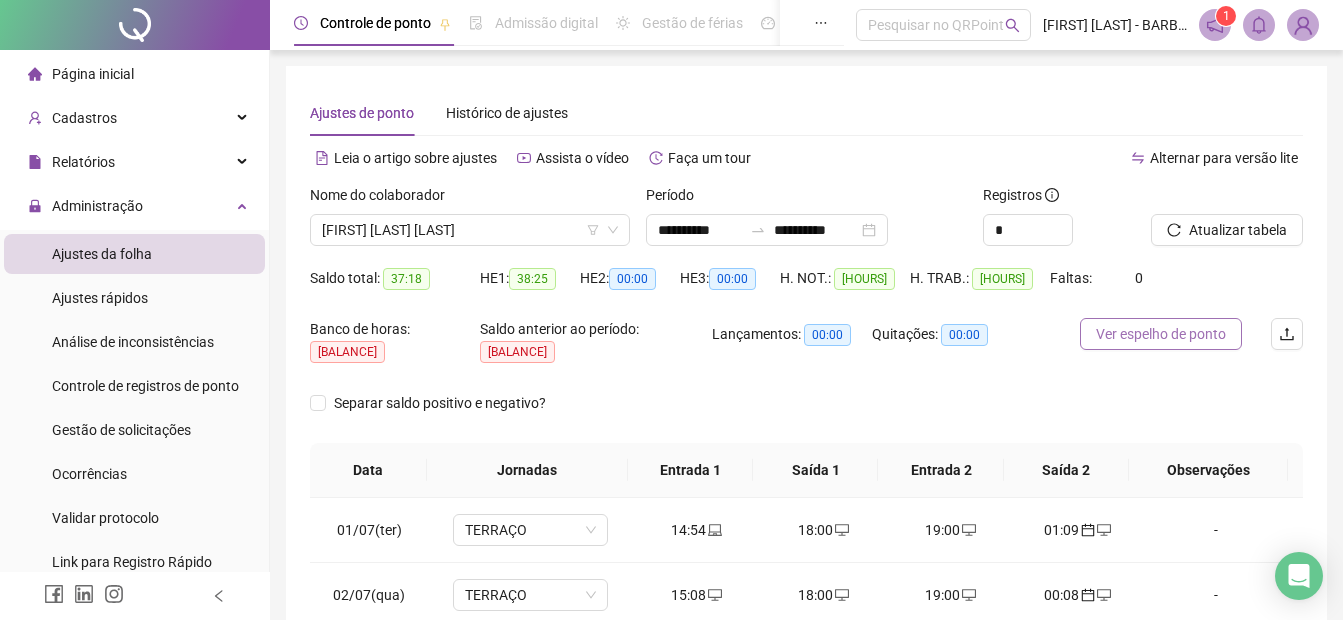 click on "Ver espelho de ponto" at bounding box center [1161, 334] 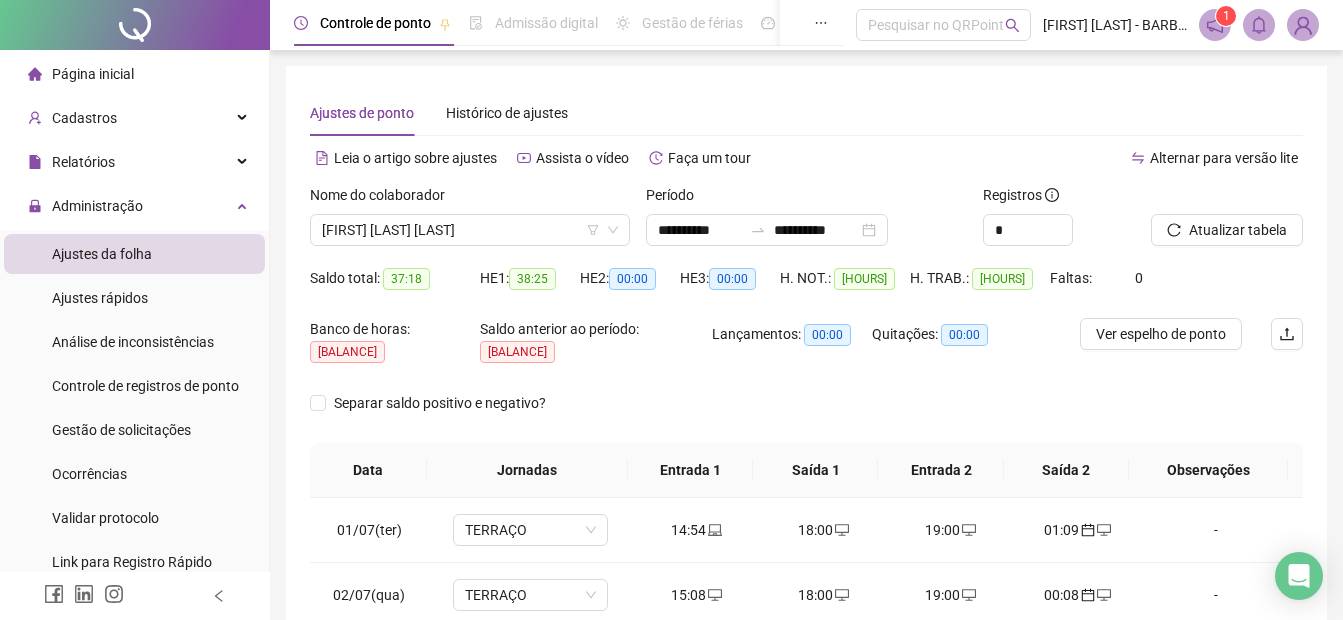 click on "Página inicial" at bounding box center [93, 74] 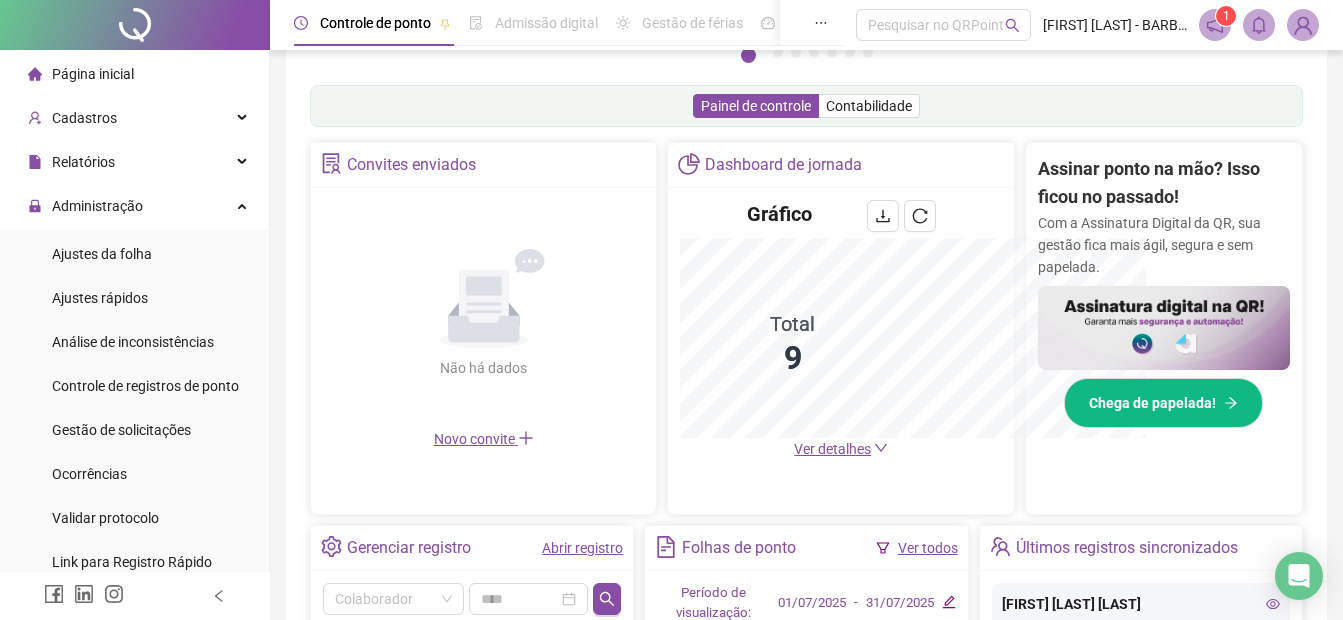 scroll, scrollTop: 595, scrollLeft: 0, axis: vertical 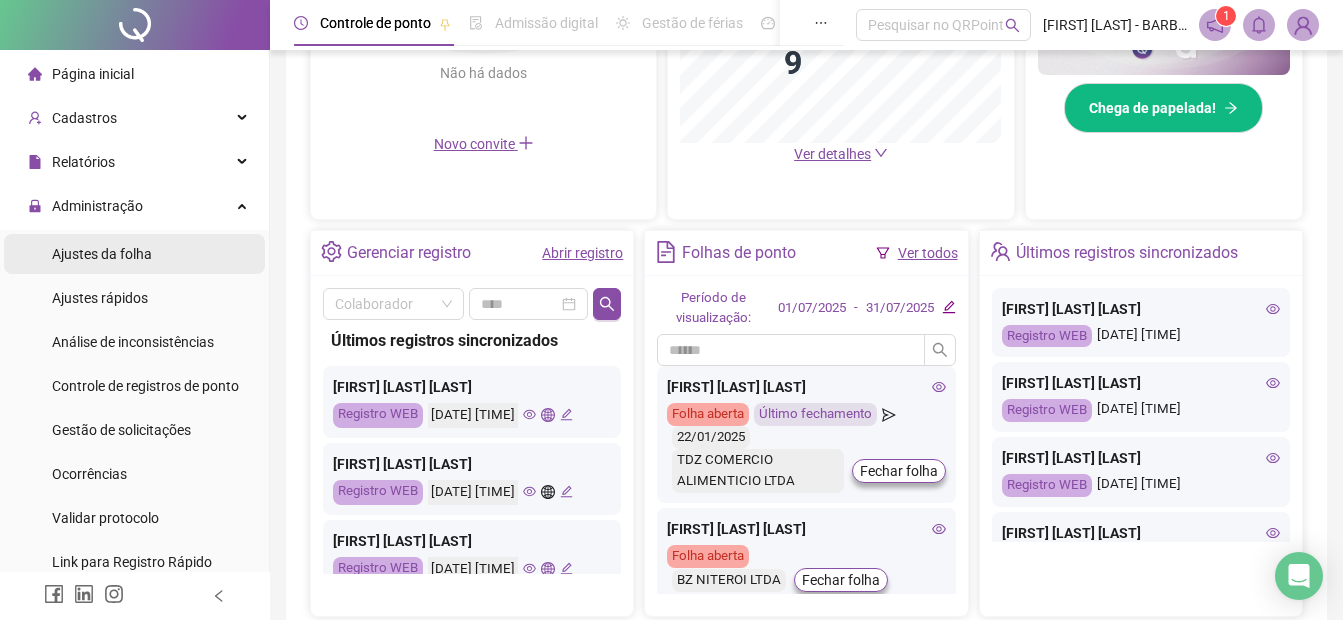 click on "Ajustes da folha" at bounding box center [102, 254] 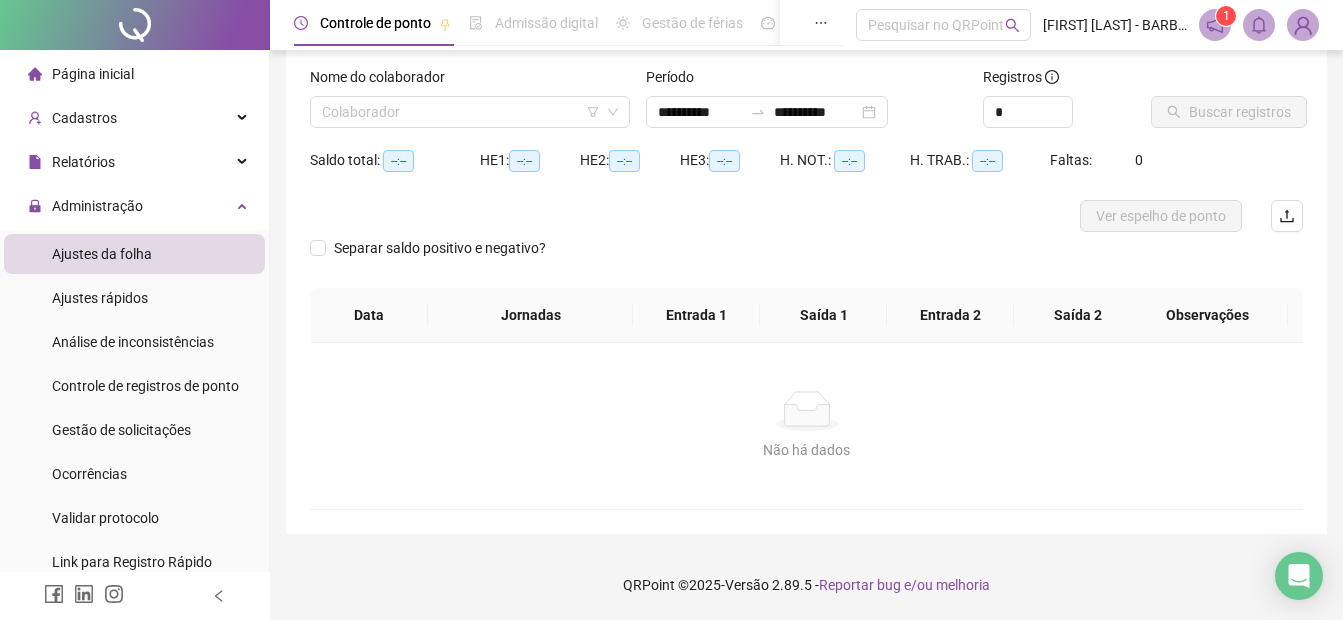 scroll, scrollTop: 118, scrollLeft: 0, axis: vertical 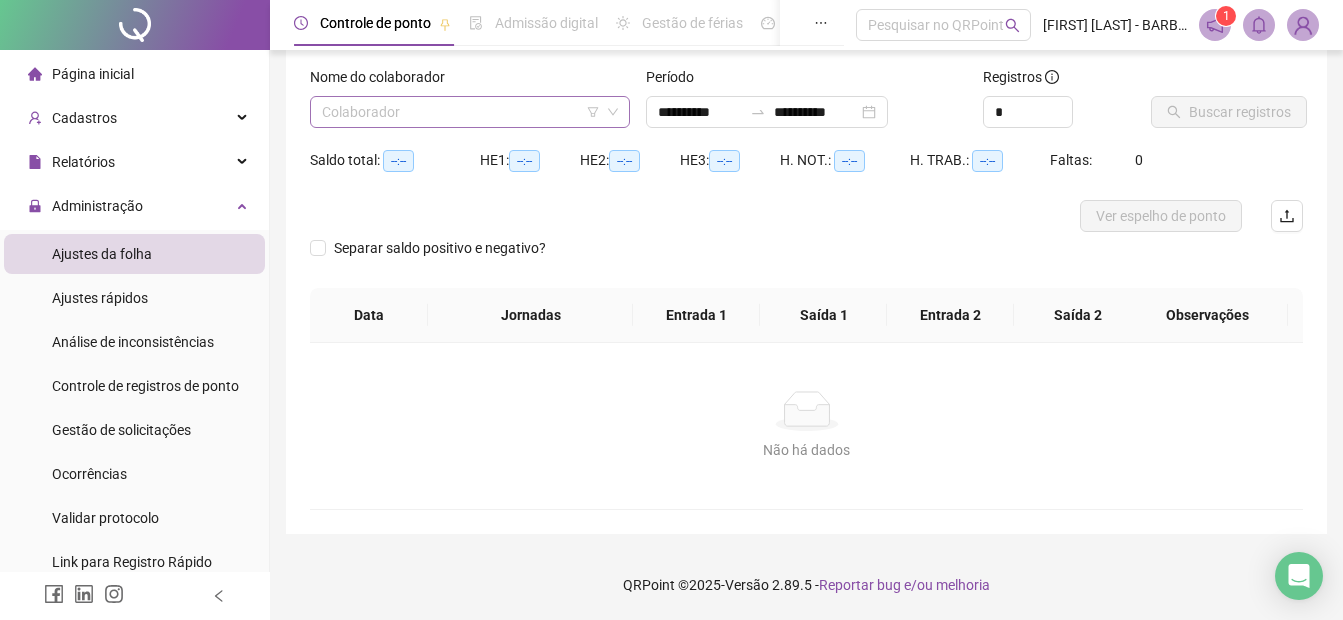 click at bounding box center [461, 112] 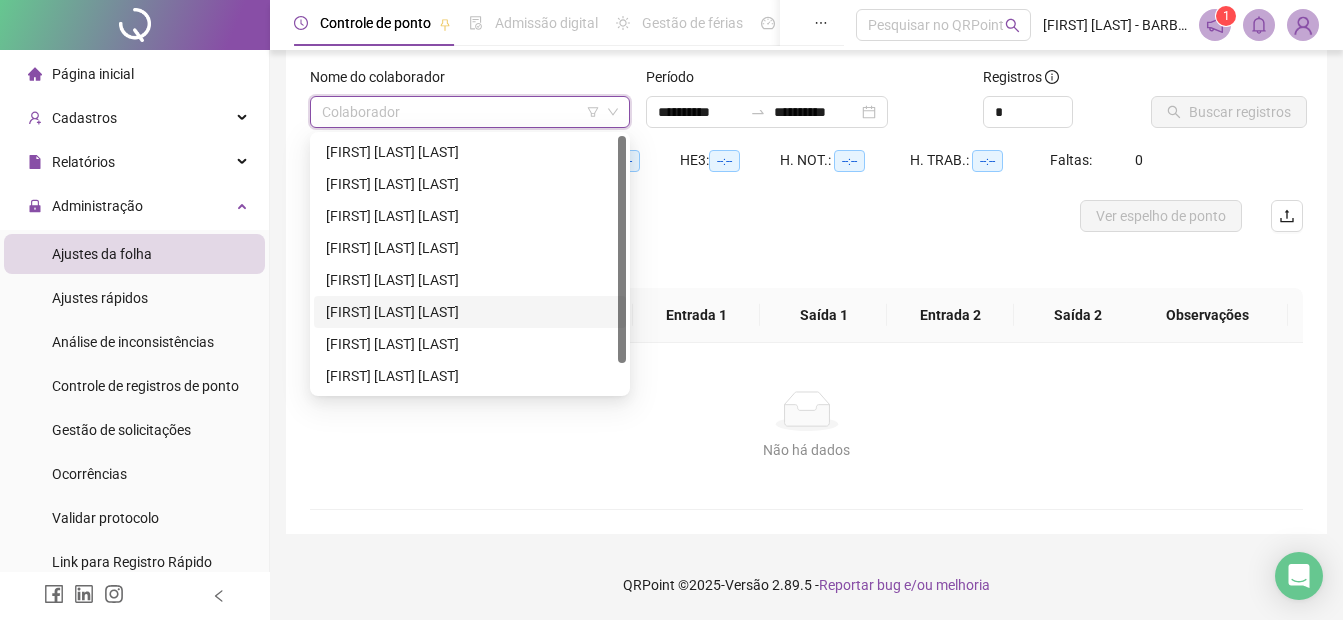 scroll, scrollTop: 32, scrollLeft: 0, axis: vertical 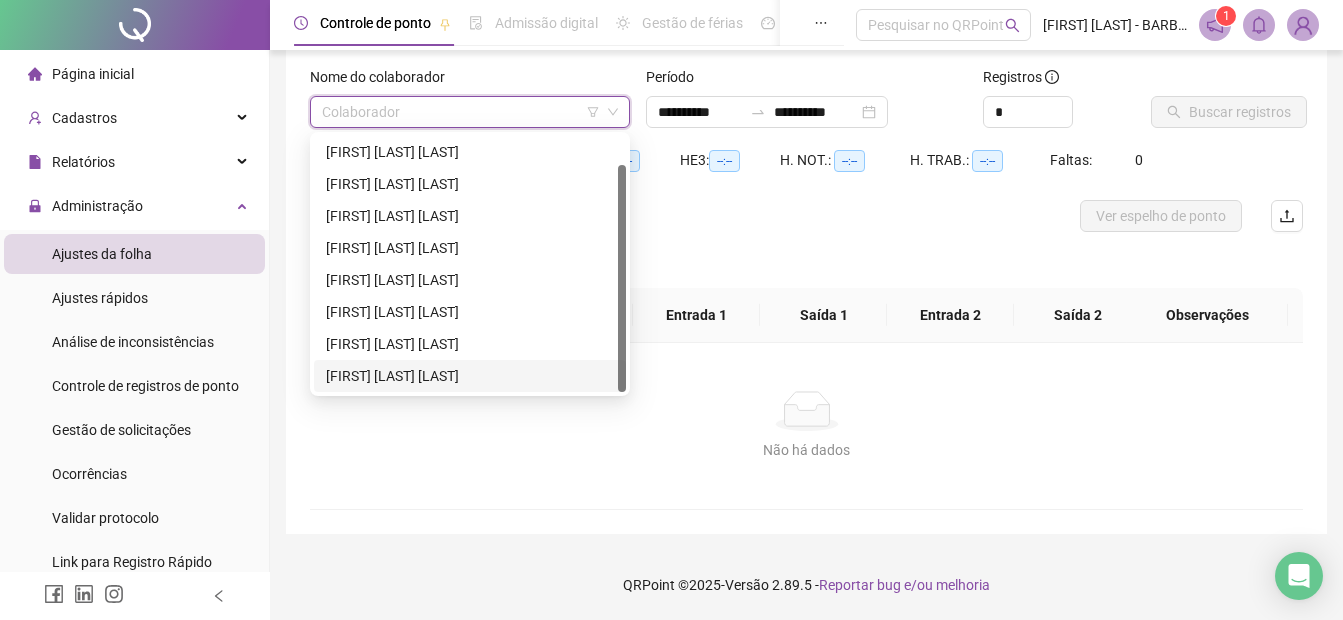 click on "[FIRST] [LAST] [LAST]" at bounding box center [470, 376] 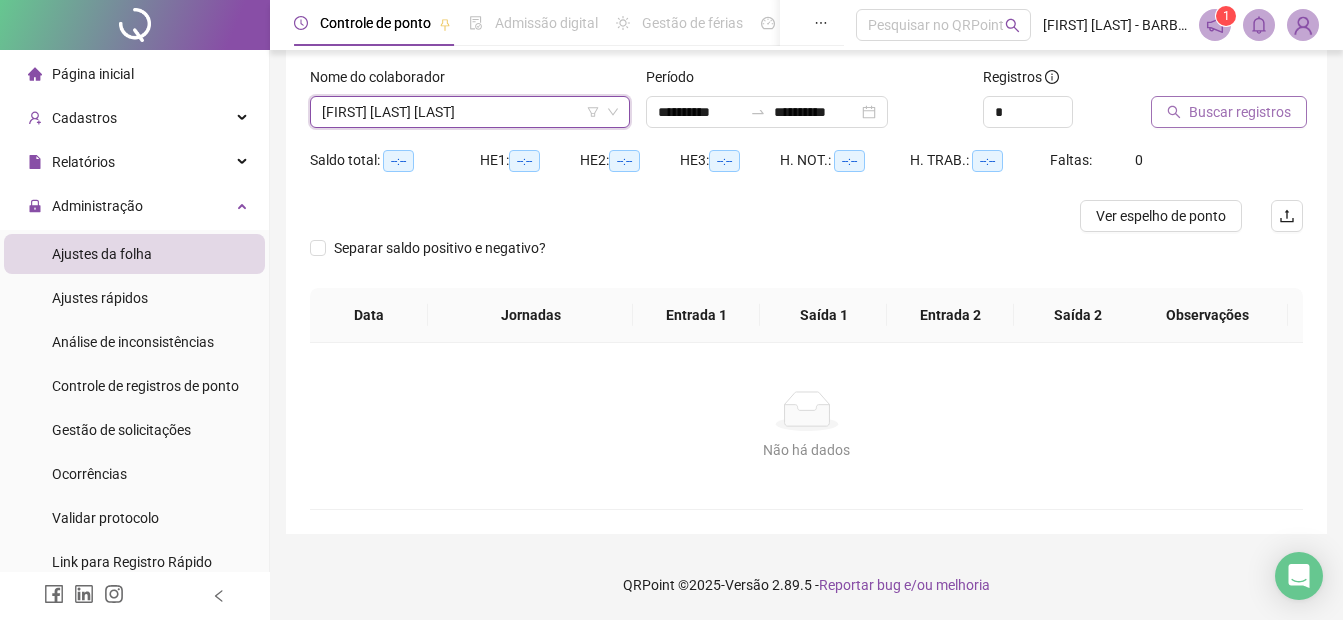 click on "Buscar registros" at bounding box center [1240, 112] 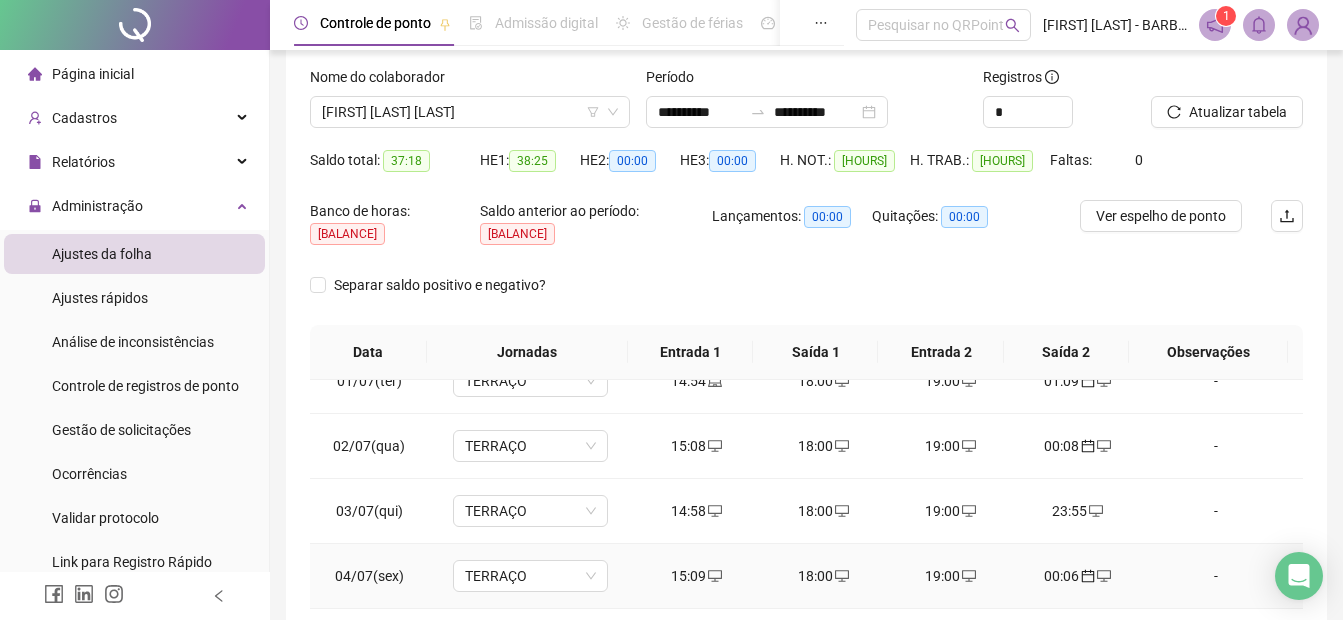 scroll, scrollTop: 0, scrollLeft: 0, axis: both 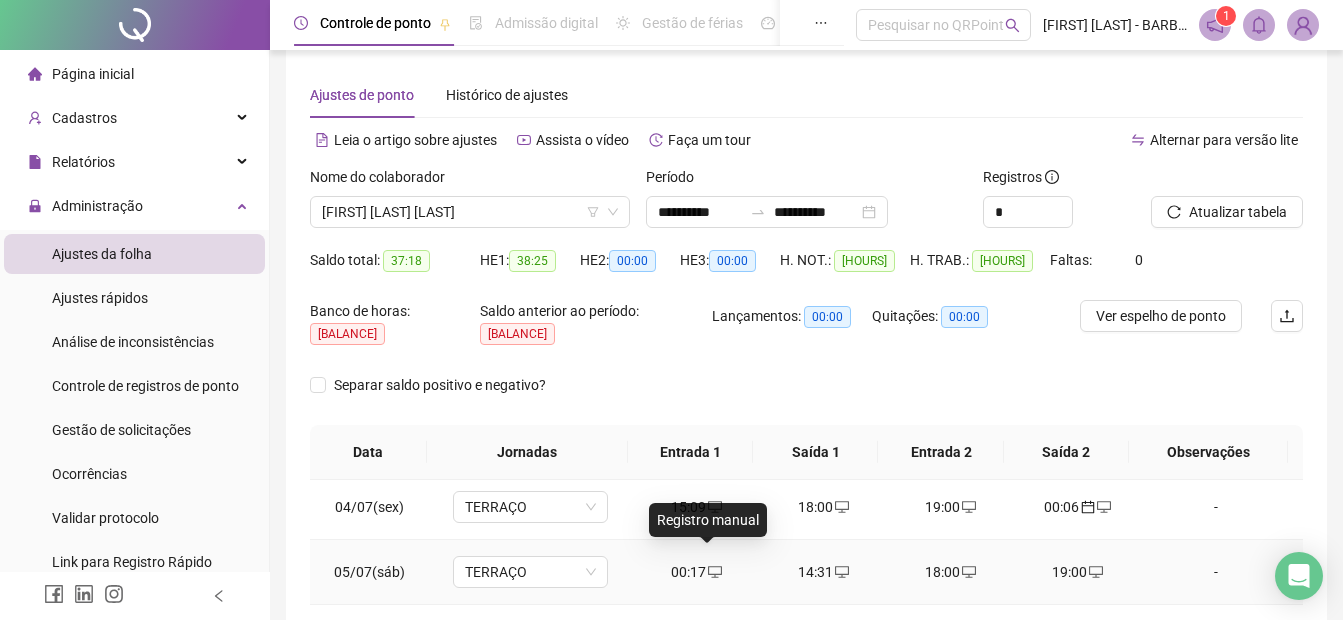 click 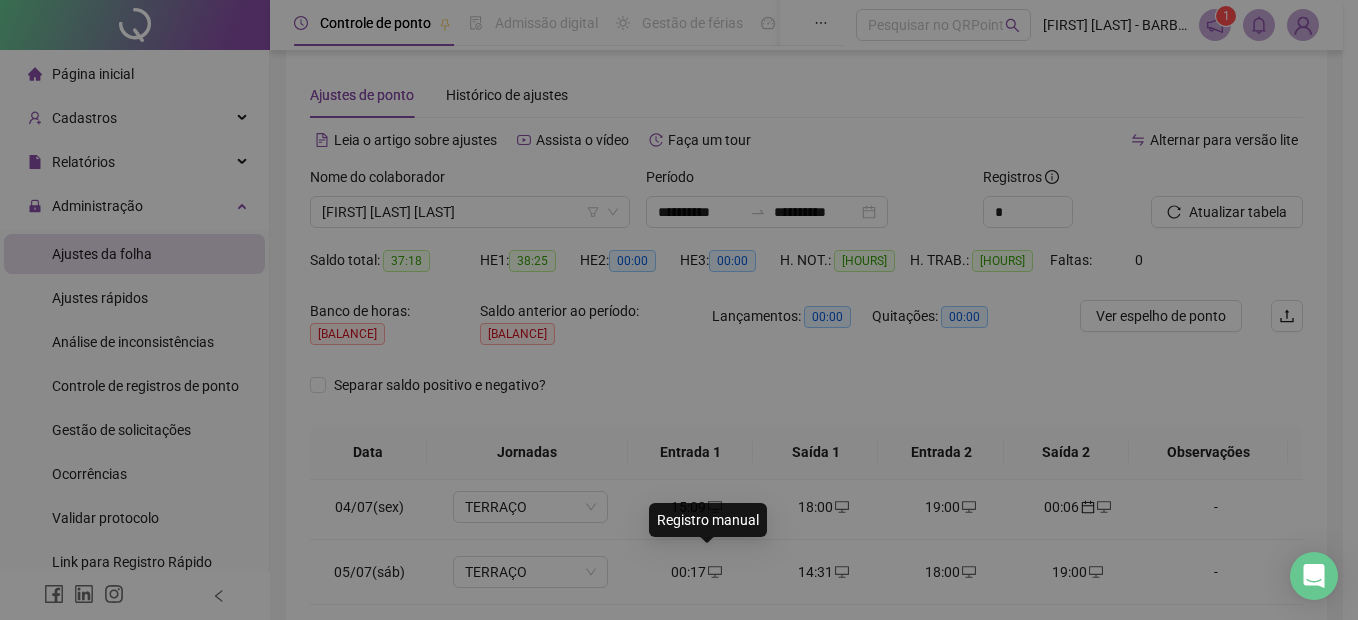 click on "**********" at bounding box center [679, 310] 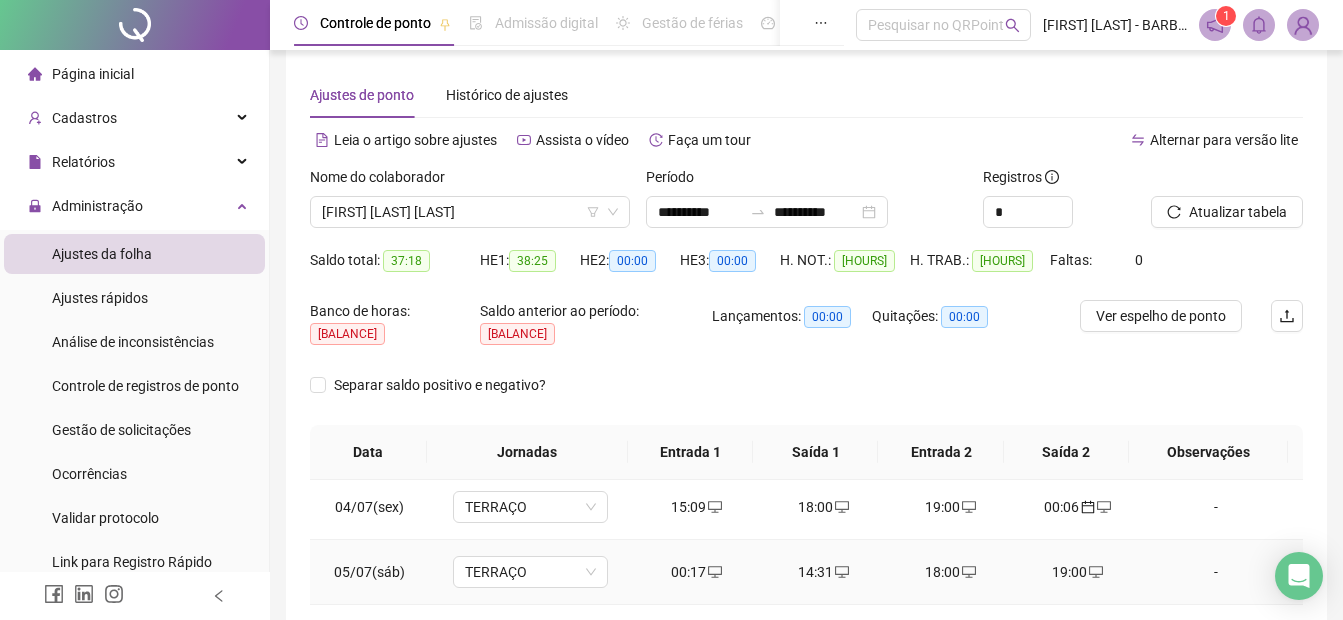 click on "00:17" at bounding box center (696, 572) 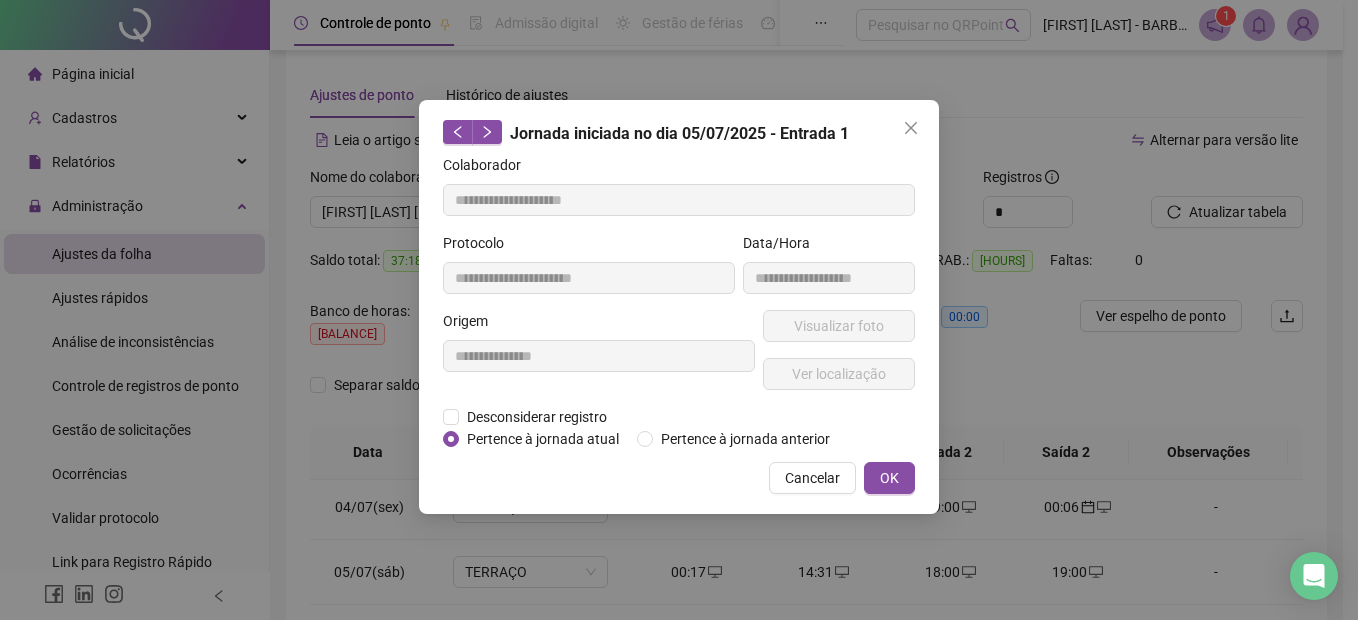 click on "**********" at bounding box center [679, 310] 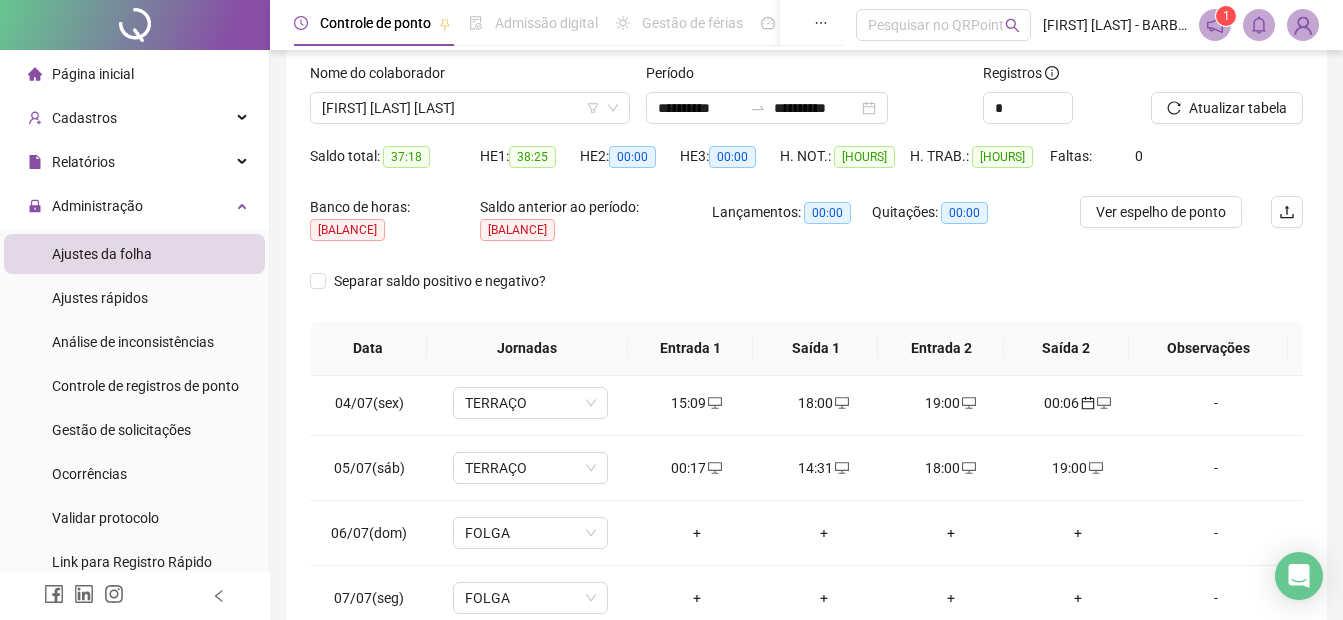 scroll, scrollTop: 218, scrollLeft: 0, axis: vertical 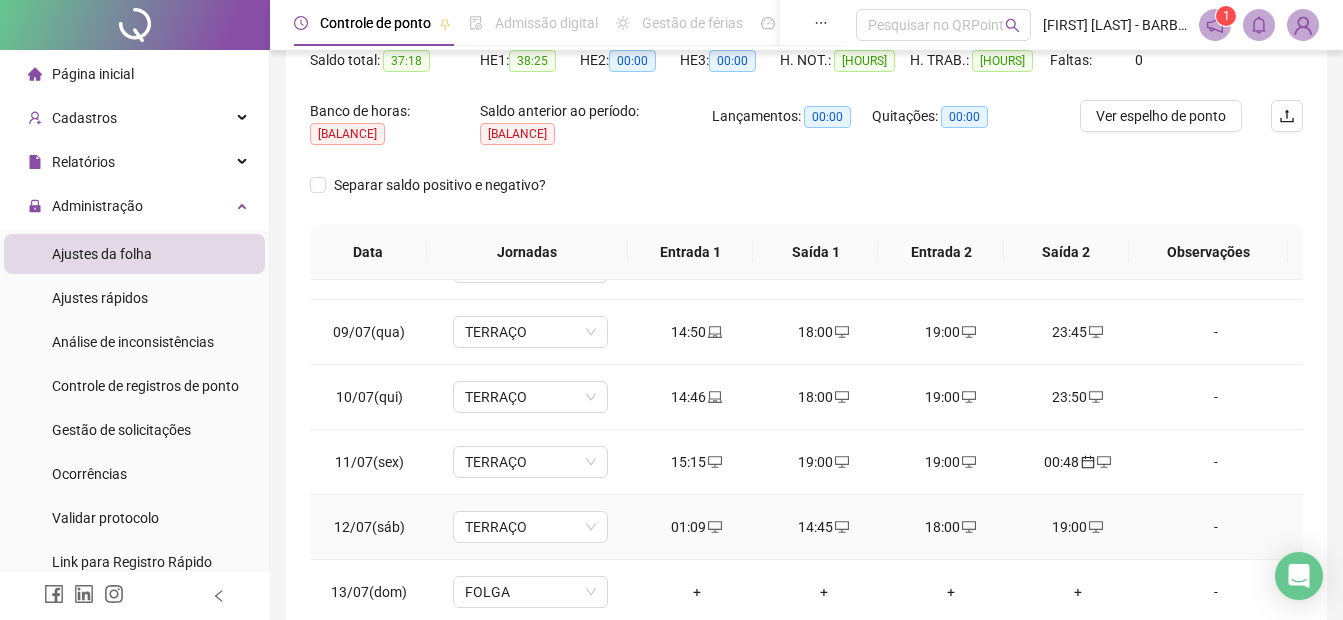 click on "01:09" at bounding box center (696, 527) 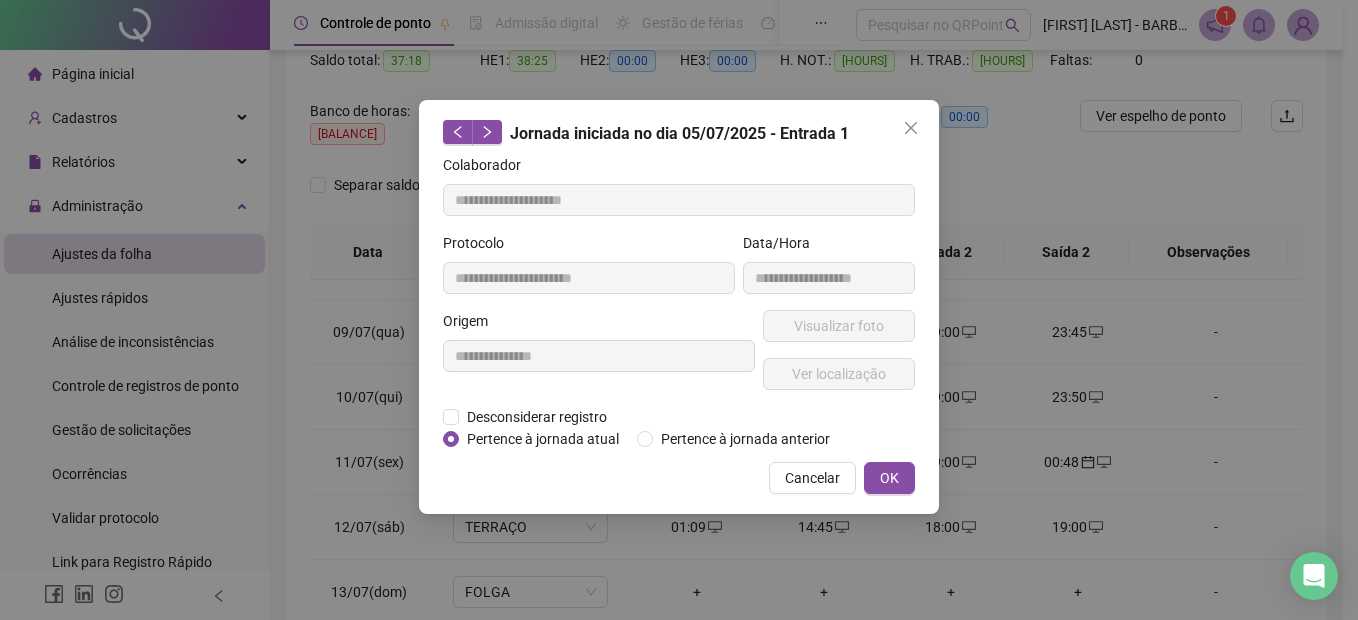 type on "**********" 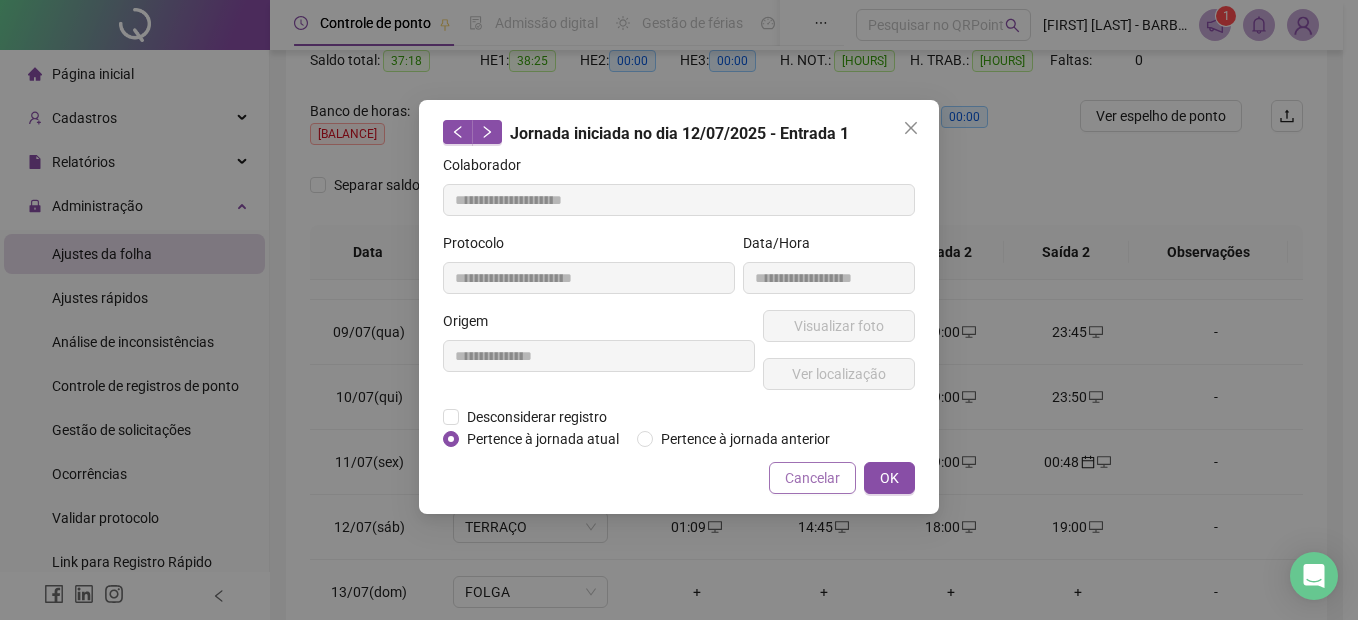 click on "Cancelar" at bounding box center (812, 478) 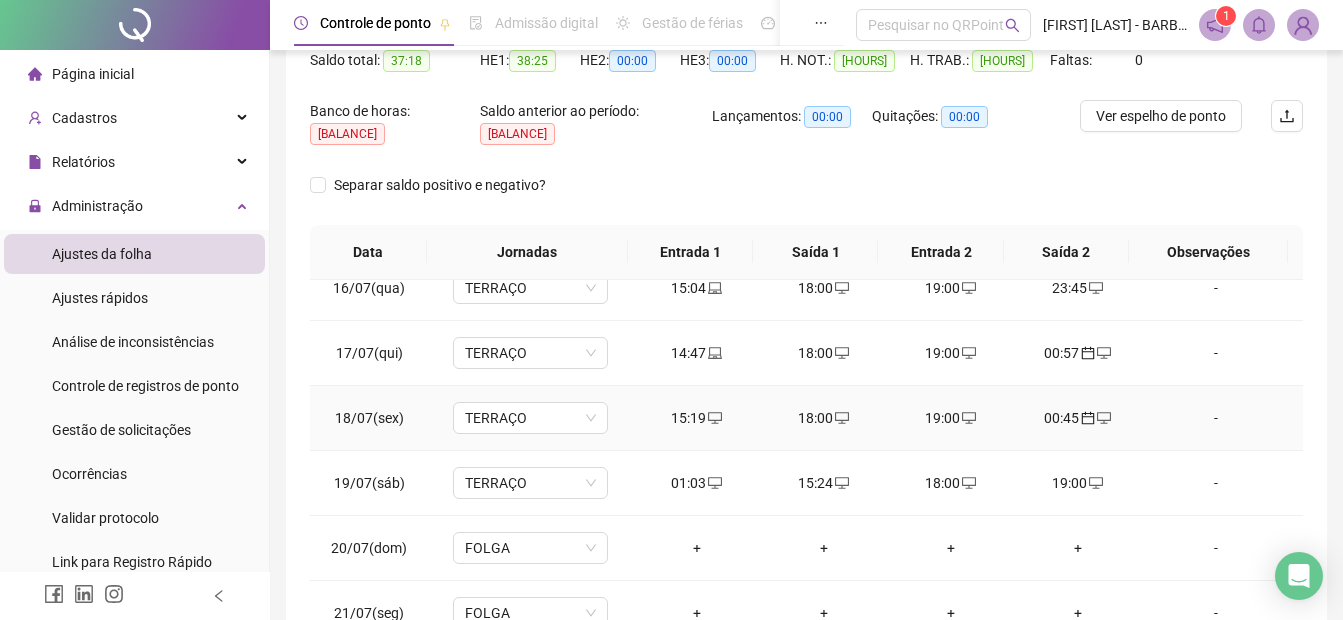 scroll, scrollTop: 1000, scrollLeft: 0, axis: vertical 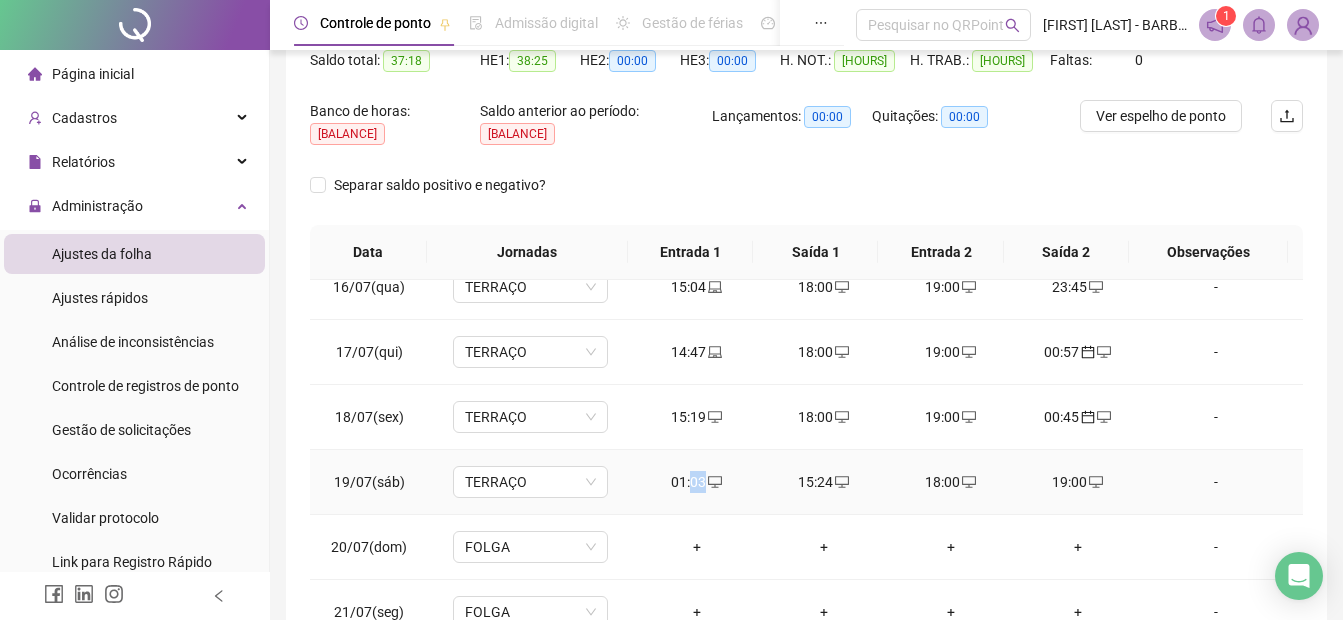 drag, startPoint x: 683, startPoint y: 466, endPoint x: 701, endPoint y: 479, distance: 22.203604 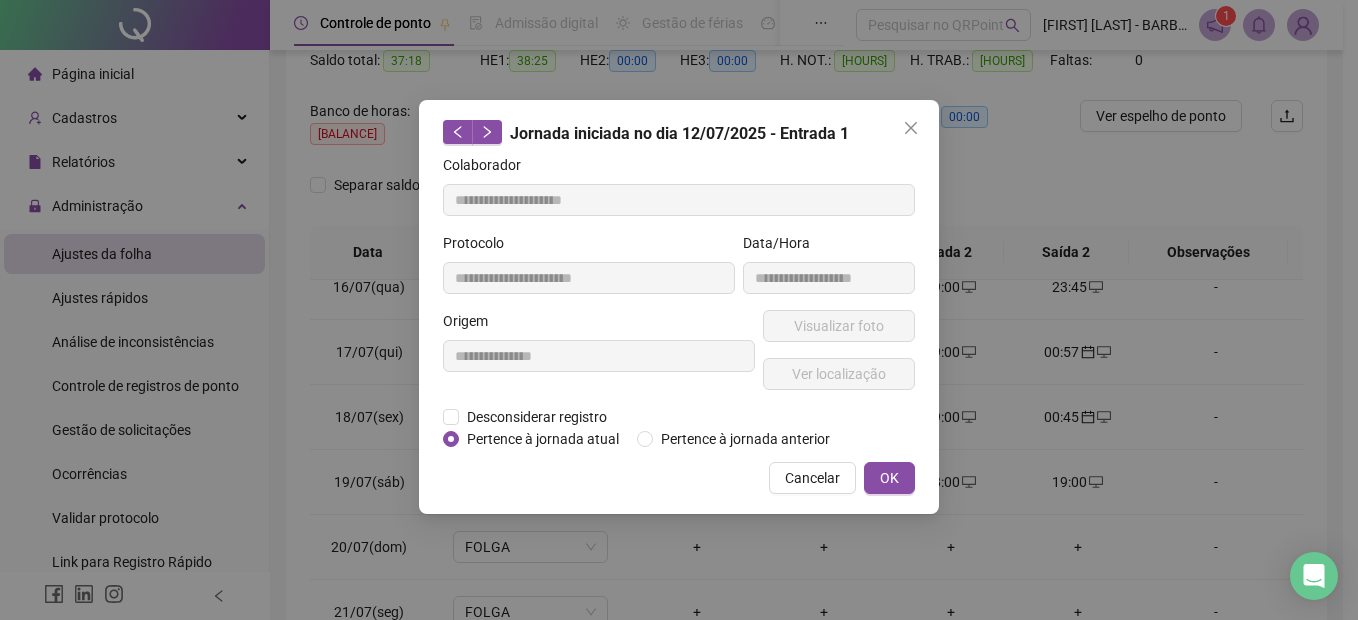 type on "**********" 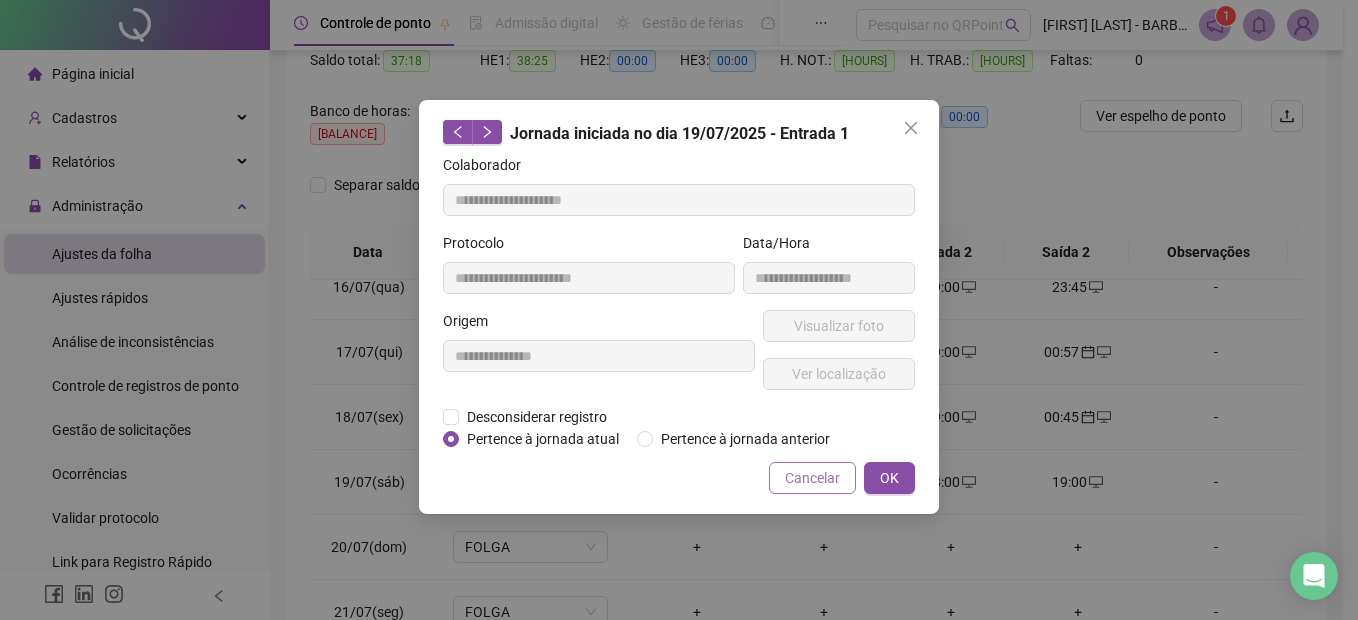 click on "Cancelar" at bounding box center [812, 478] 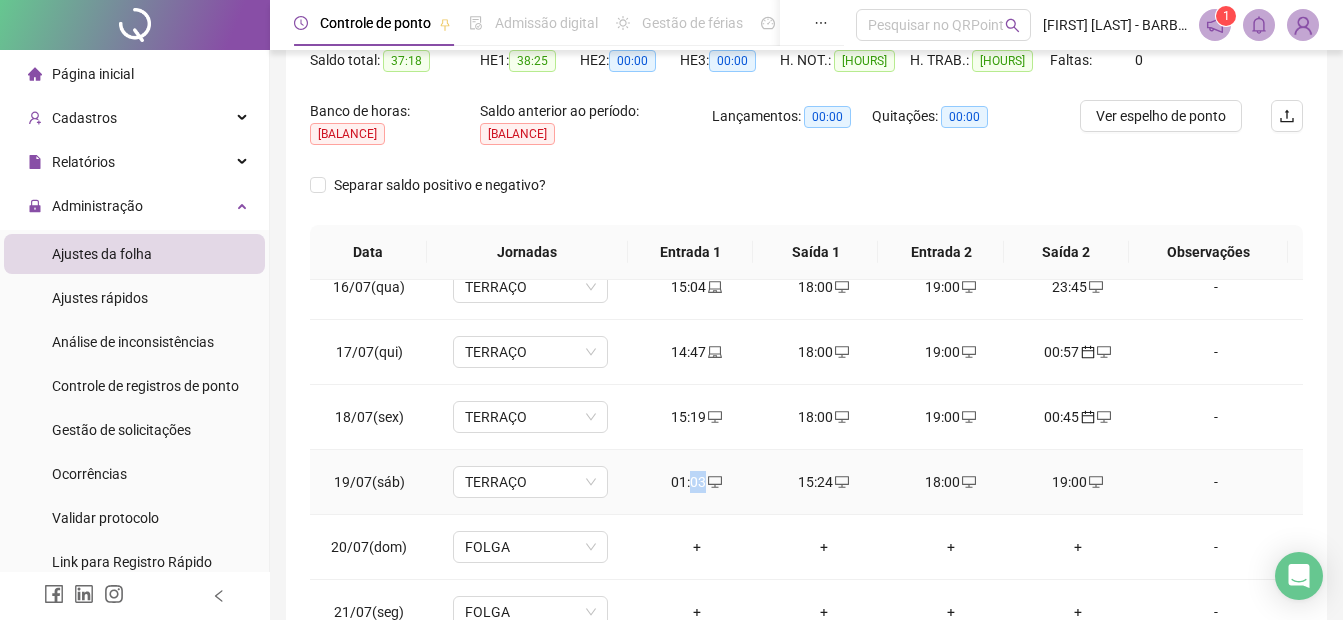 click on "01:03" at bounding box center [696, 482] 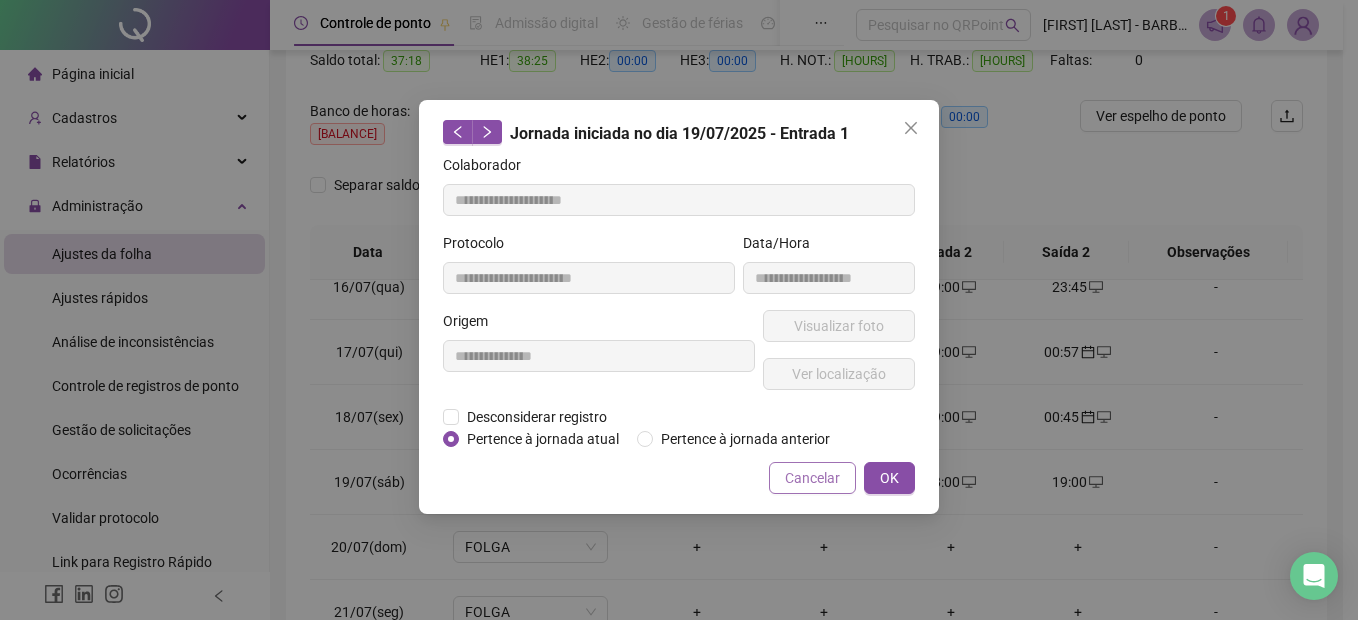 click on "Cancelar" at bounding box center [812, 478] 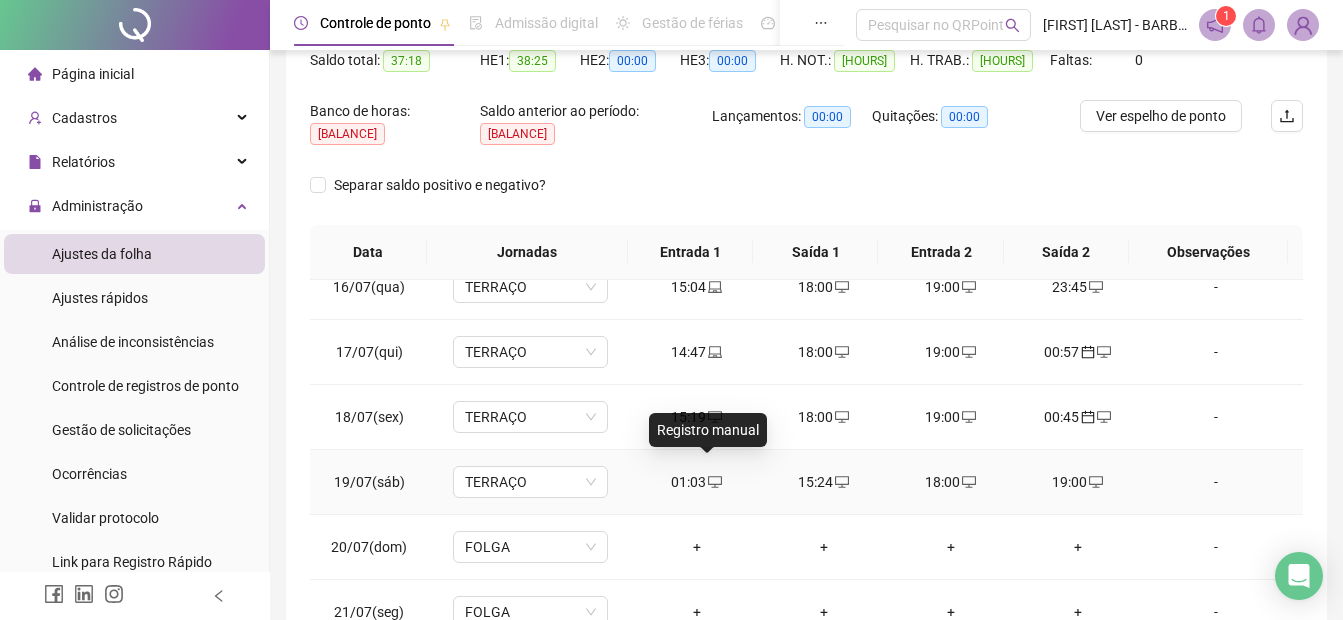 click at bounding box center (714, 482) 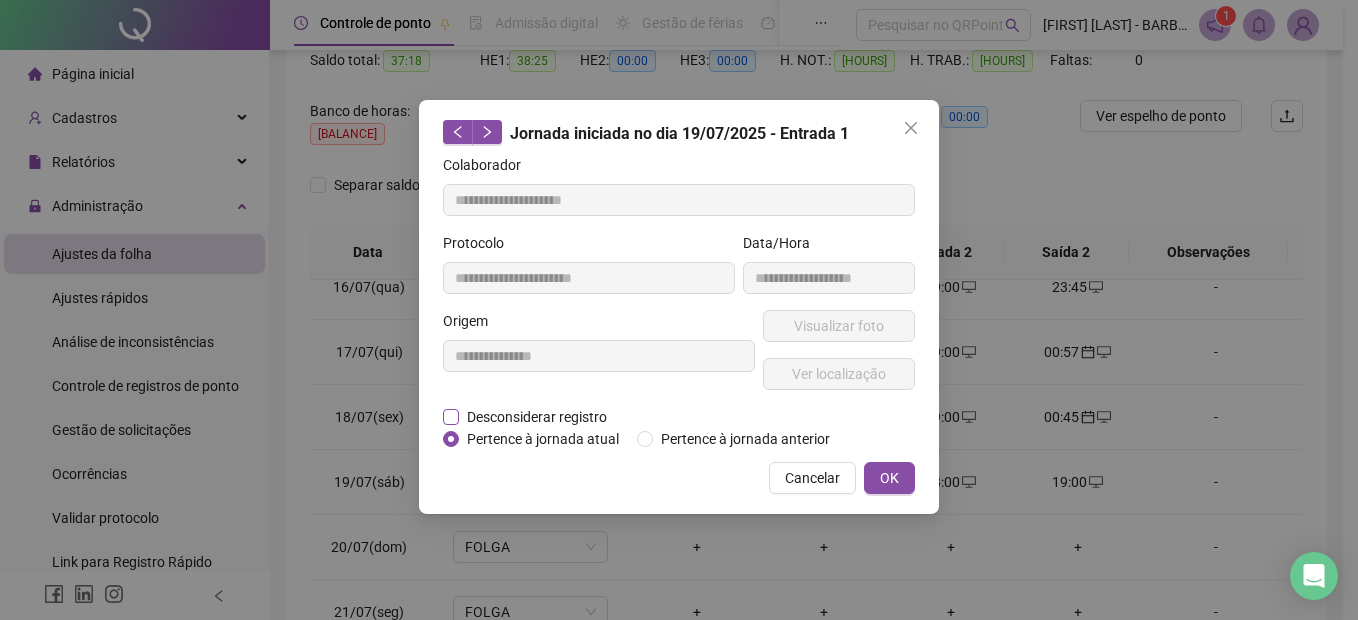 click on "Desconsiderar registro" at bounding box center [536, 417] 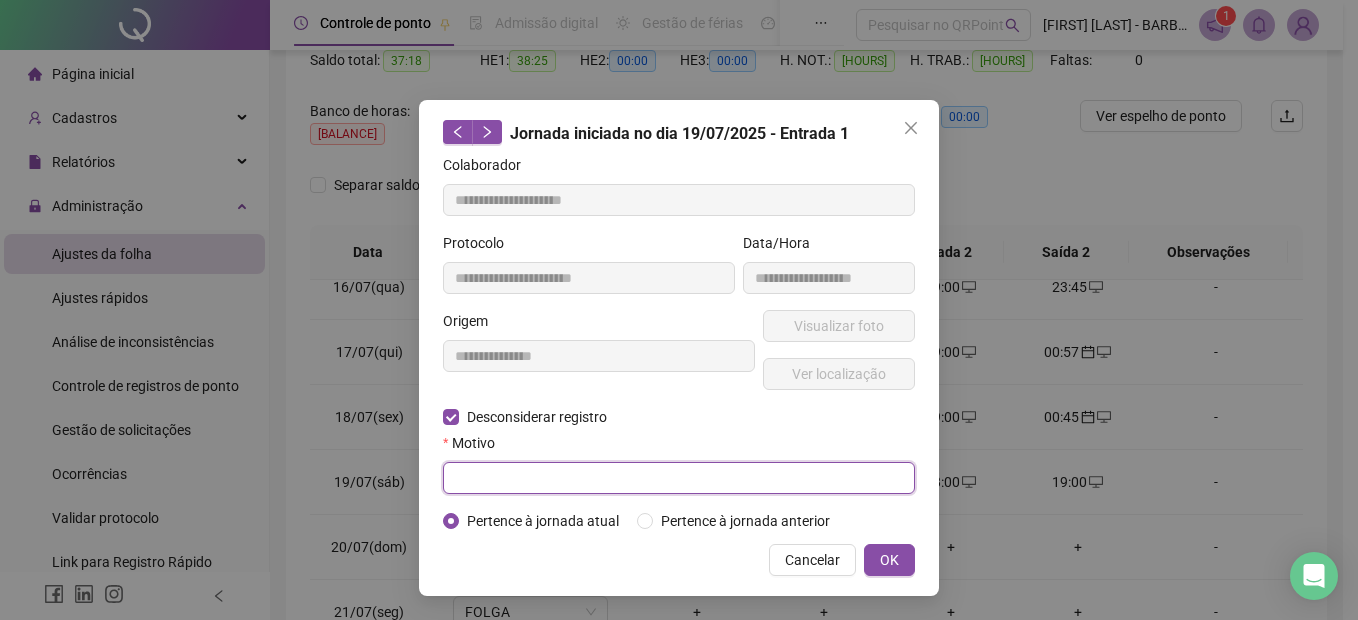 click at bounding box center (679, 478) 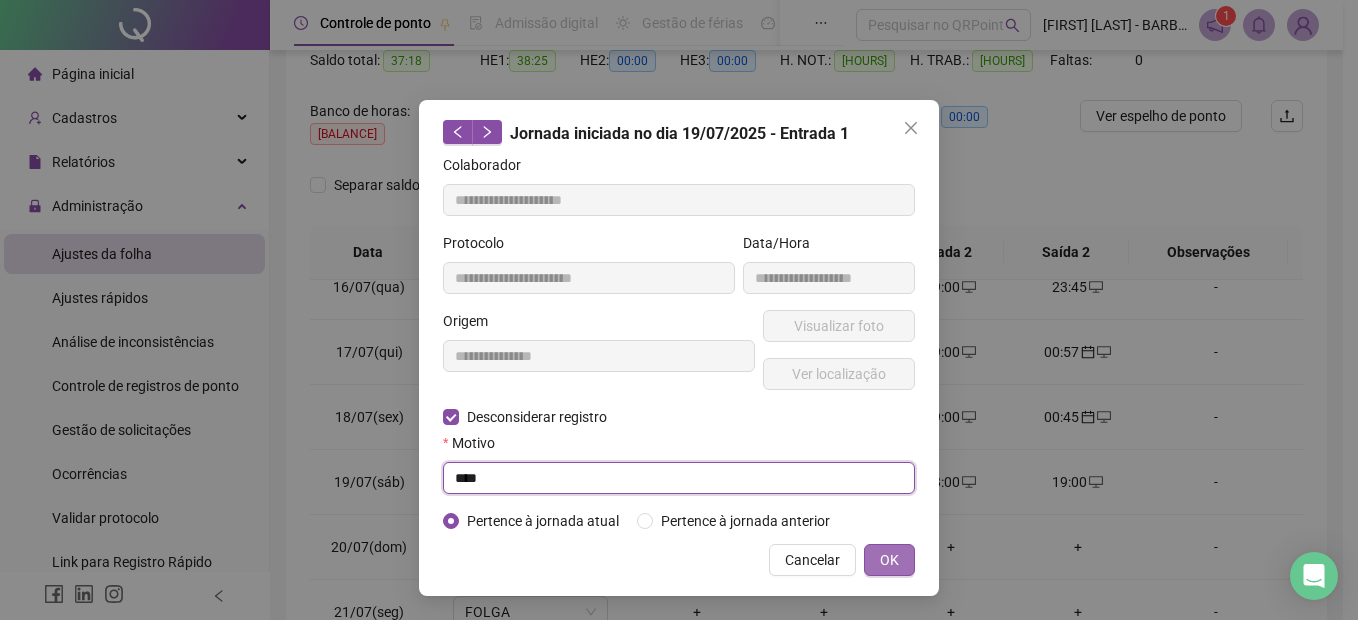 type on "****" 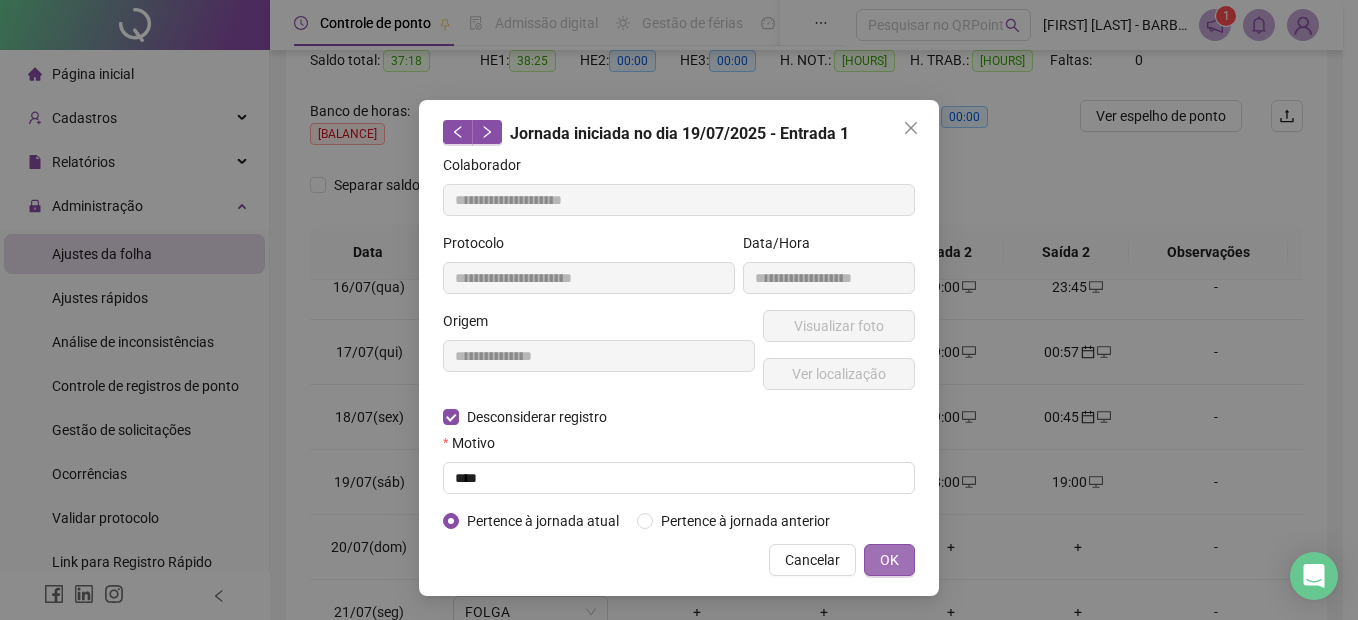 drag, startPoint x: 883, startPoint y: 549, endPoint x: 882, endPoint y: 559, distance: 10.049875 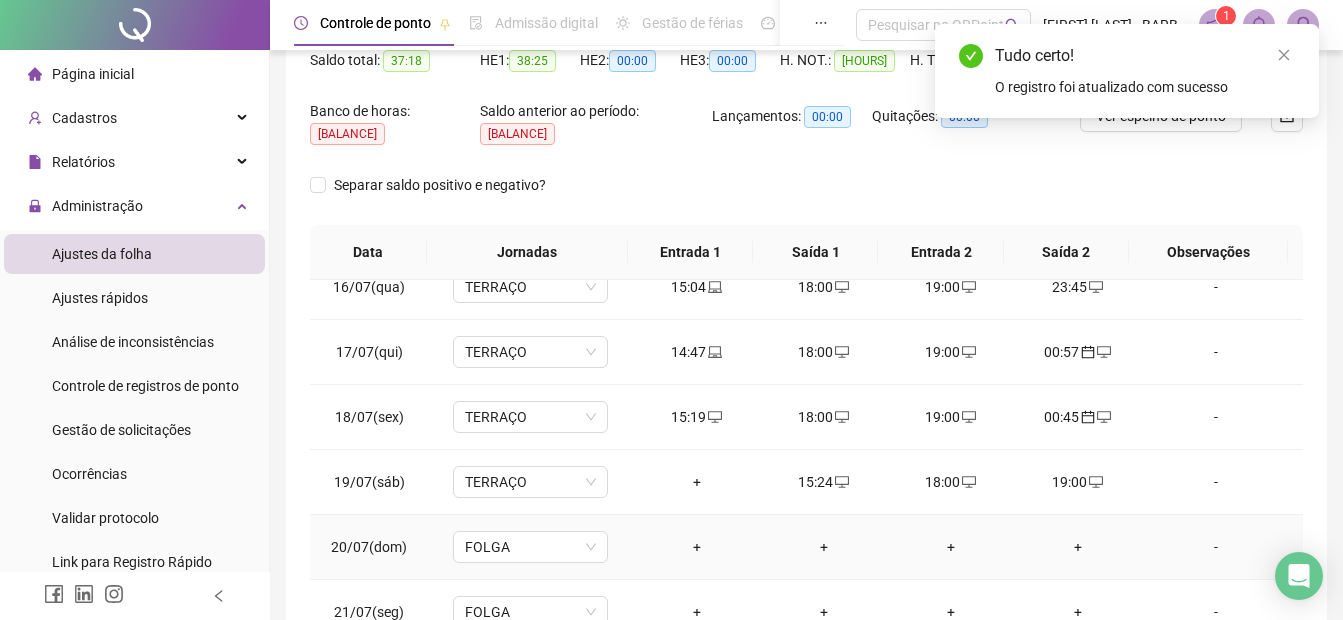 click on "+" at bounding box center (696, 547) 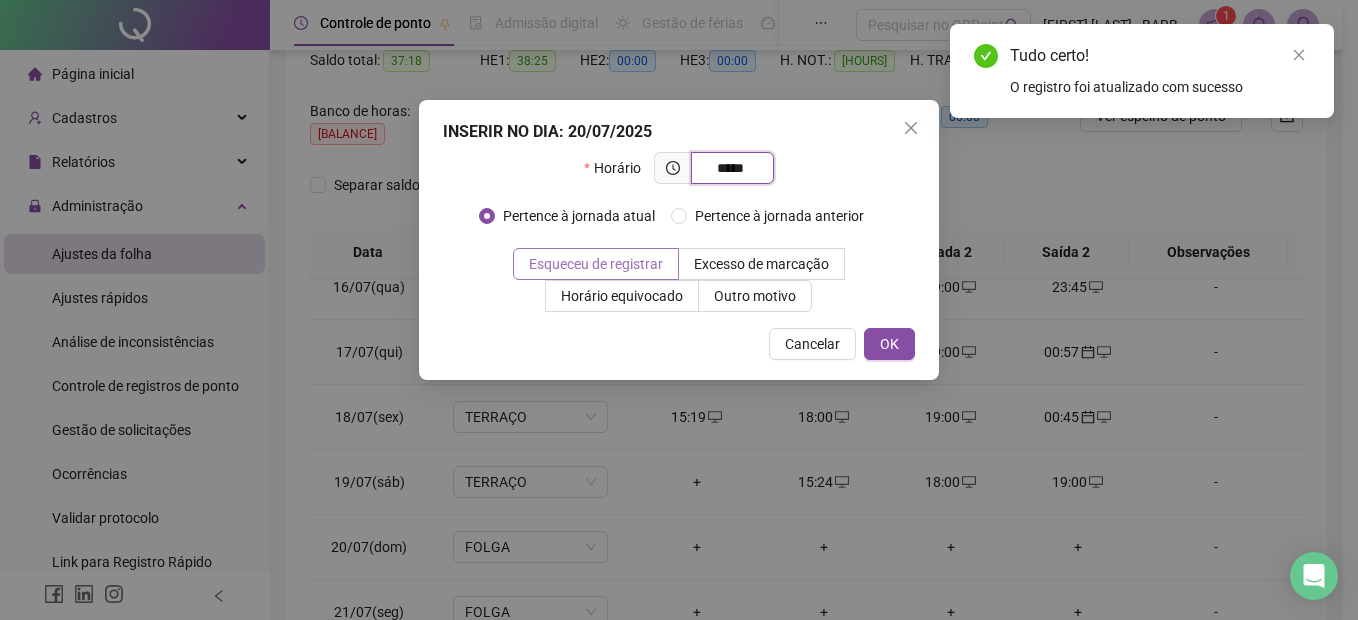 type on "*****" 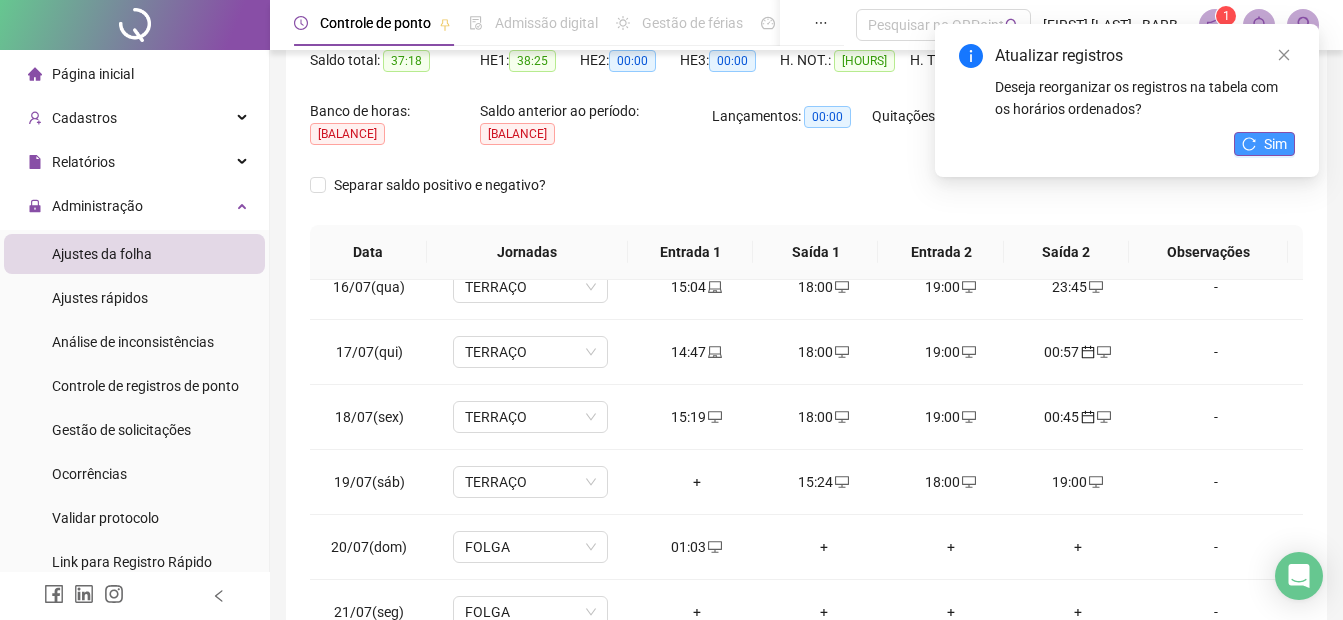 click on "Sim" at bounding box center [1264, 144] 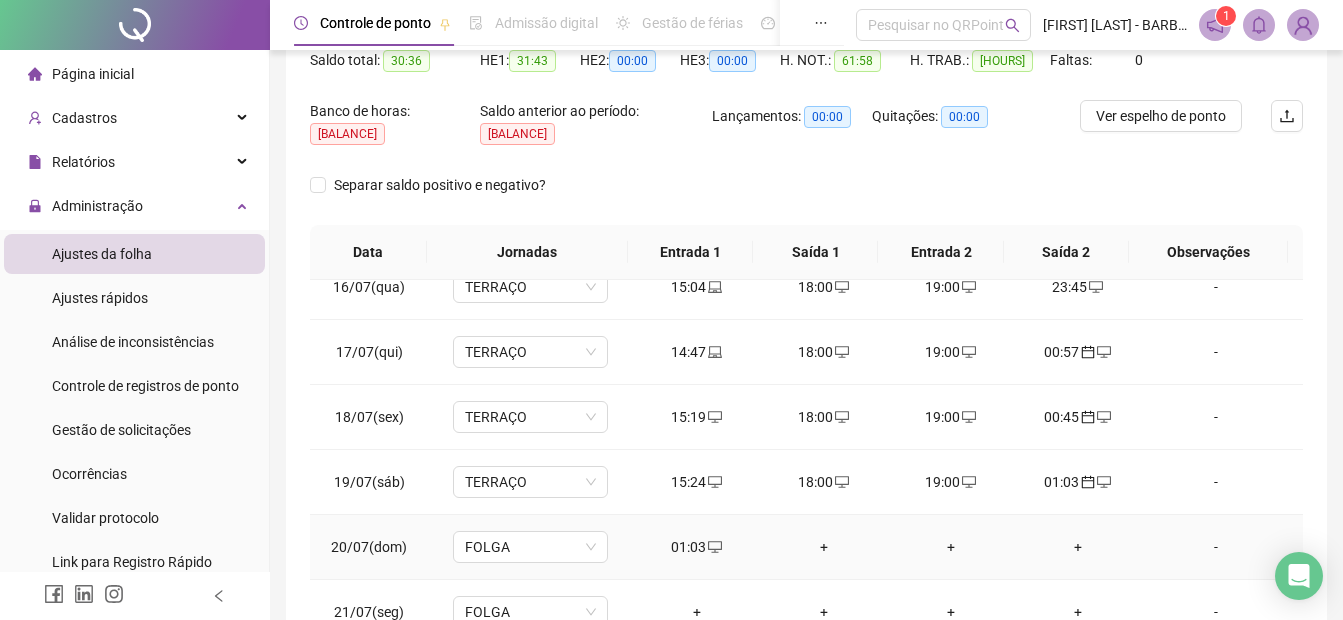 click on "01:03" at bounding box center (696, 547) 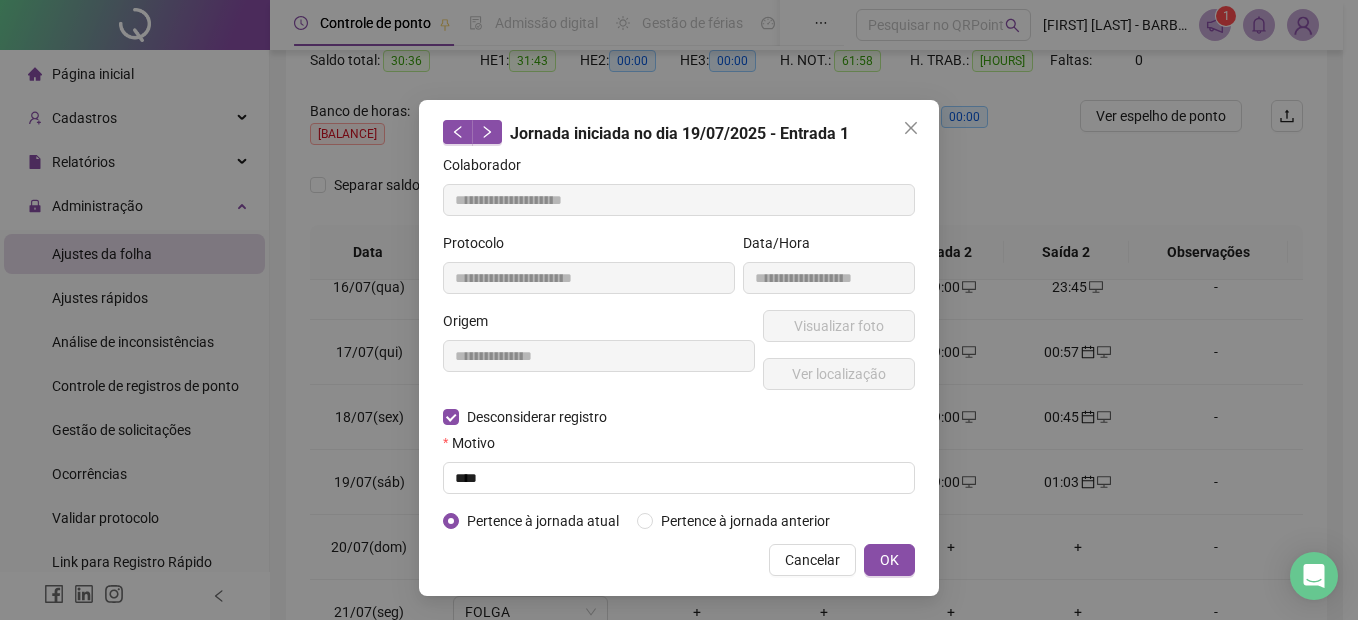type on "**********" 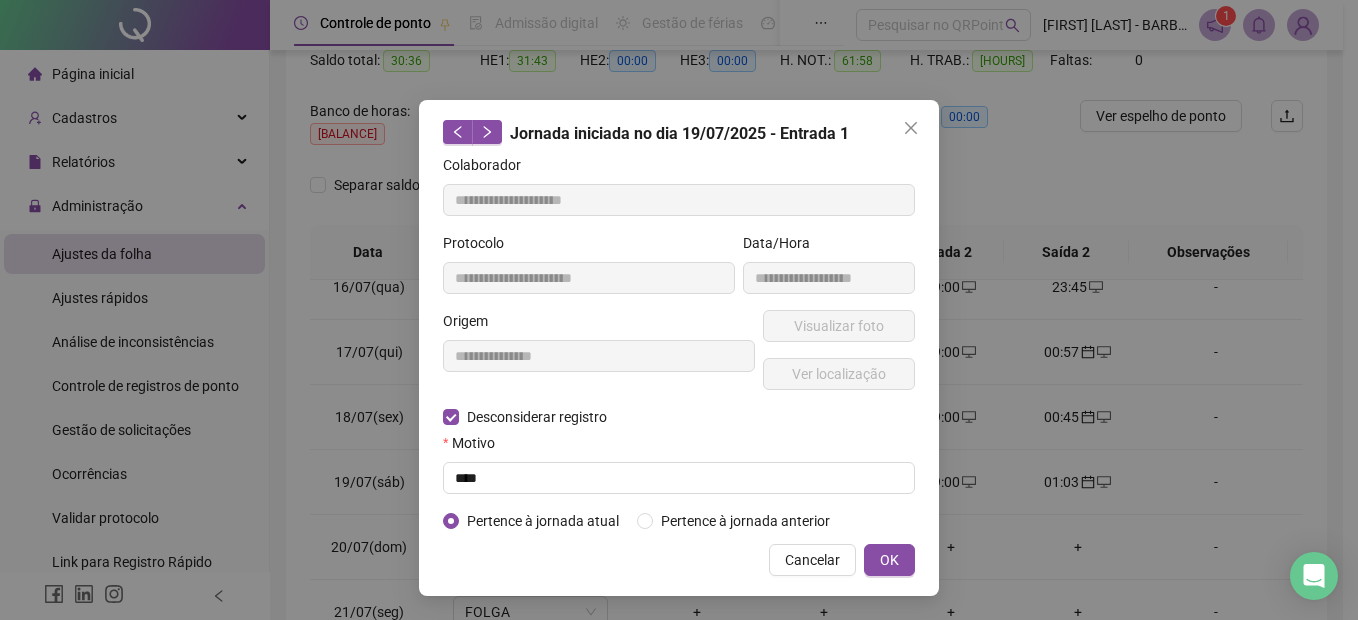 type on "**********" 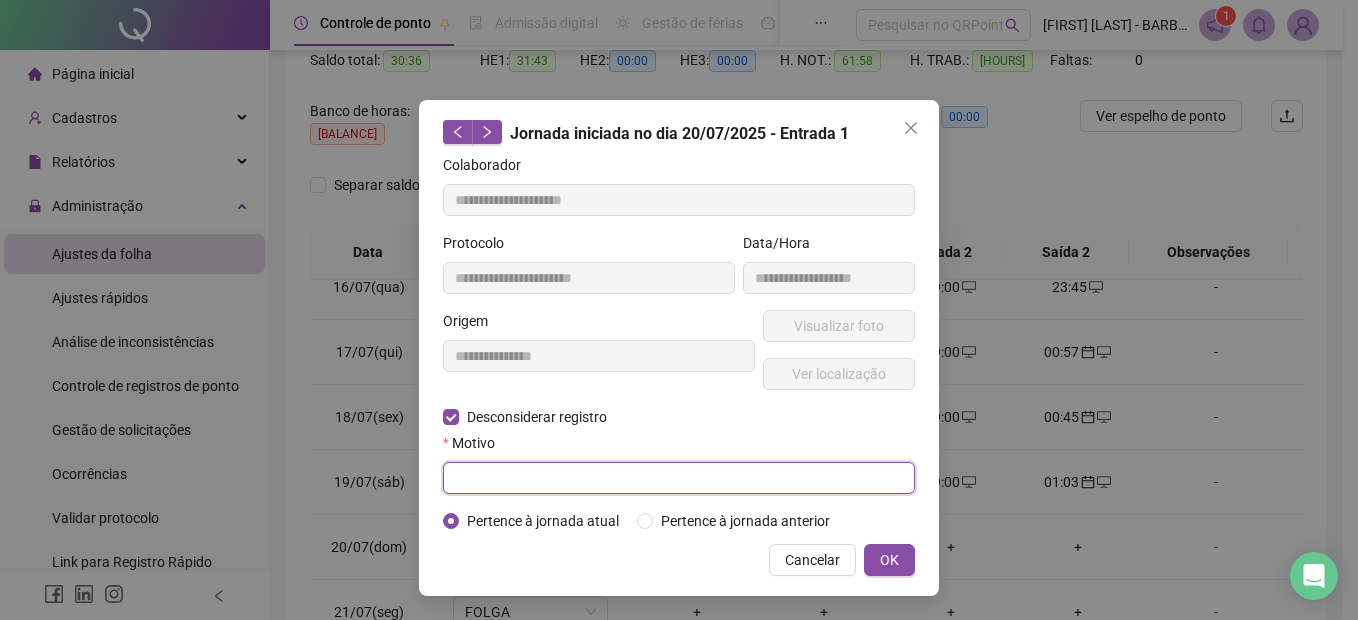 click at bounding box center (679, 478) 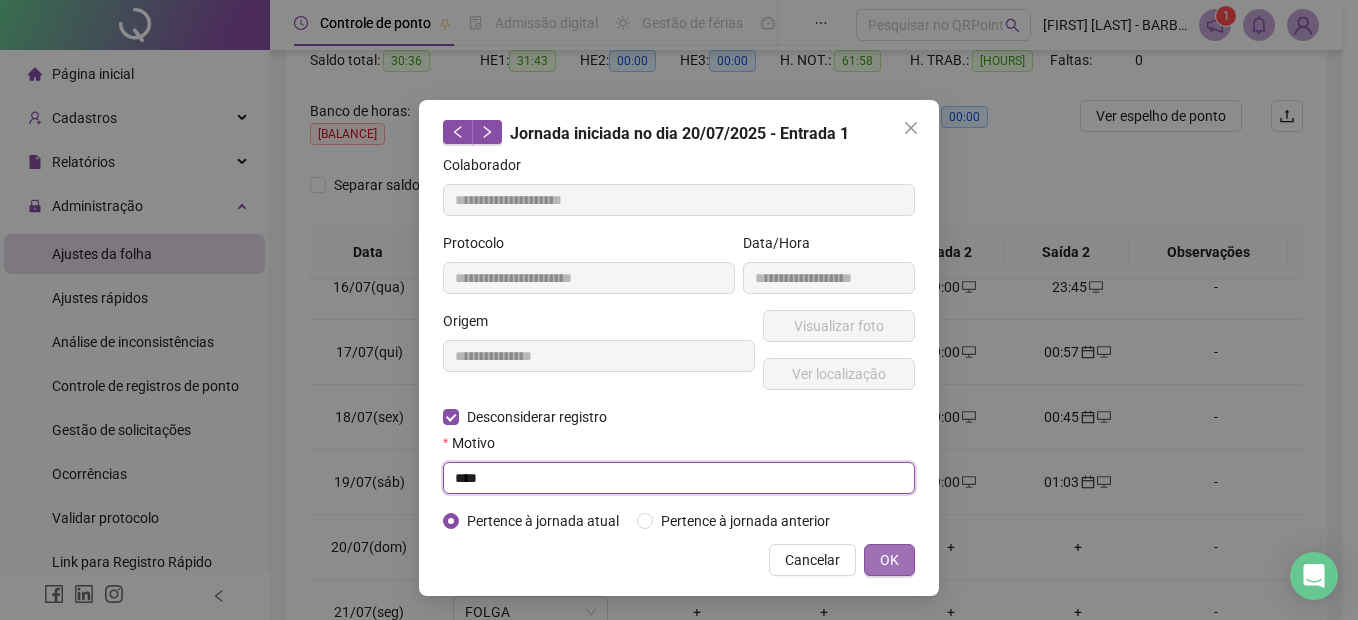 type on "****" 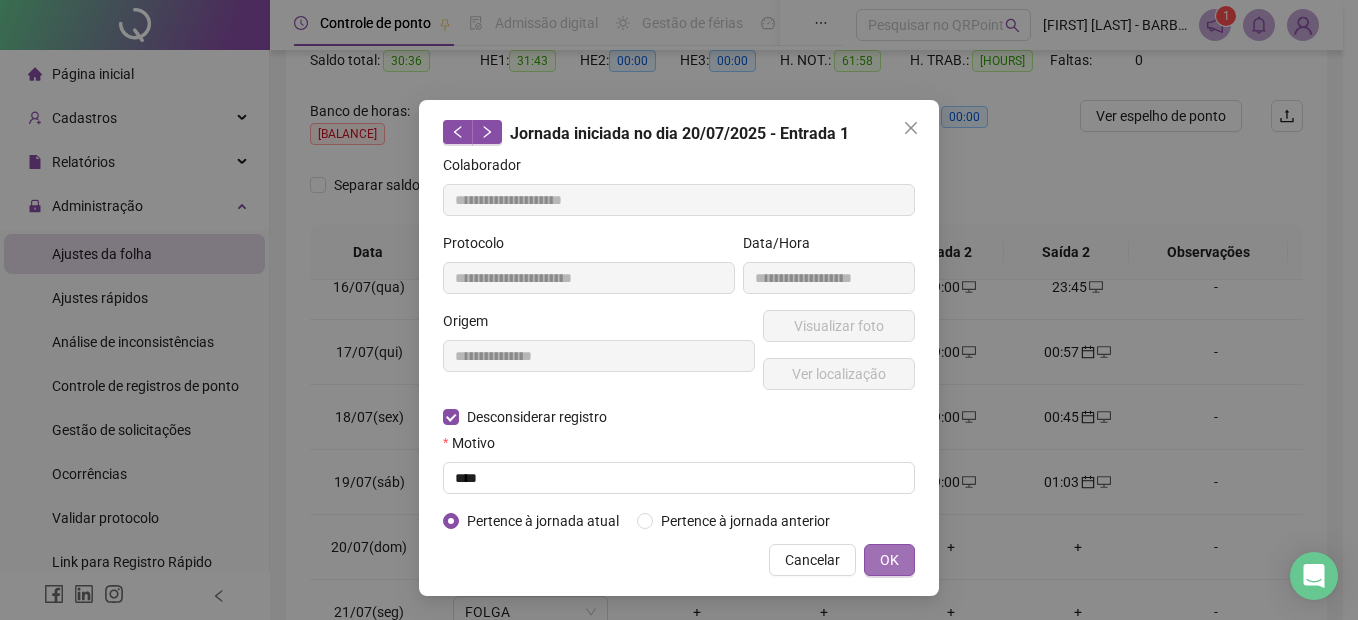 click on "OK" at bounding box center [889, 560] 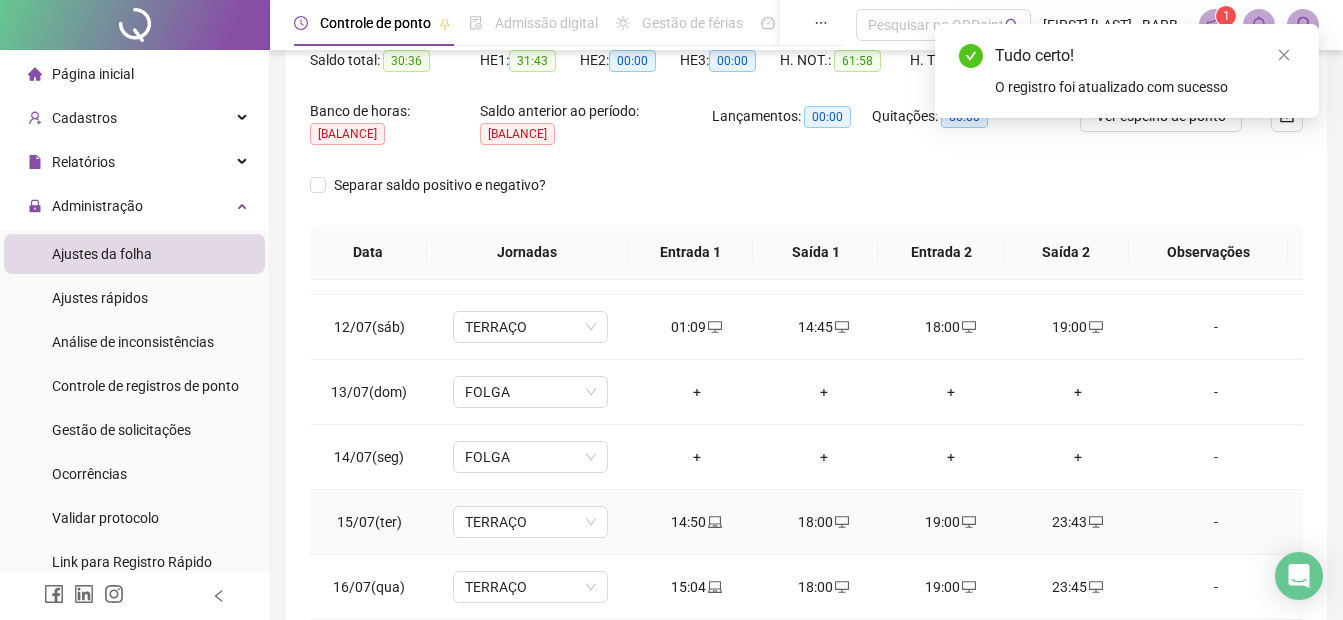 scroll, scrollTop: 600, scrollLeft: 0, axis: vertical 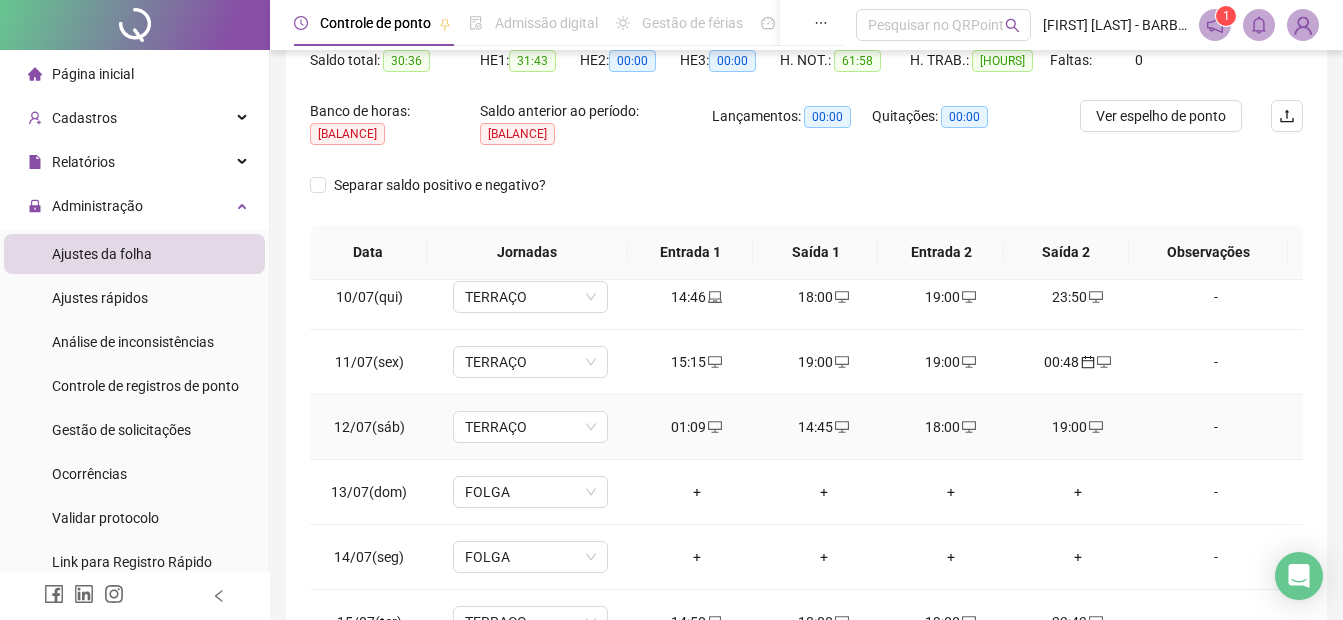 click on "01:09" at bounding box center [696, 427] 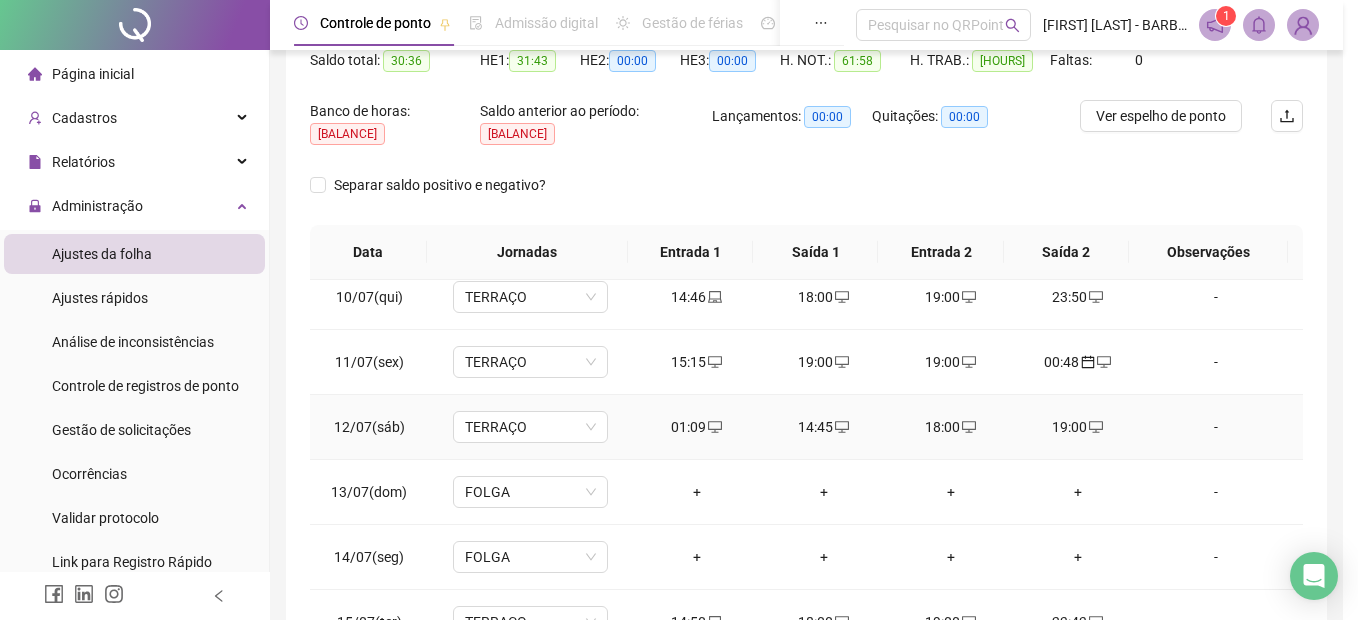 type on "**********" 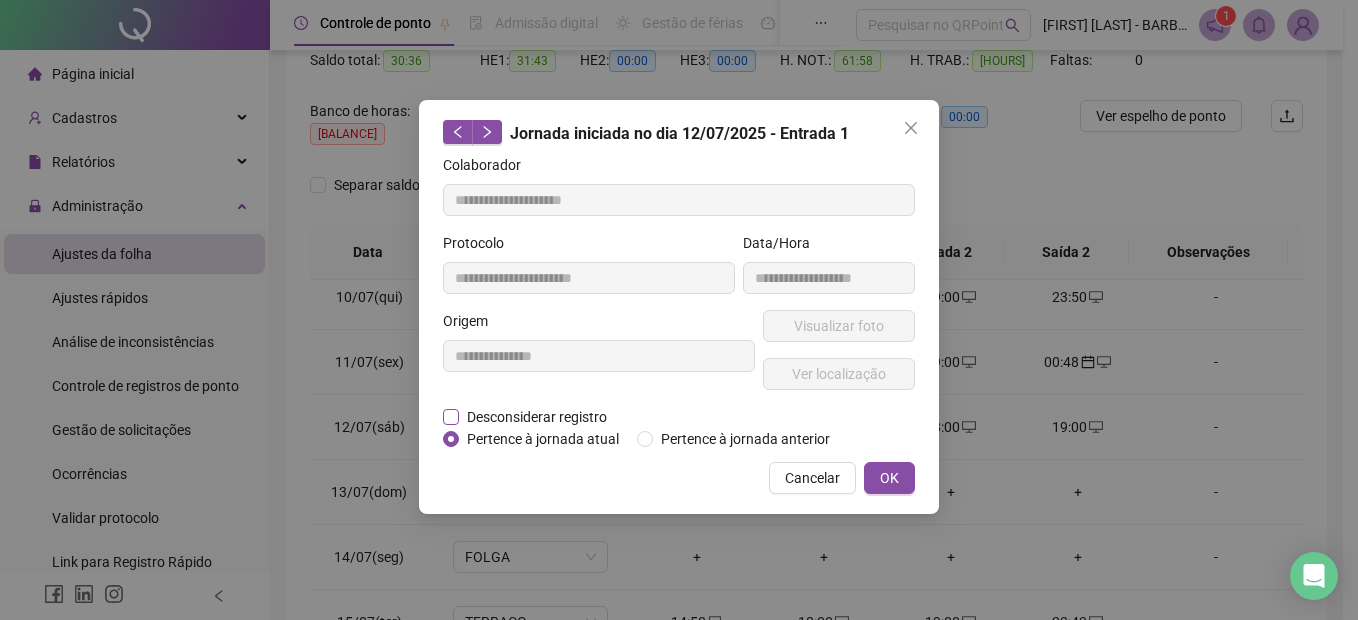 click on "Desconsiderar registro" at bounding box center (537, 417) 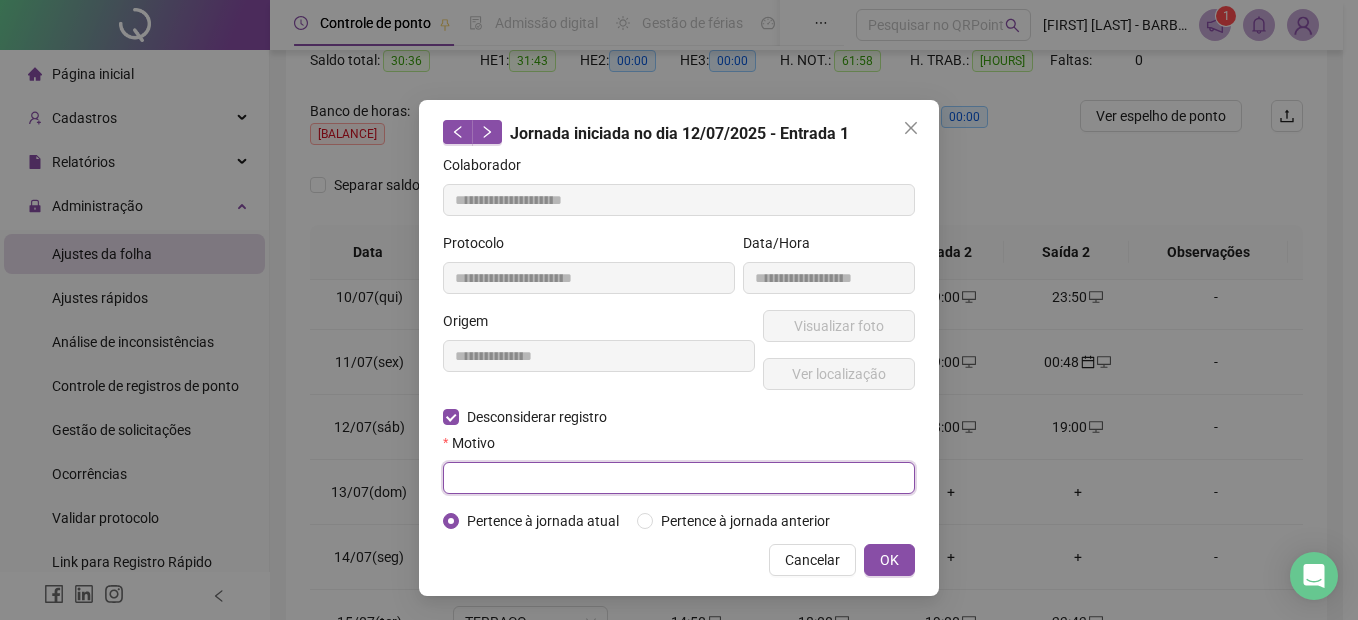 click at bounding box center [679, 478] 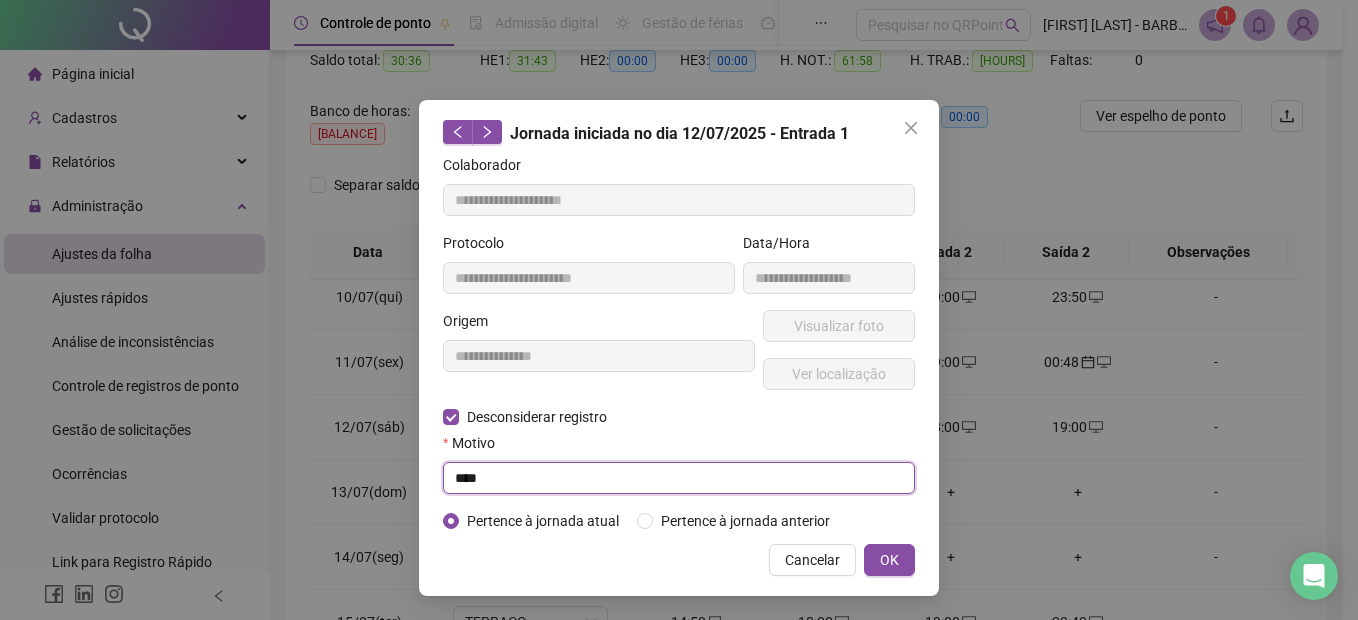 type on "****" 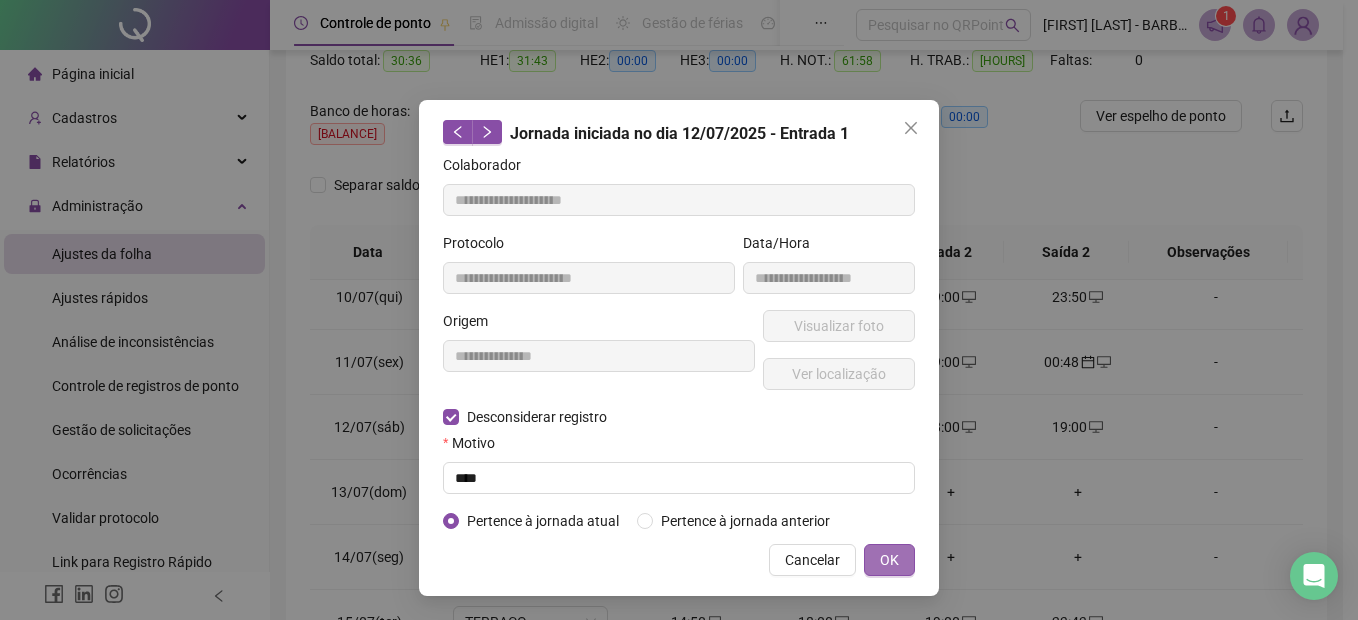 click on "OK" at bounding box center [889, 560] 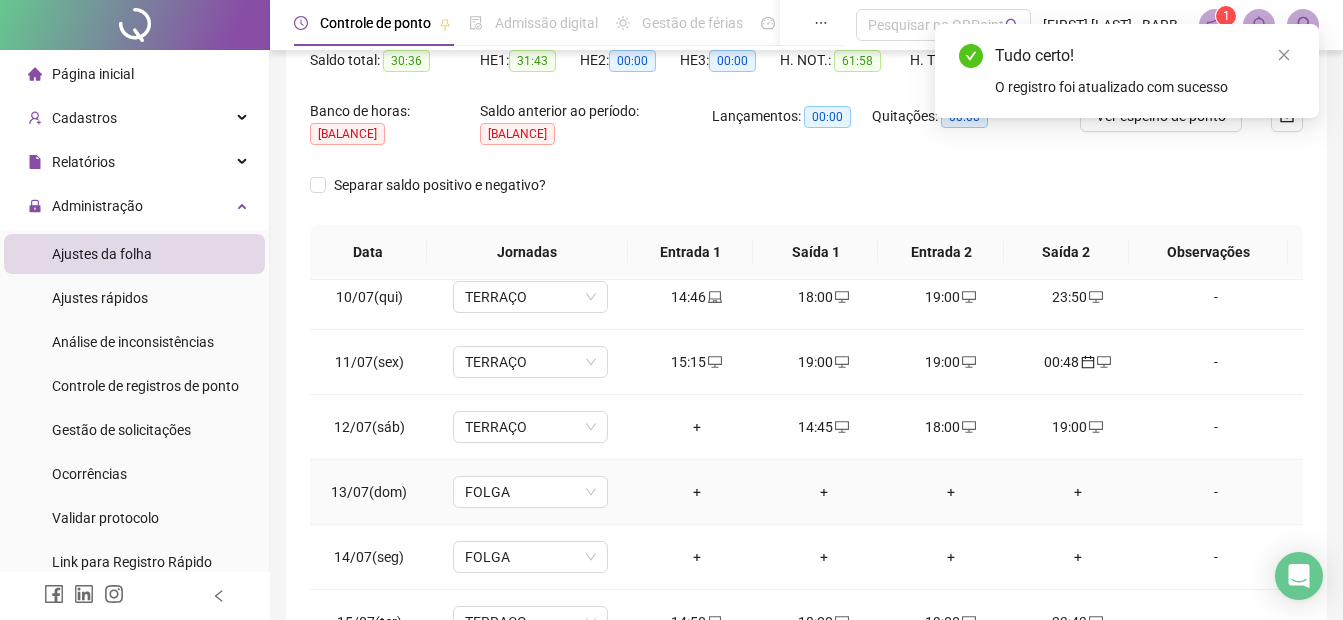 click on "+" at bounding box center [696, 492] 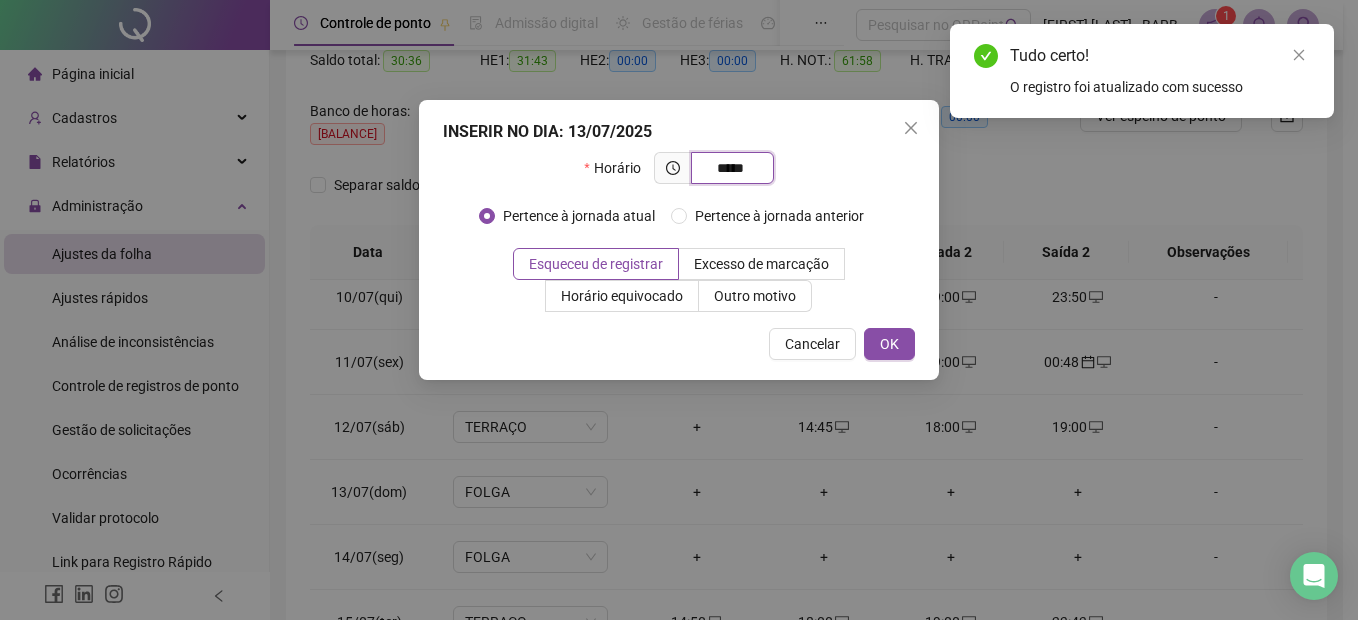 type on "*****" 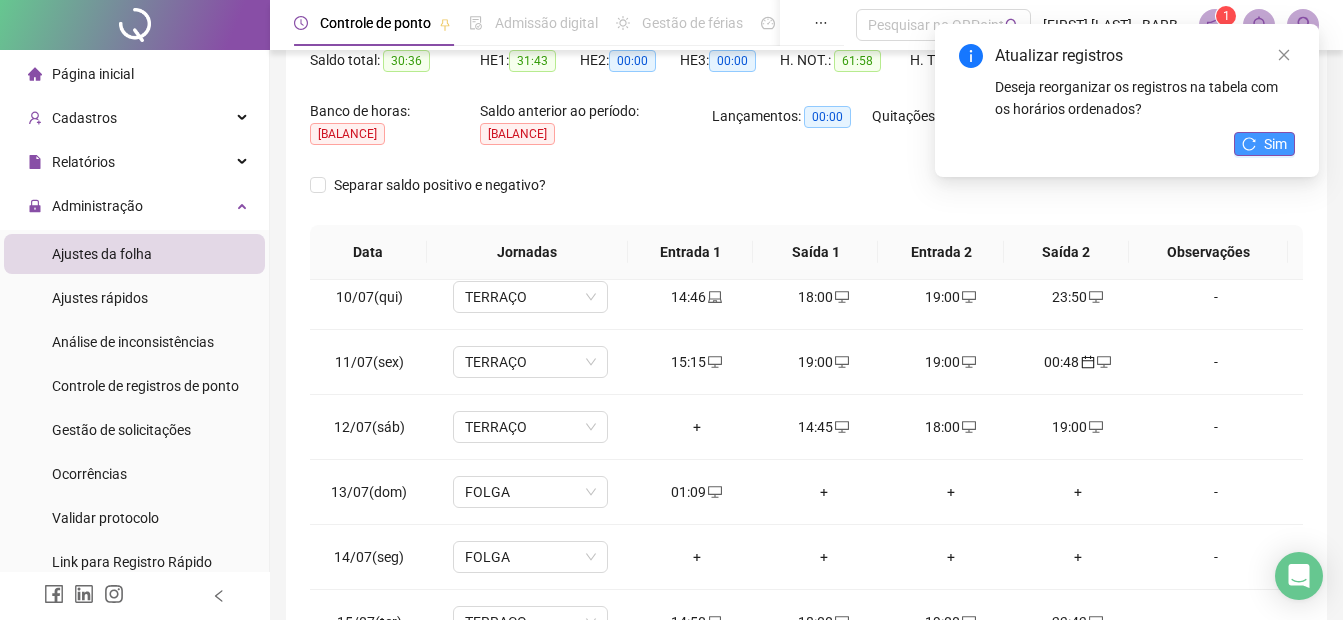click on "Sim" at bounding box center [1264, 144] 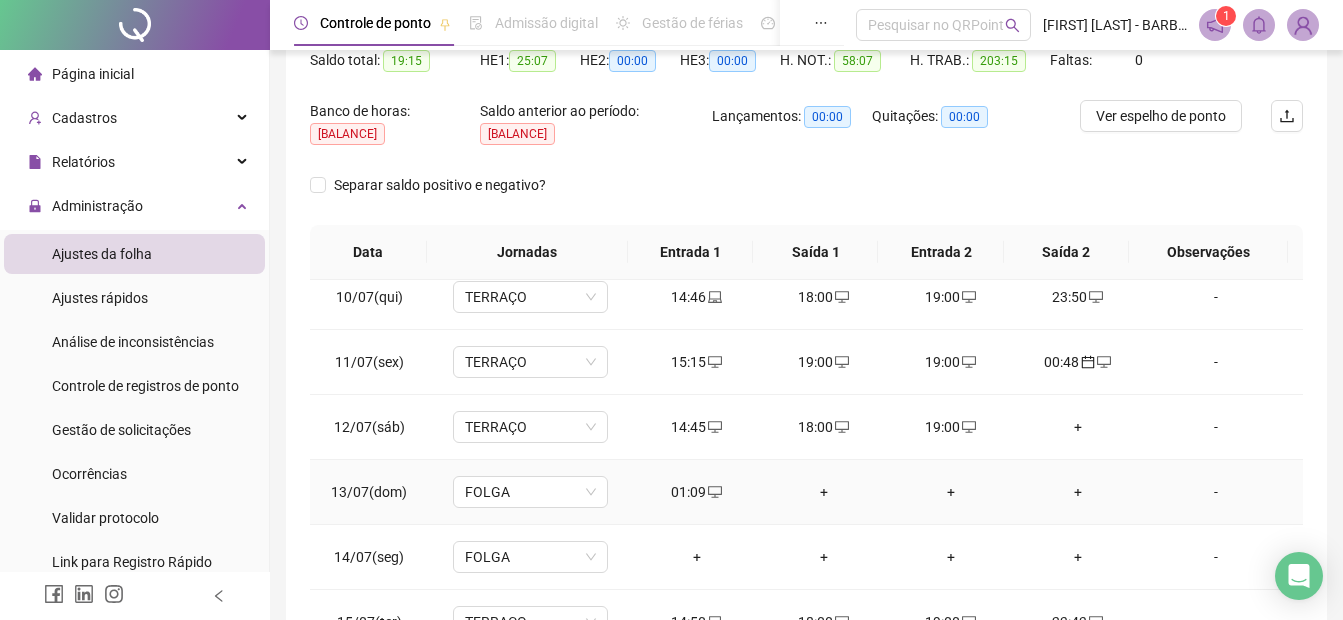 click on "01:09" at bounding box center [696, 492] 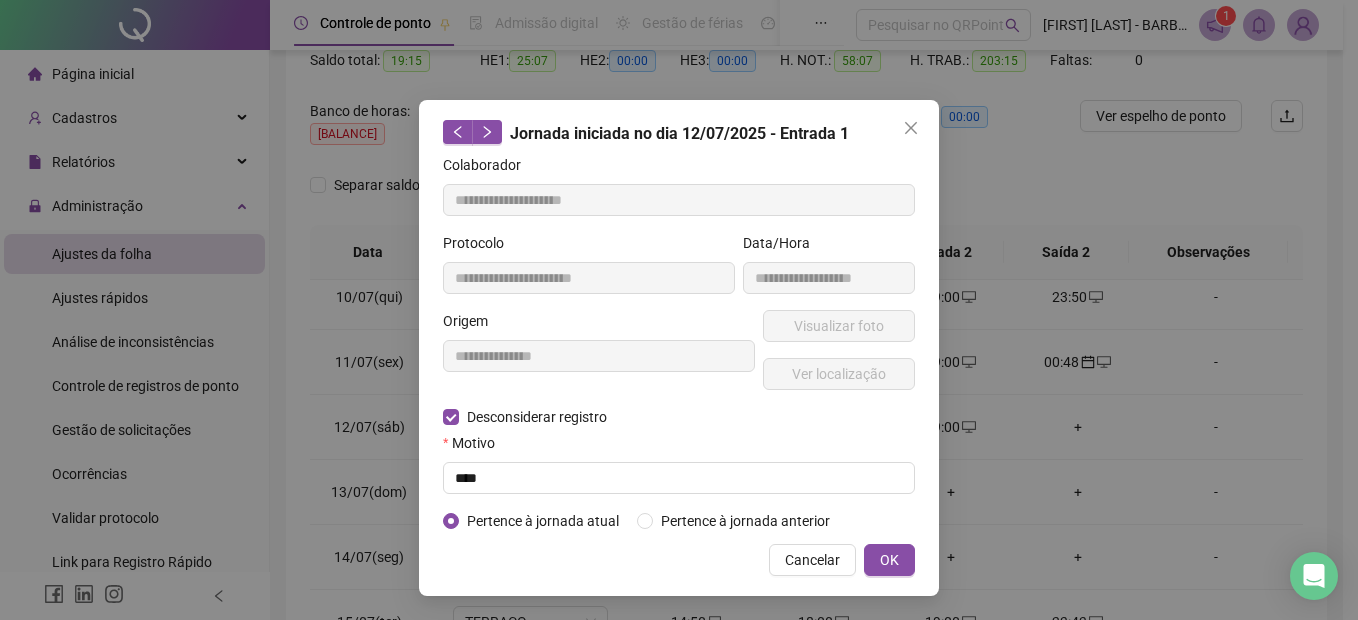 type on "**********" 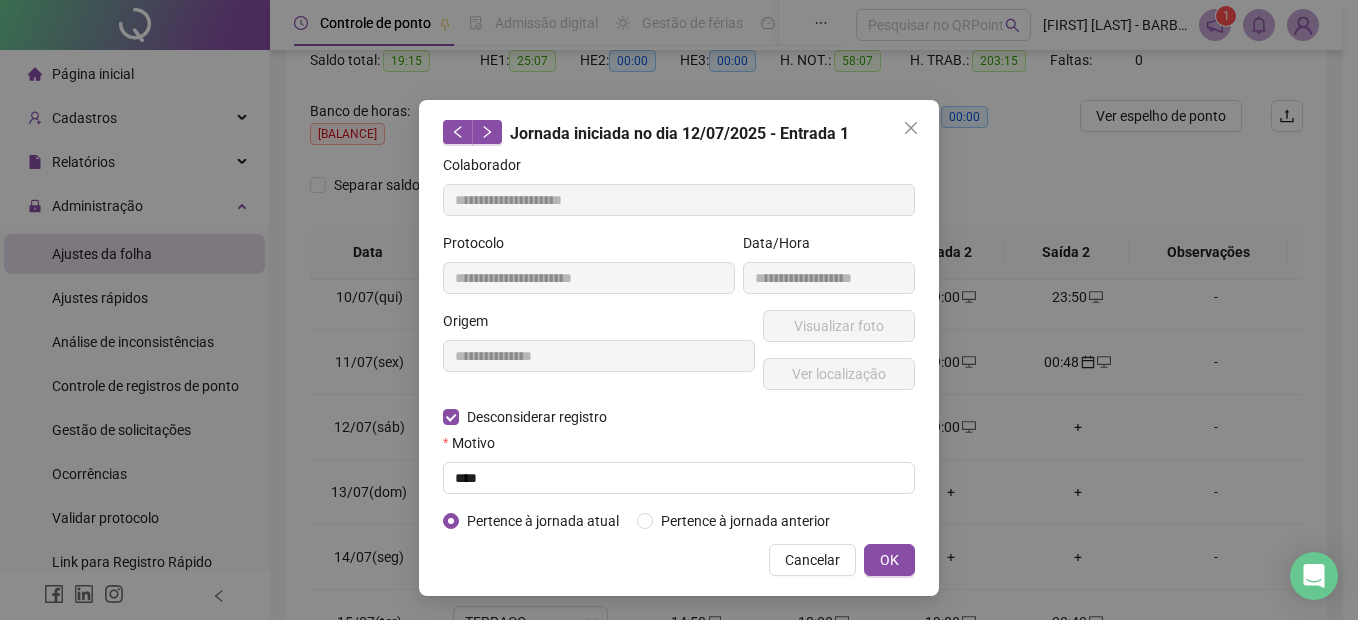 type on "**********" 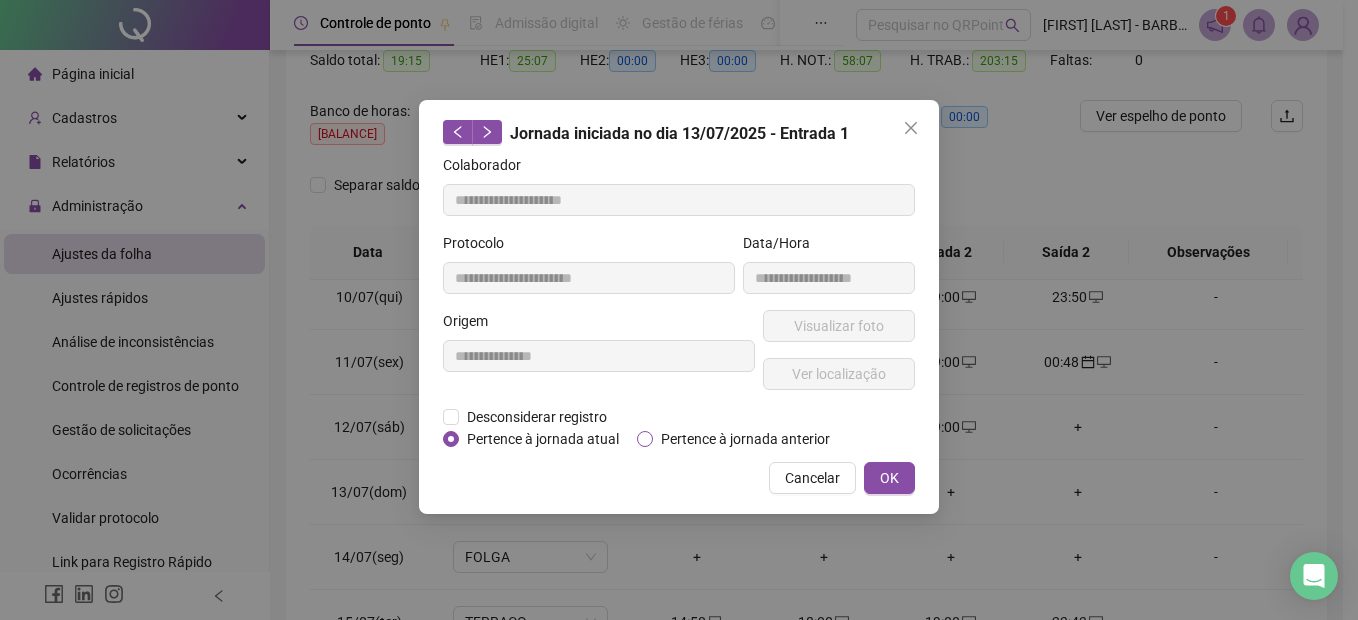 click on "Pertence à jornada anterior" at bounding box center (745, 439) 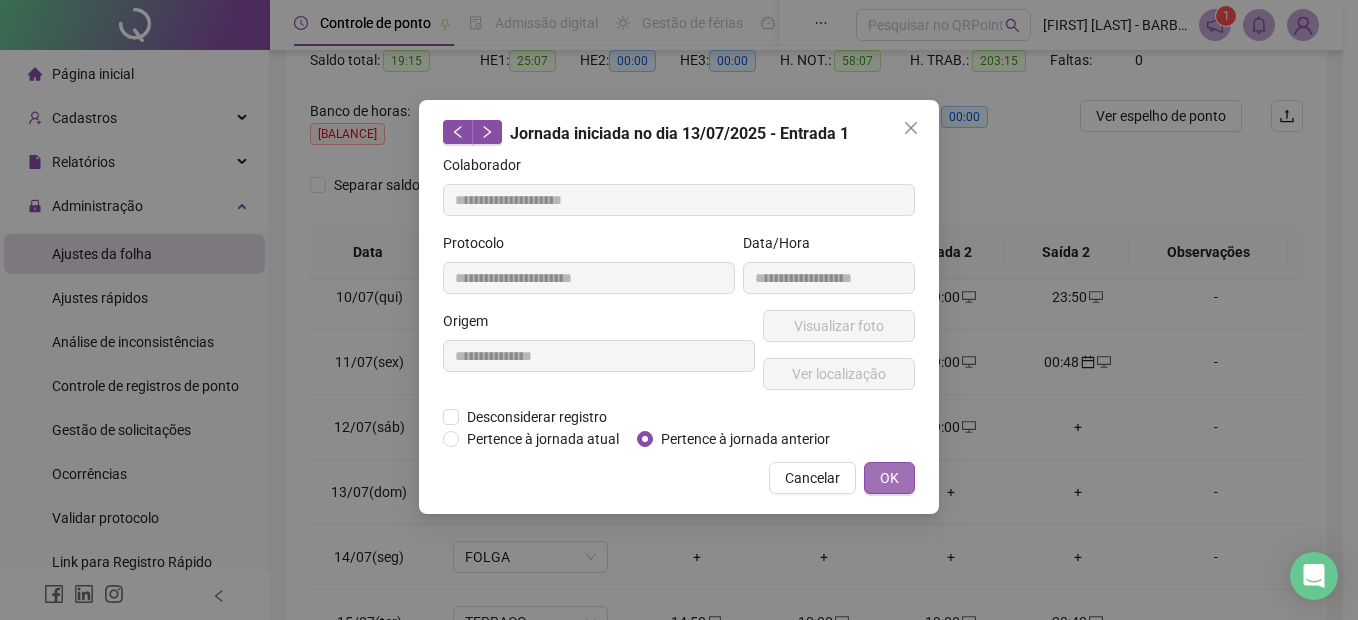 click on "OK" at bounding box center [889, 478] 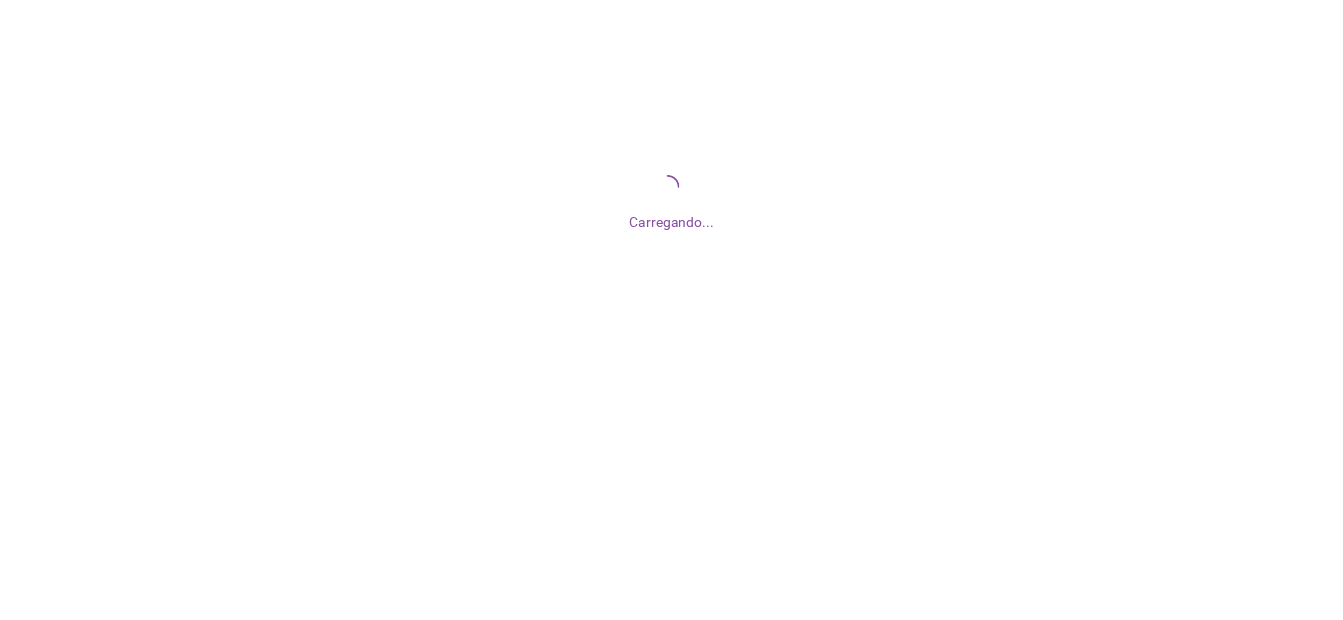 scroll, scrollTop: 0, scrollLeft: 0, axis: both 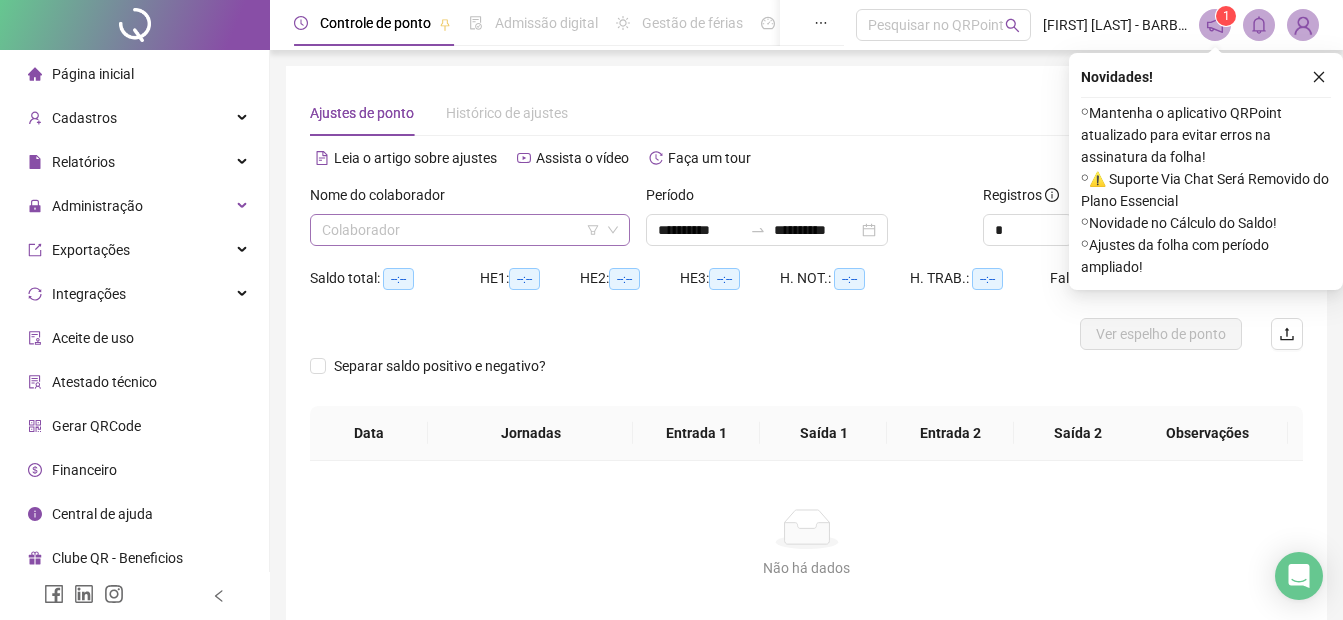 click at bounding box center [461, 230] 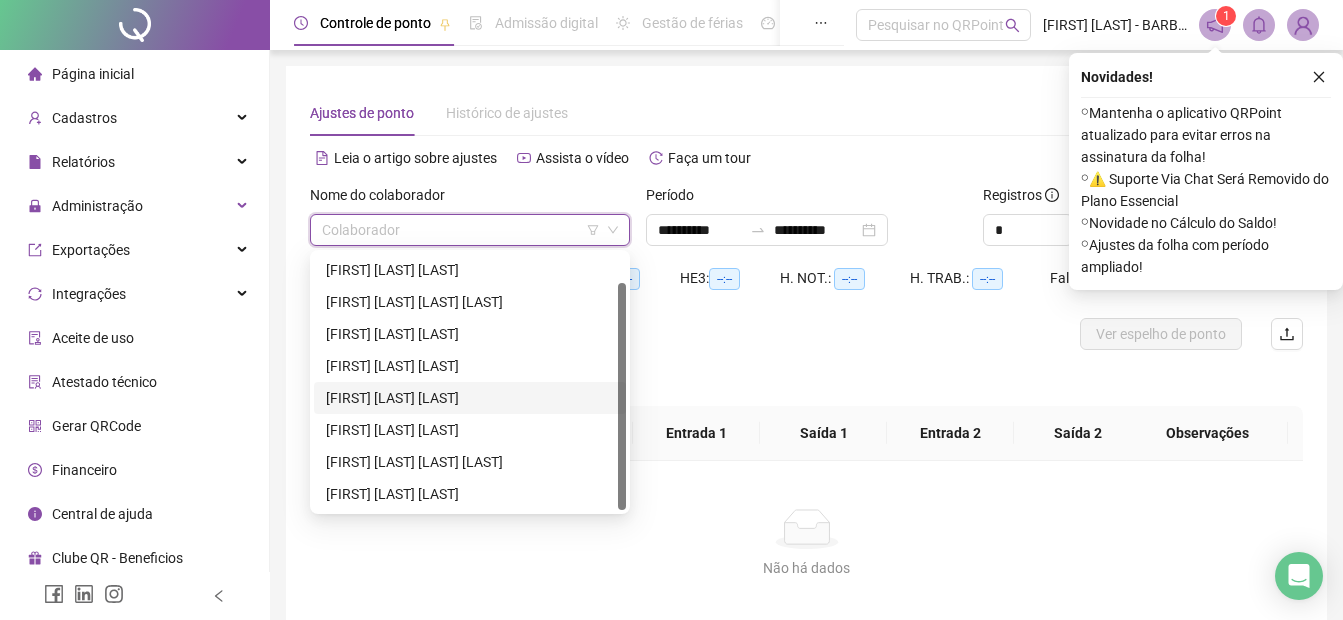 scroll, scrollTop: 32, scrollLeft: 0, axis: vertical 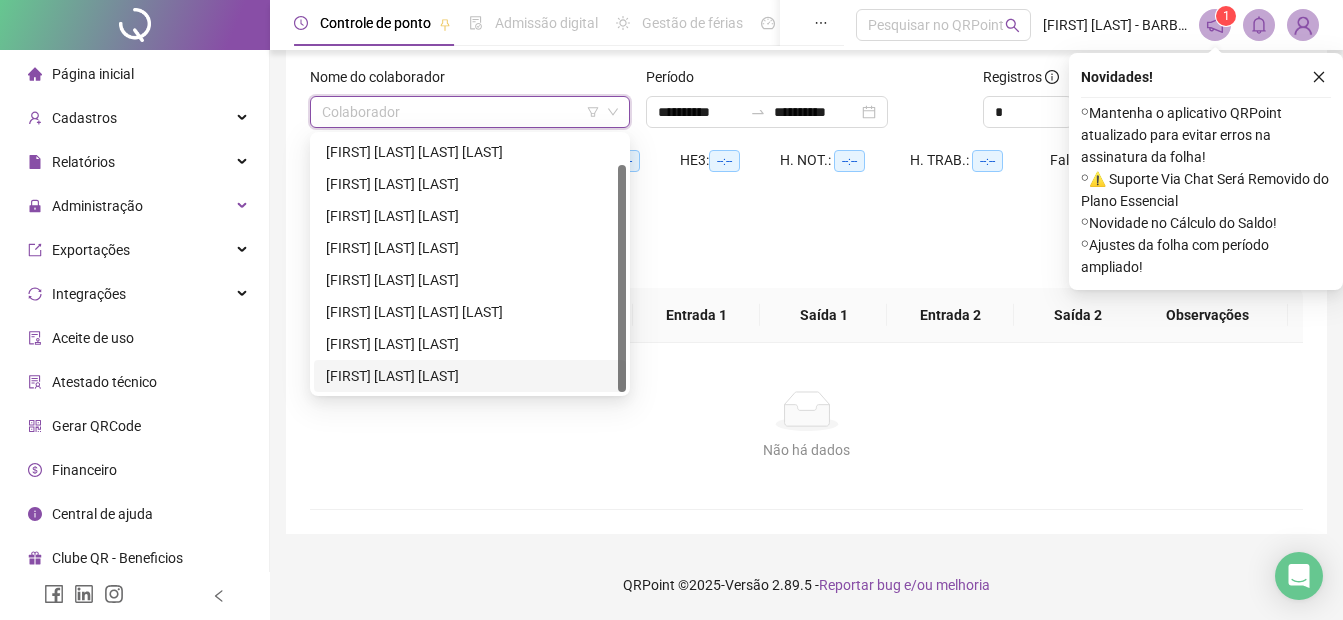 click on "[FIRST] [LAST] [LAST]" at bounding box center [470, 376] 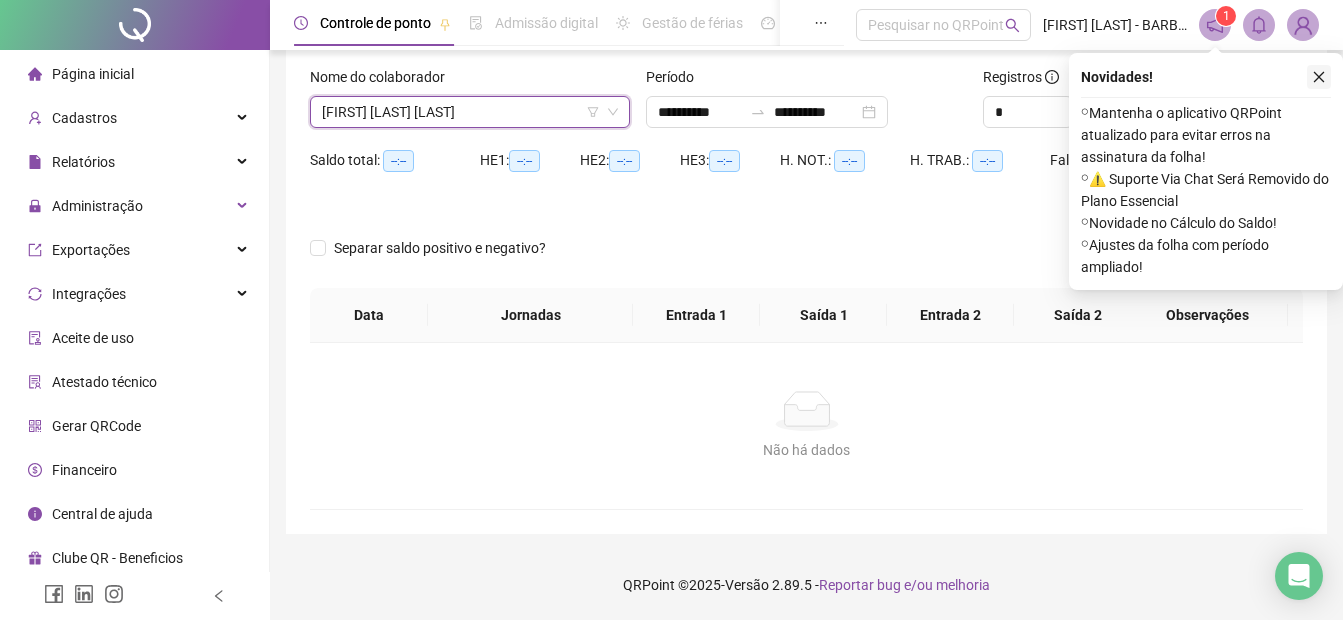 click 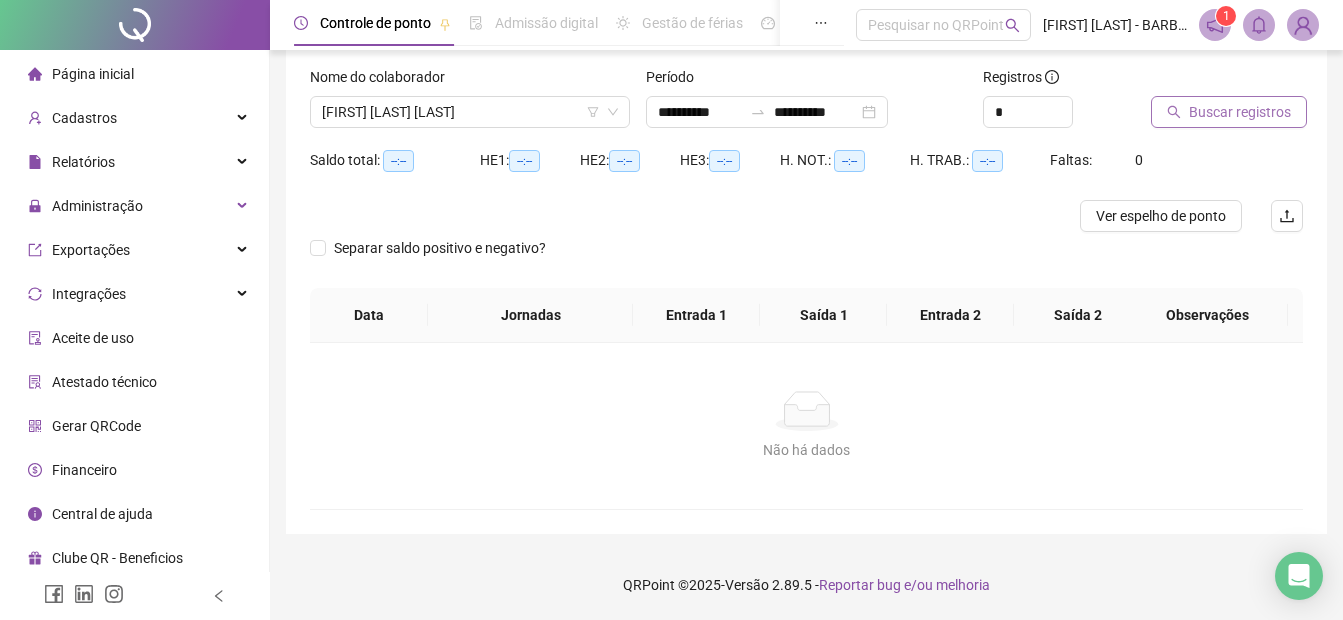 click on "Buscar registros" at bounding box center (1240, 112) 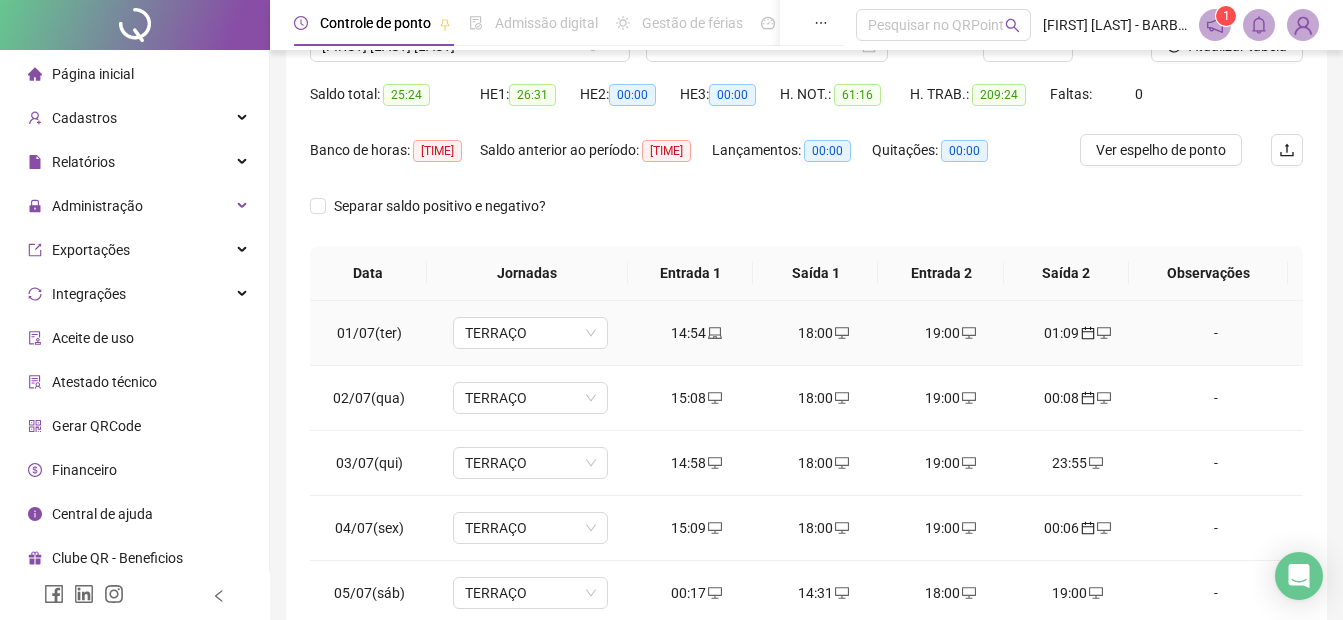scroll, scrollTop: 318, scrollLeft: 0, axis: vertical 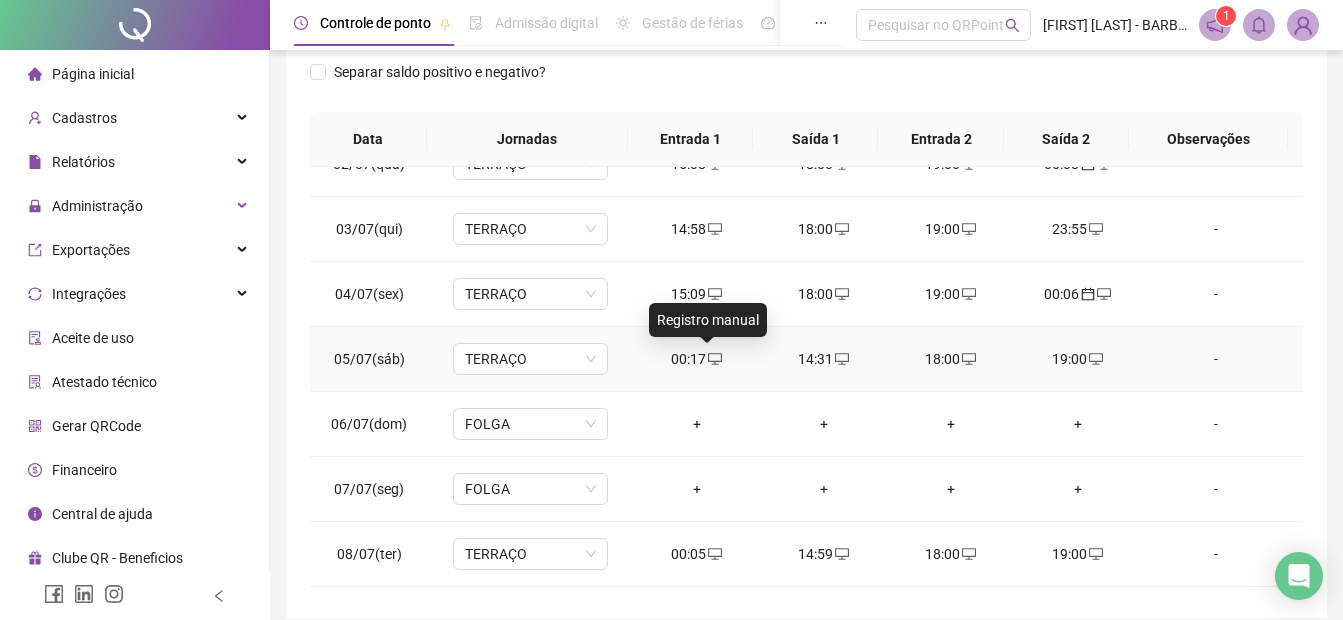 click on "00:17" at bounding box center [696, 359] 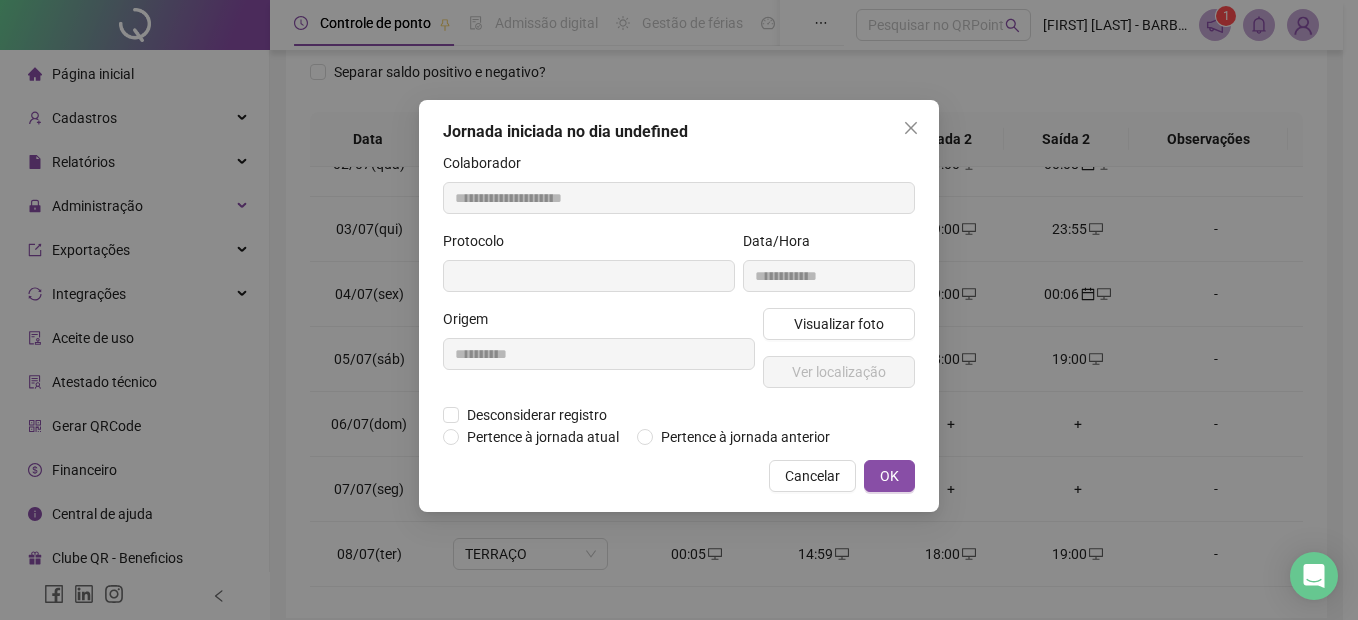 type on "**********" 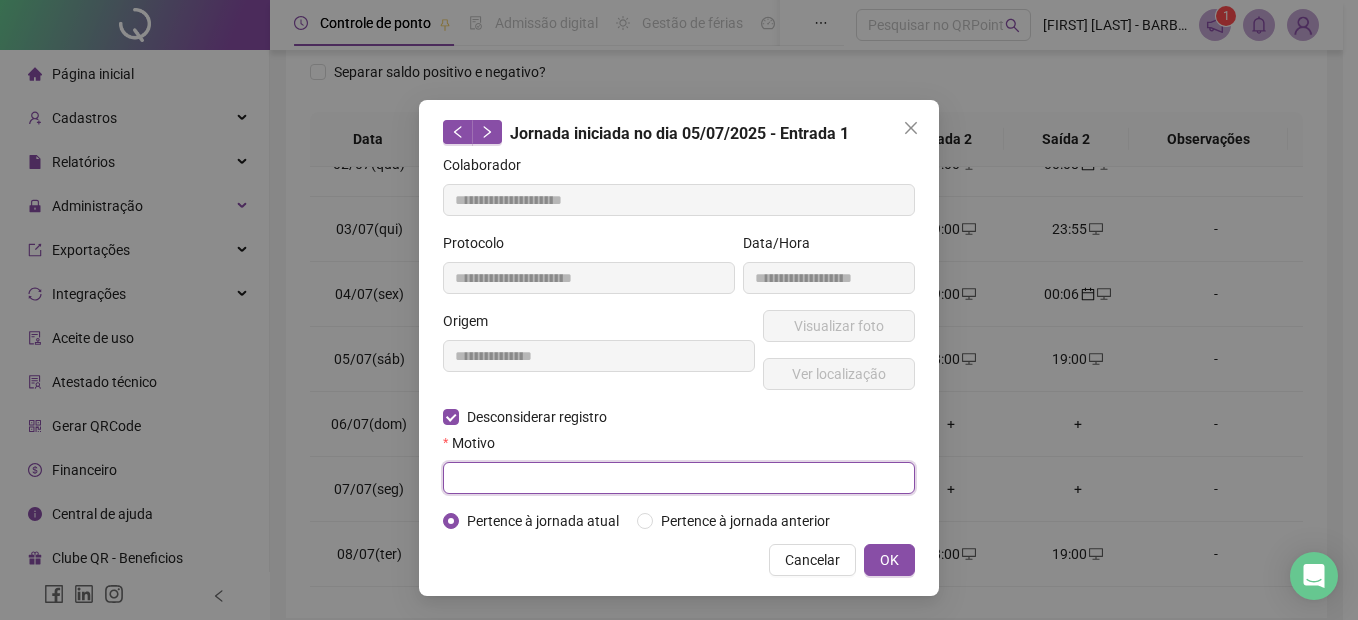 click at bounding box center [679, 478] 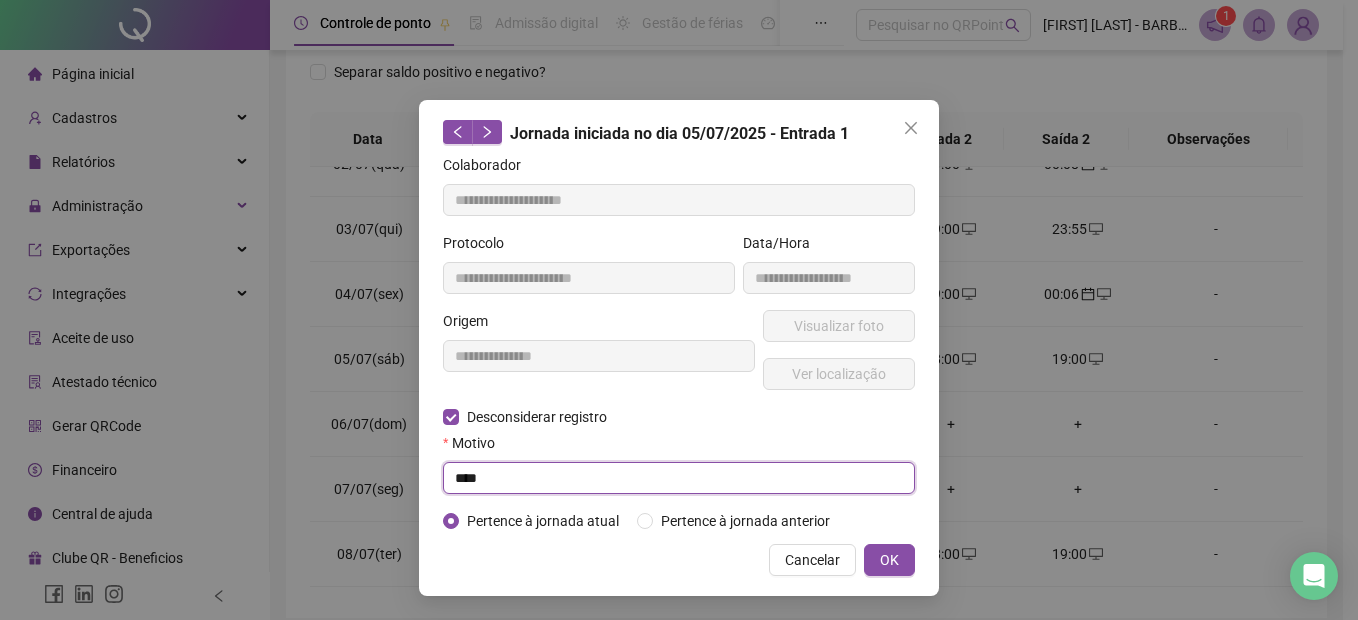 type on "****" 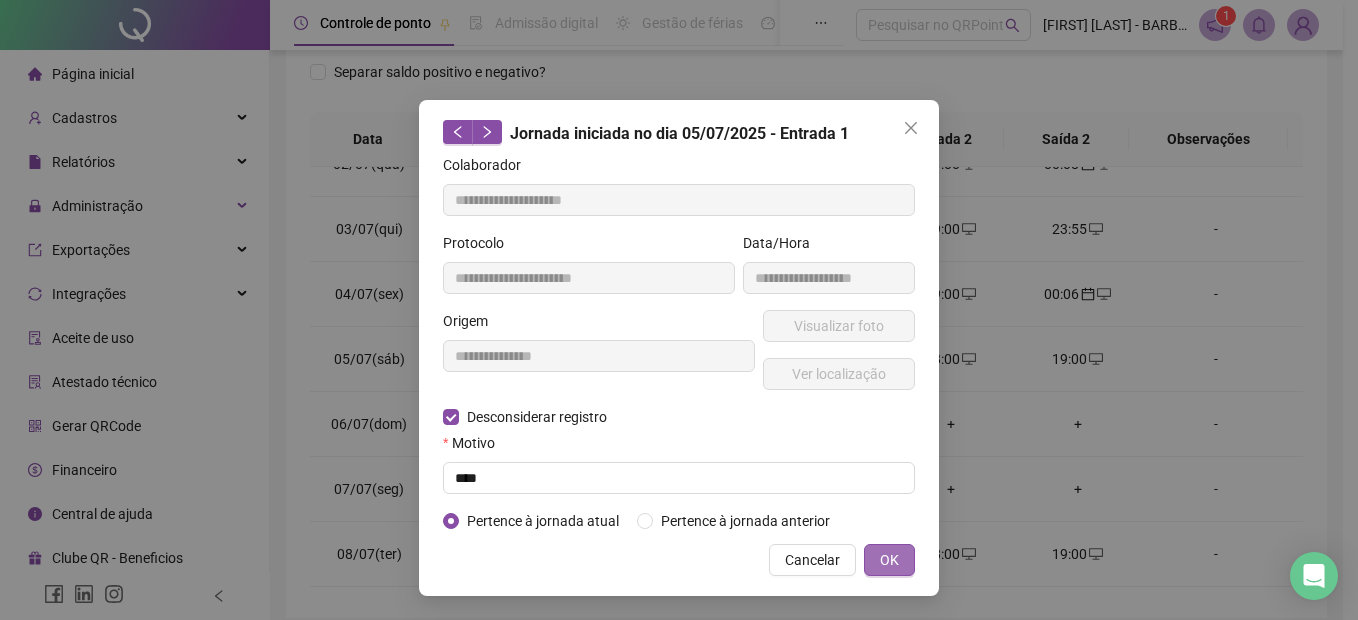 click on "OK" at bounding box center [889, 560] 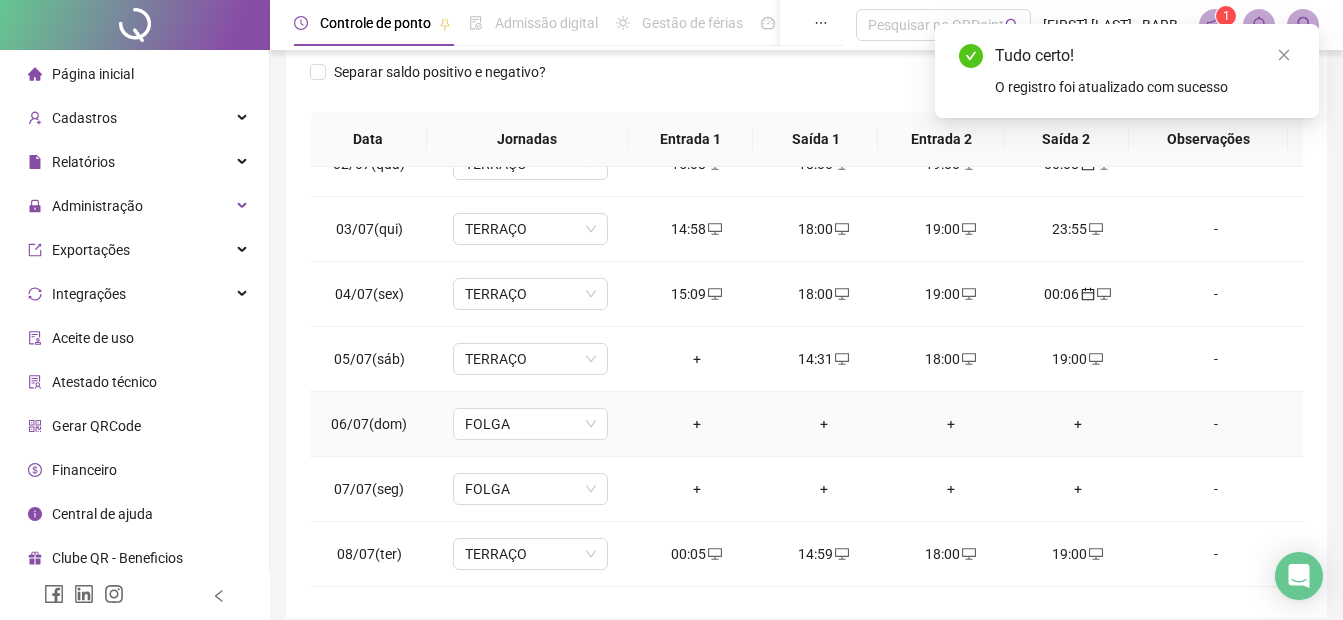 click on "+" at bounding box center [696, 424] 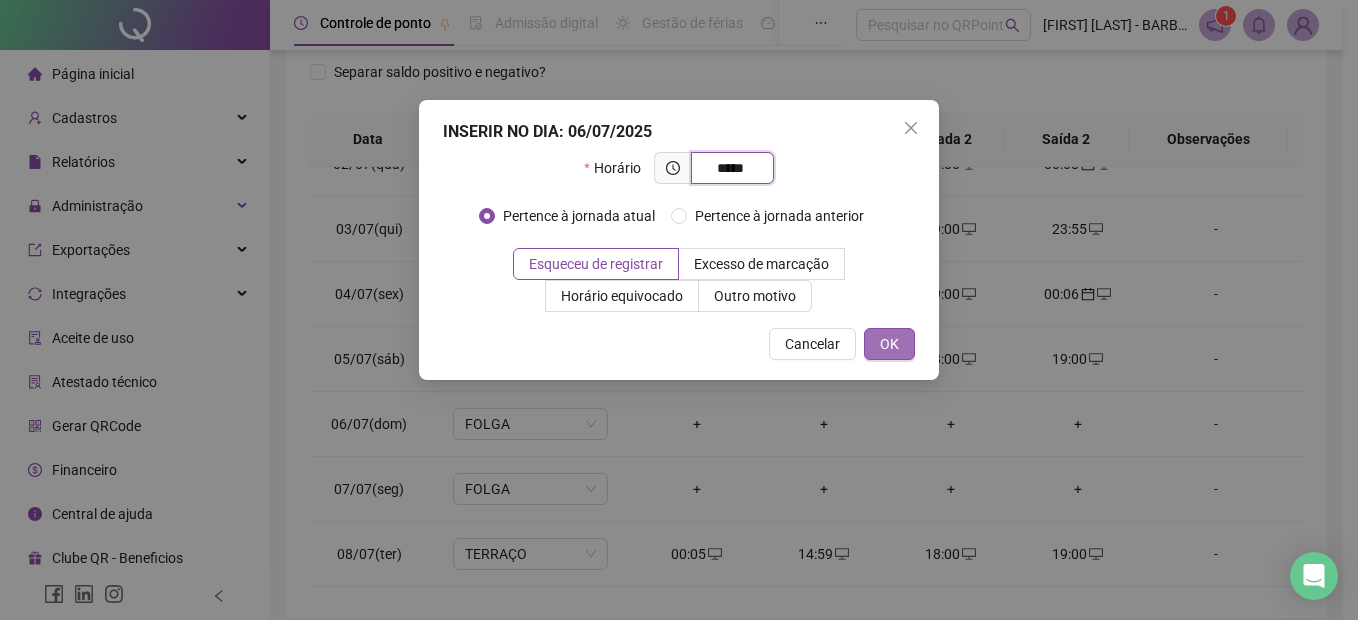 type on "*****" 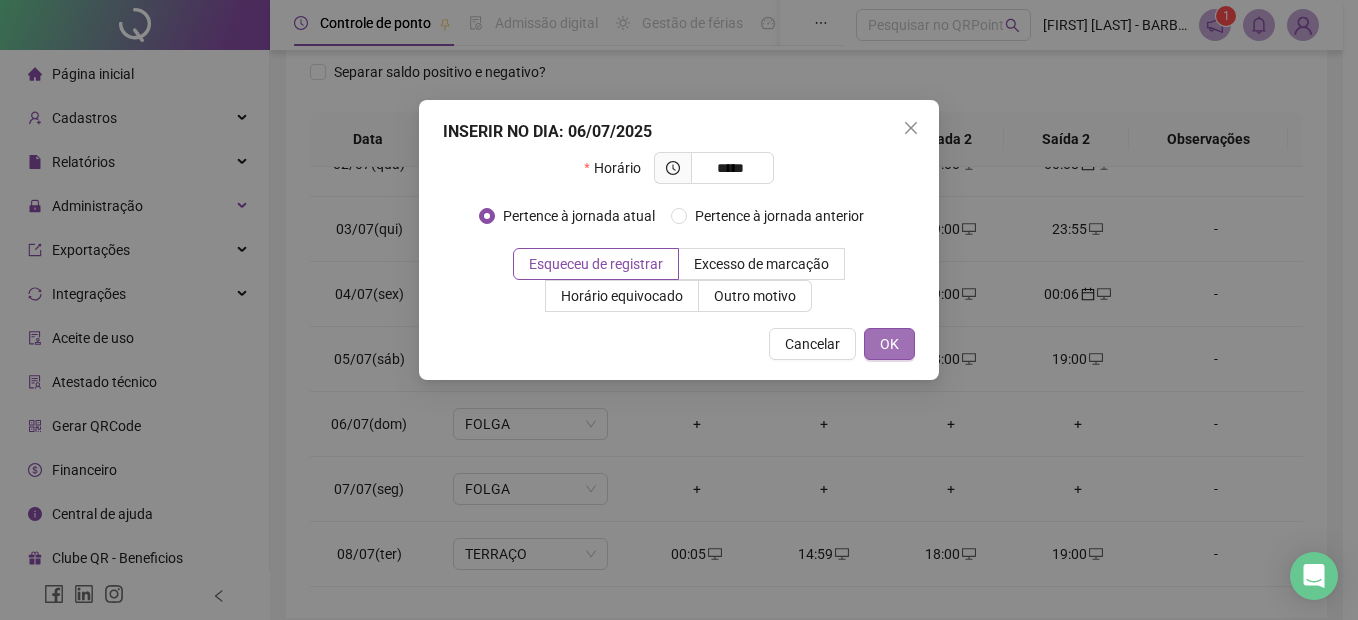 click on "OK" at bounding box center [889, 344] 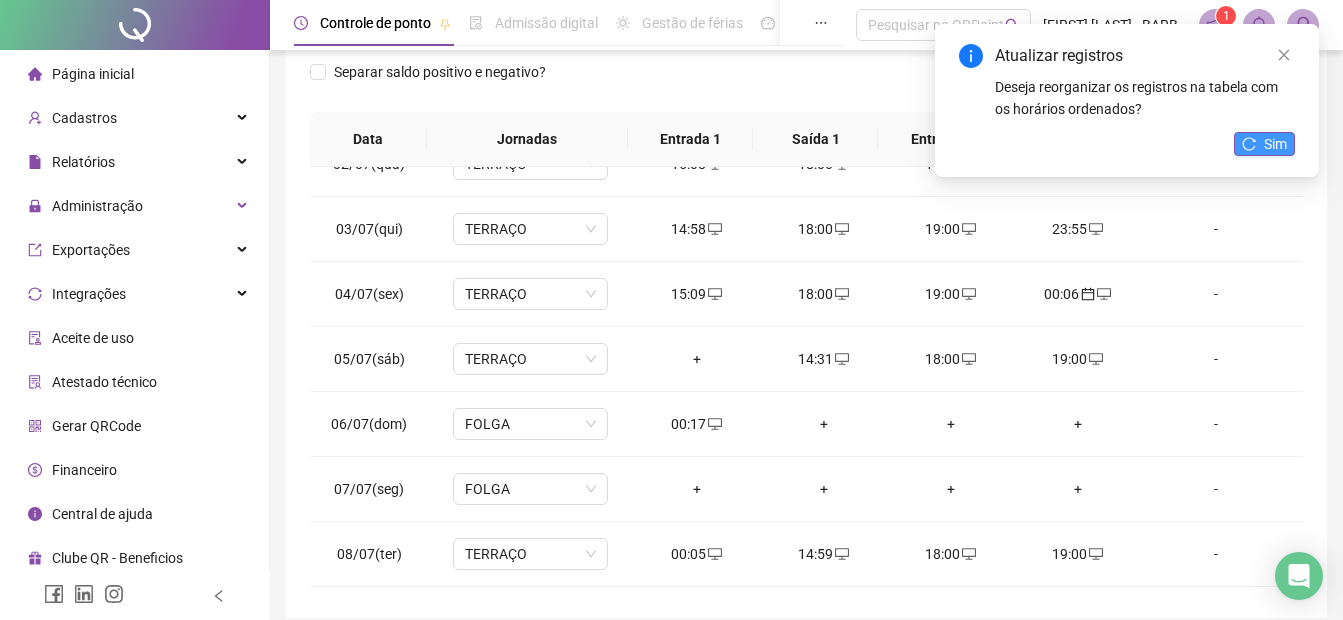 click on "Sim" at bounding box center (1275, 144) 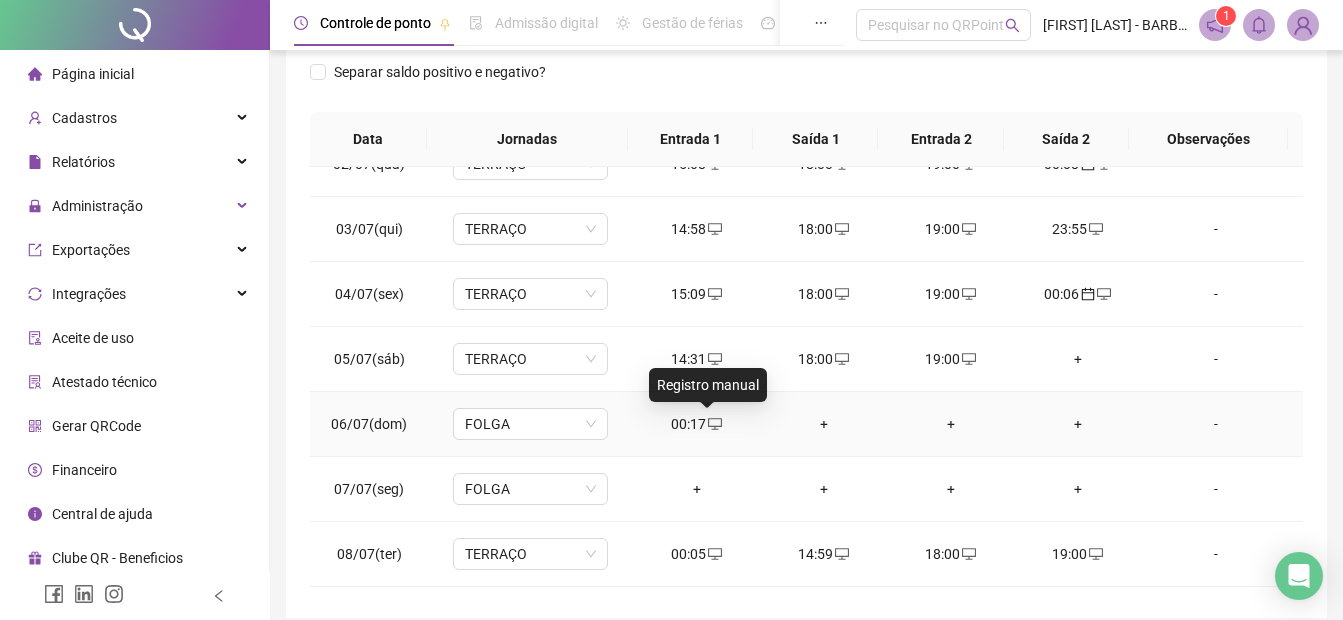 click on "00:17" at bounding box center [696, 424] 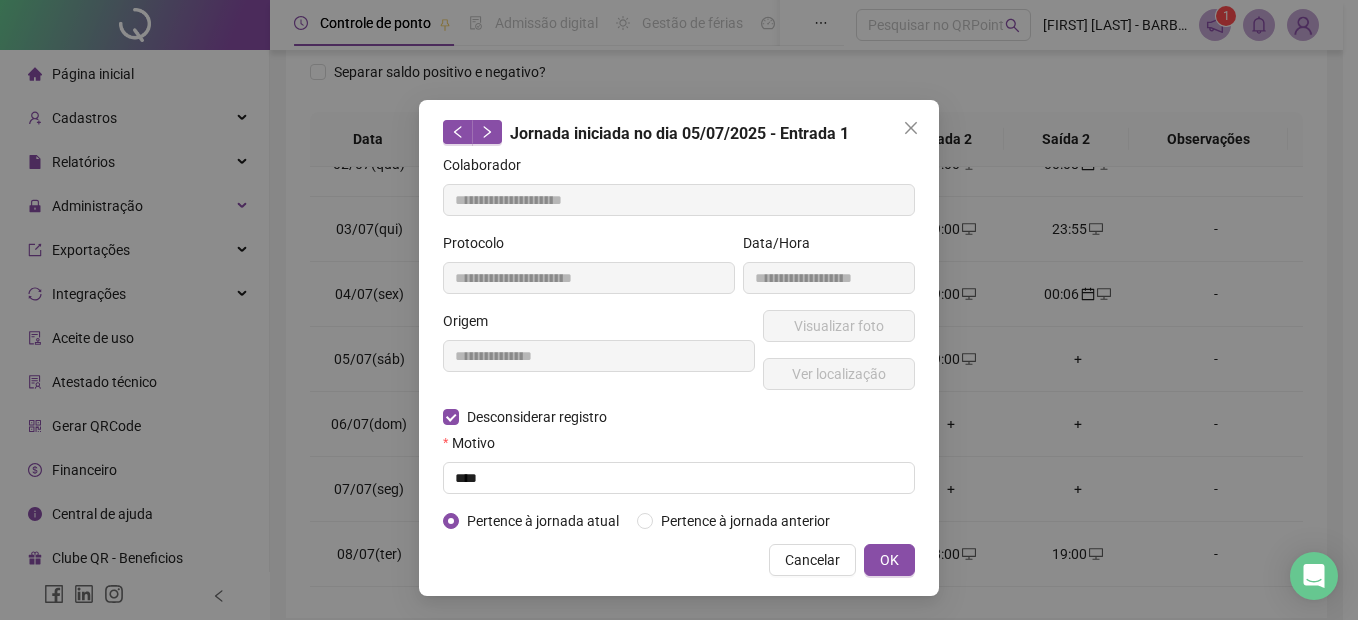 type on "**********" 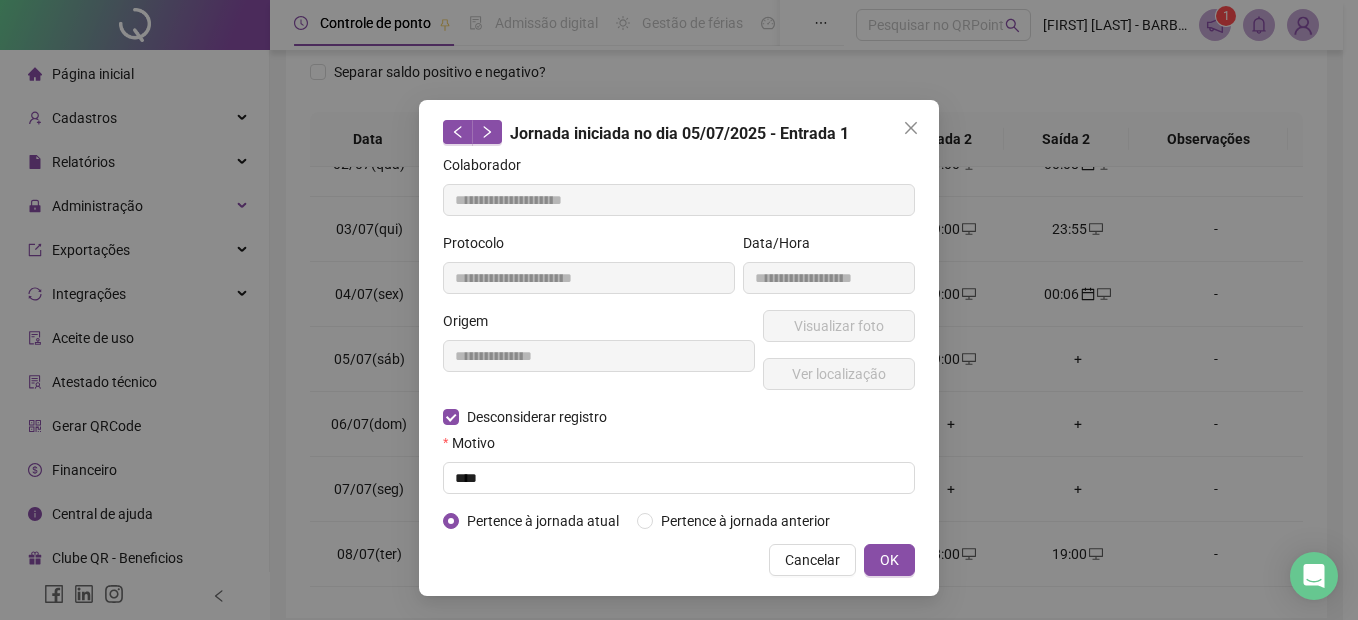 type on "**********" 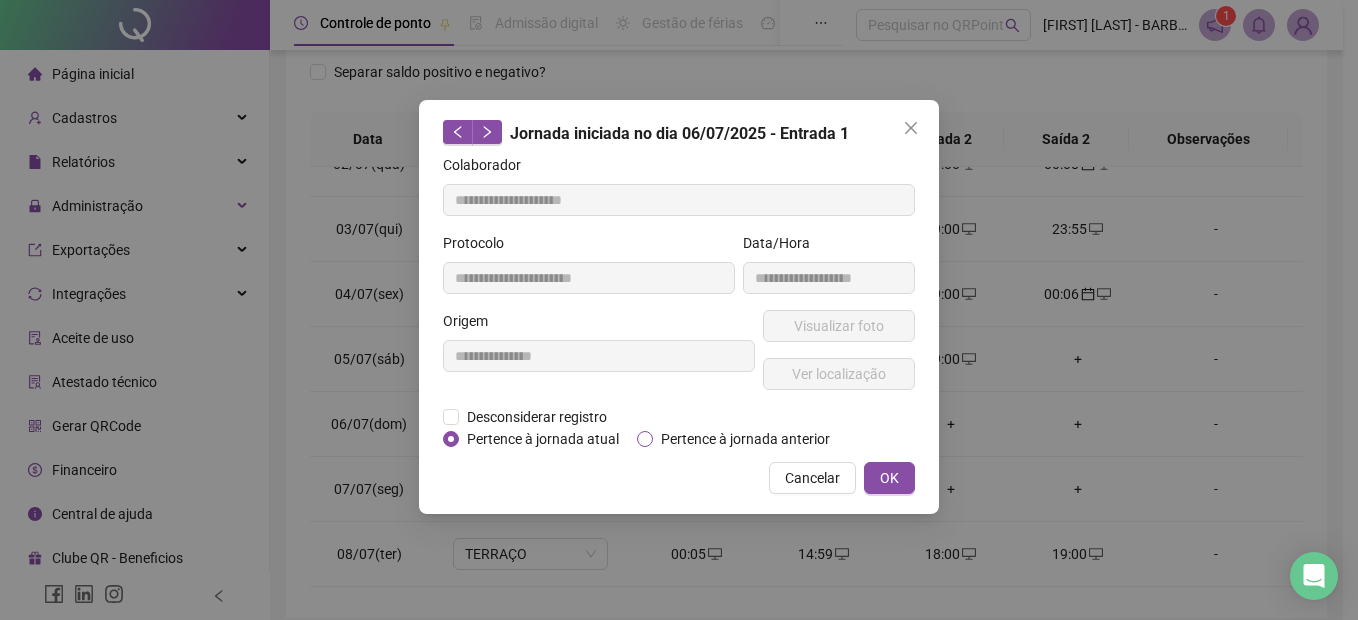 click on "Pertence à jornada anterior" at bounding box center (745, 439) 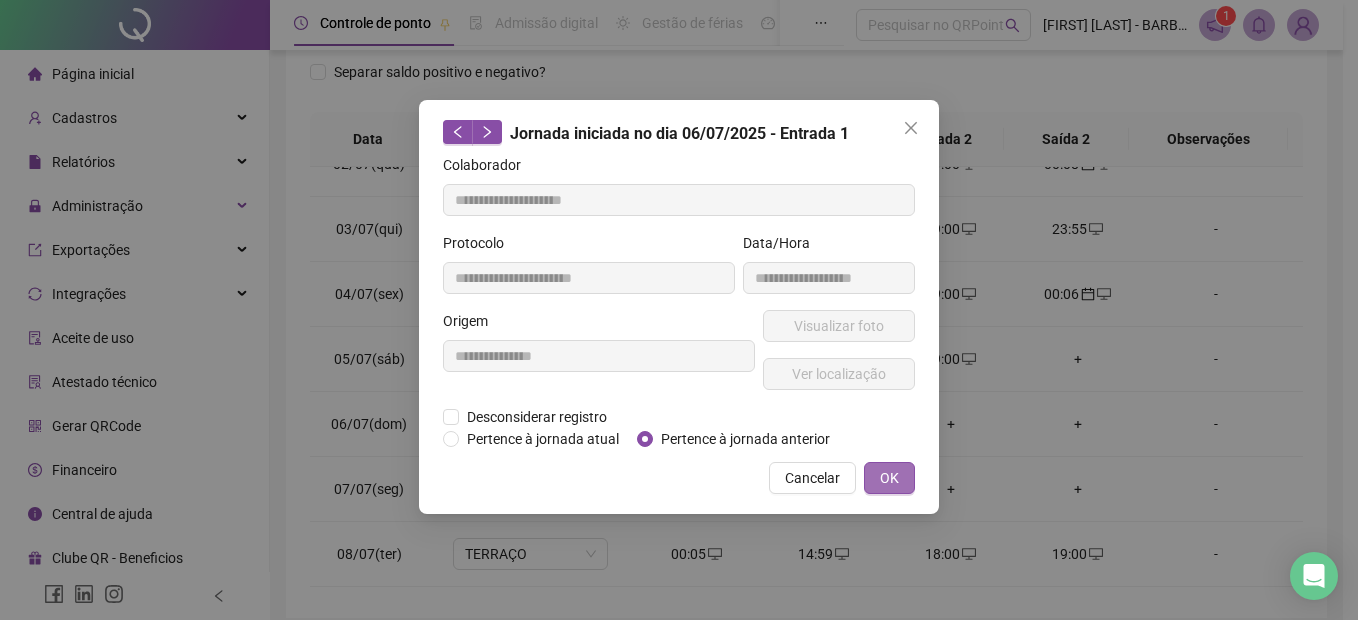 click on "OK" at bounding box center [889, 478] 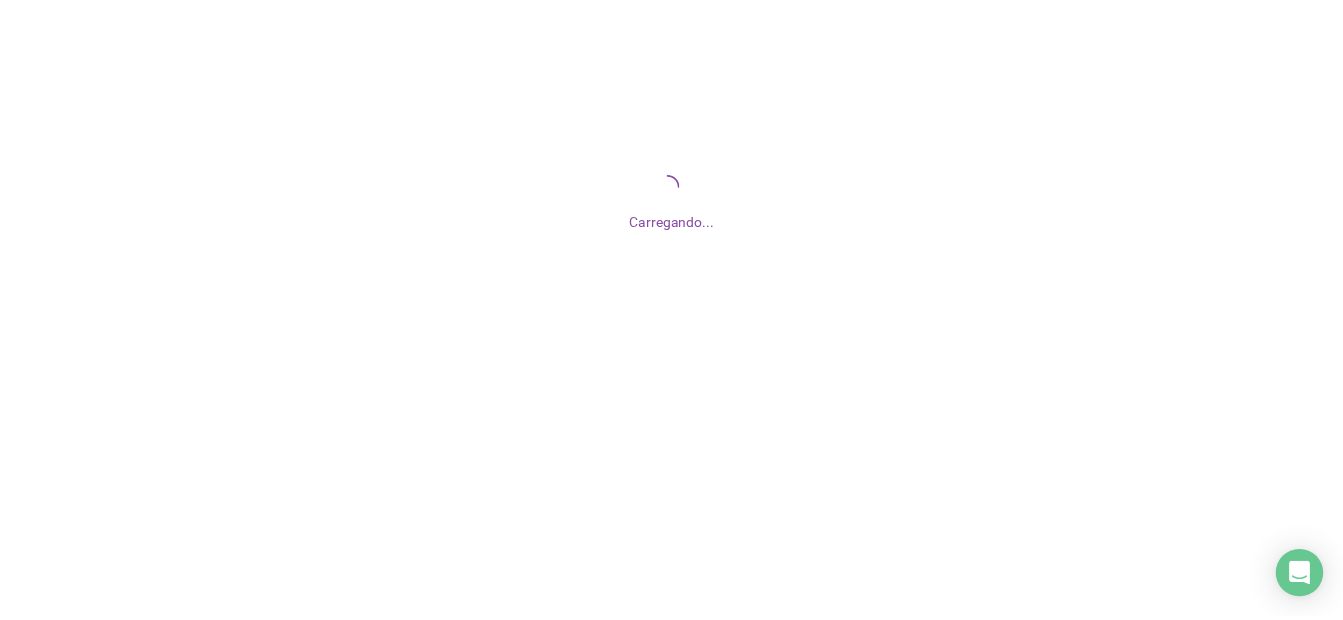 scroll, scrollTop: 0, scrollLeft: 0, axis: both 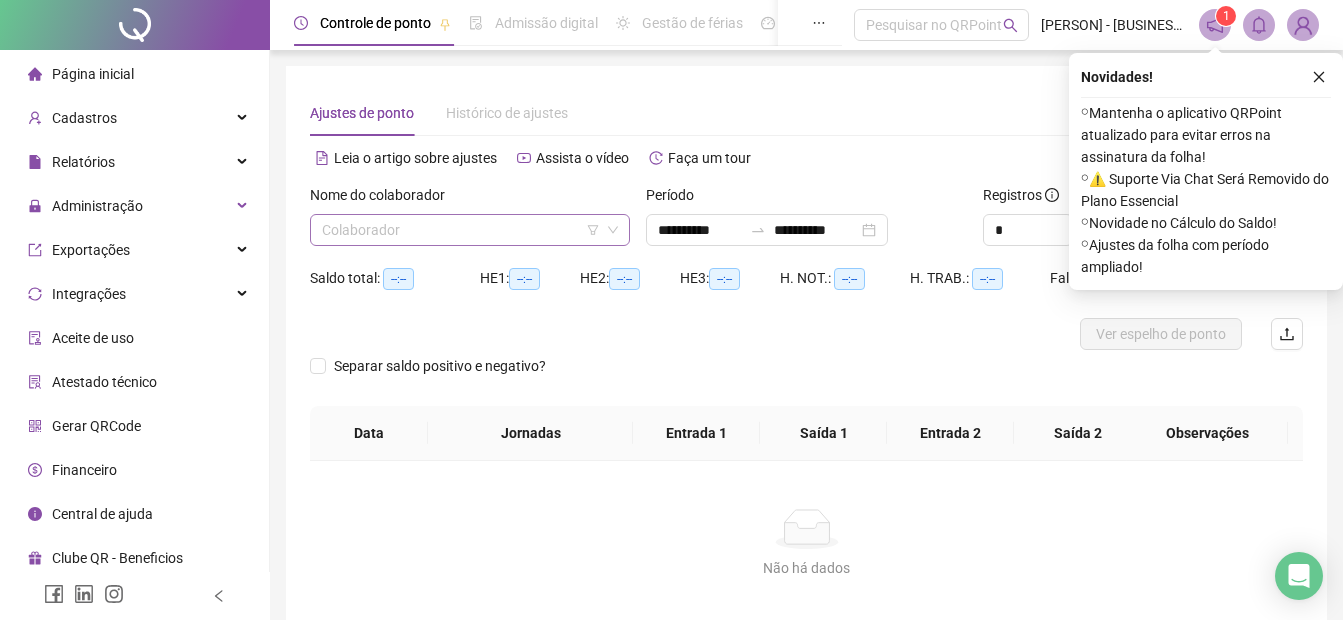 click at bounding box center (461, 230) 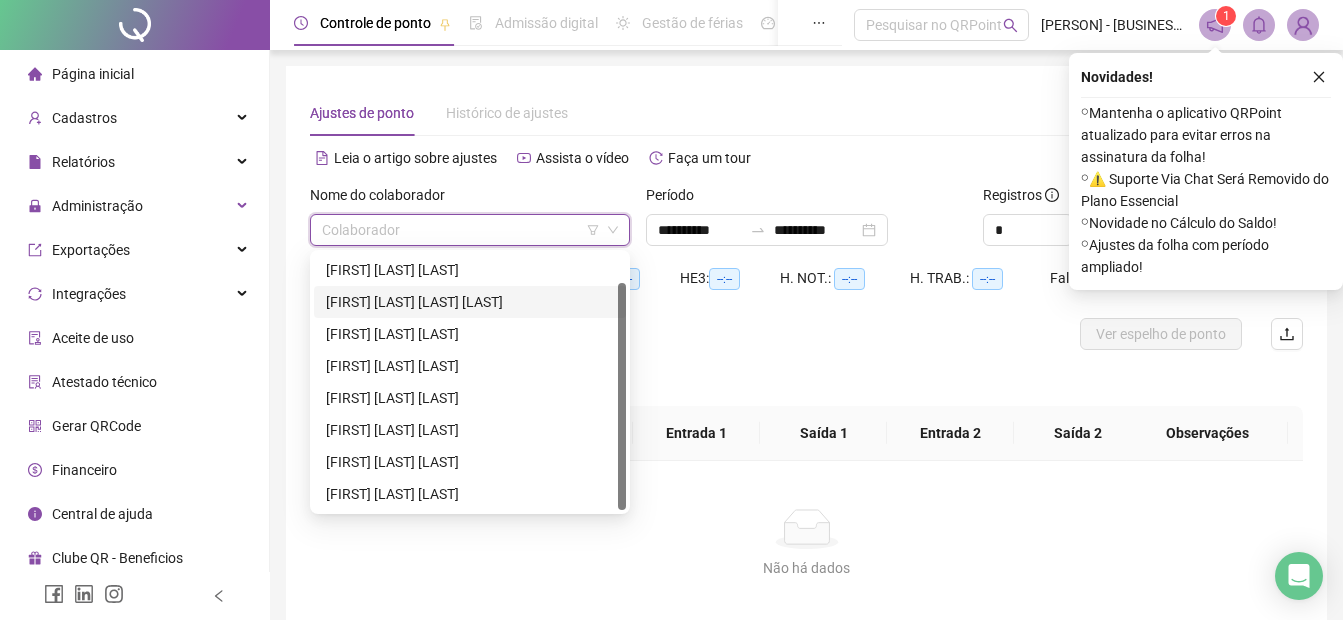 scroll, scrollTop: 32, scrollLeft: 0, axis: vertical 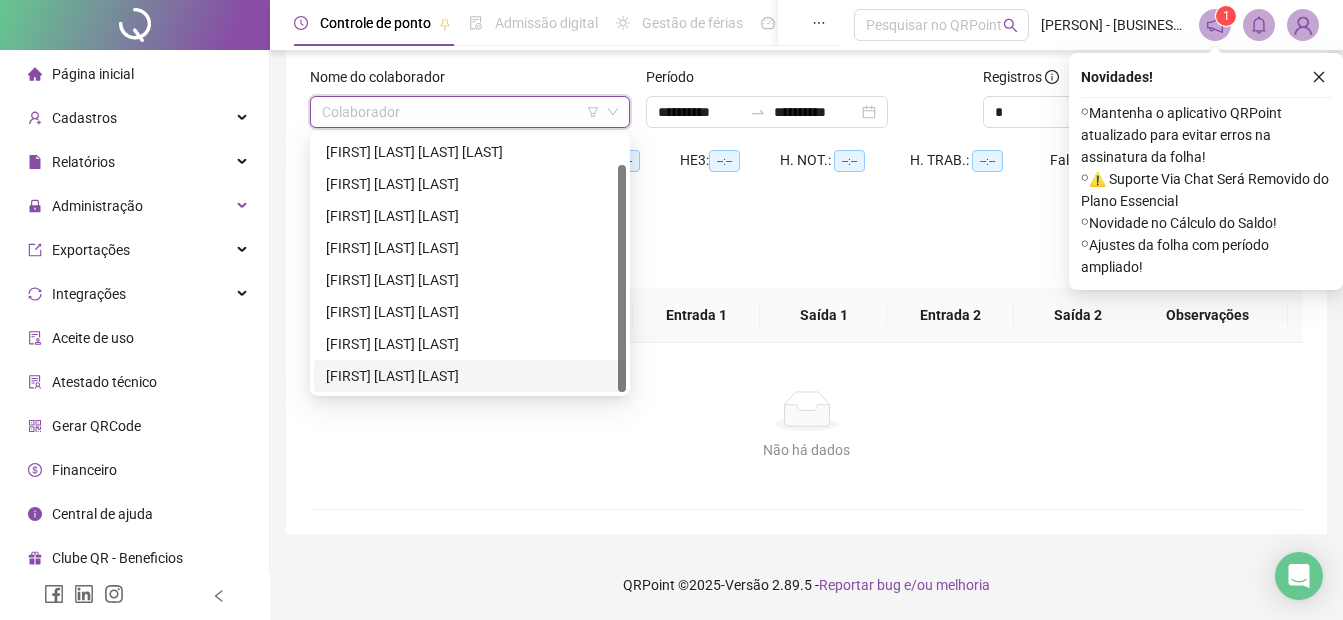 drag, startPoint x: 429, startPoint y: 368, endPoint x: 510, endPoint y: 366, distance: 81.02469 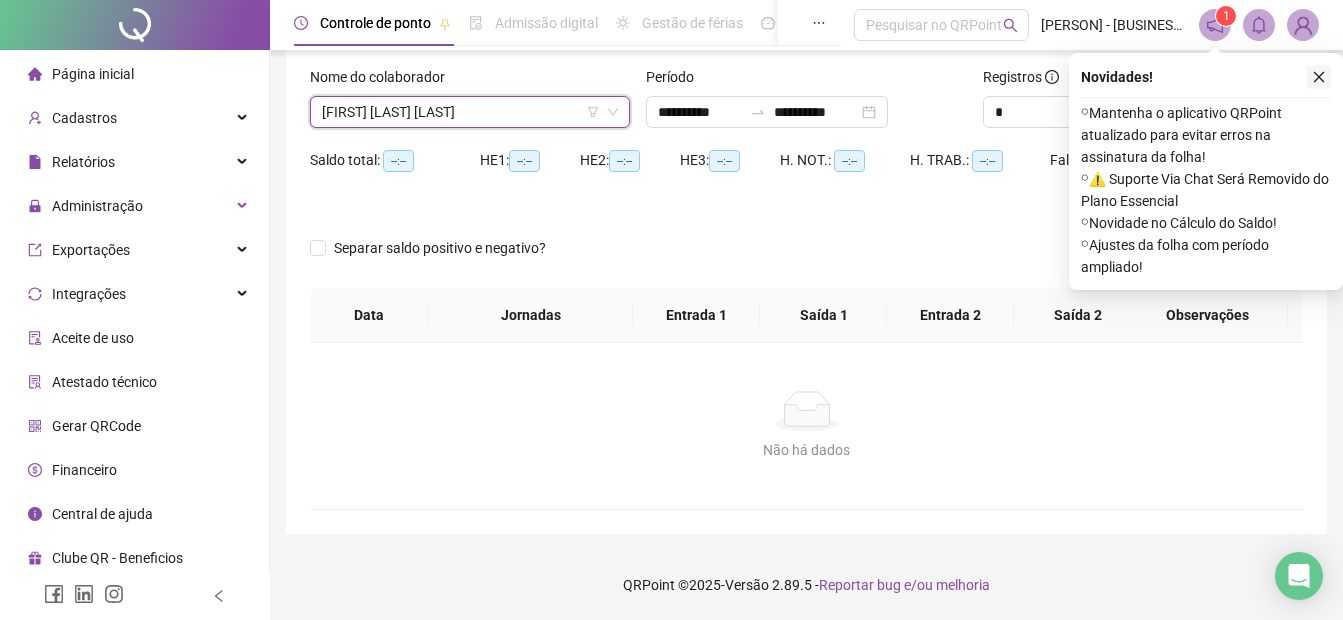 click 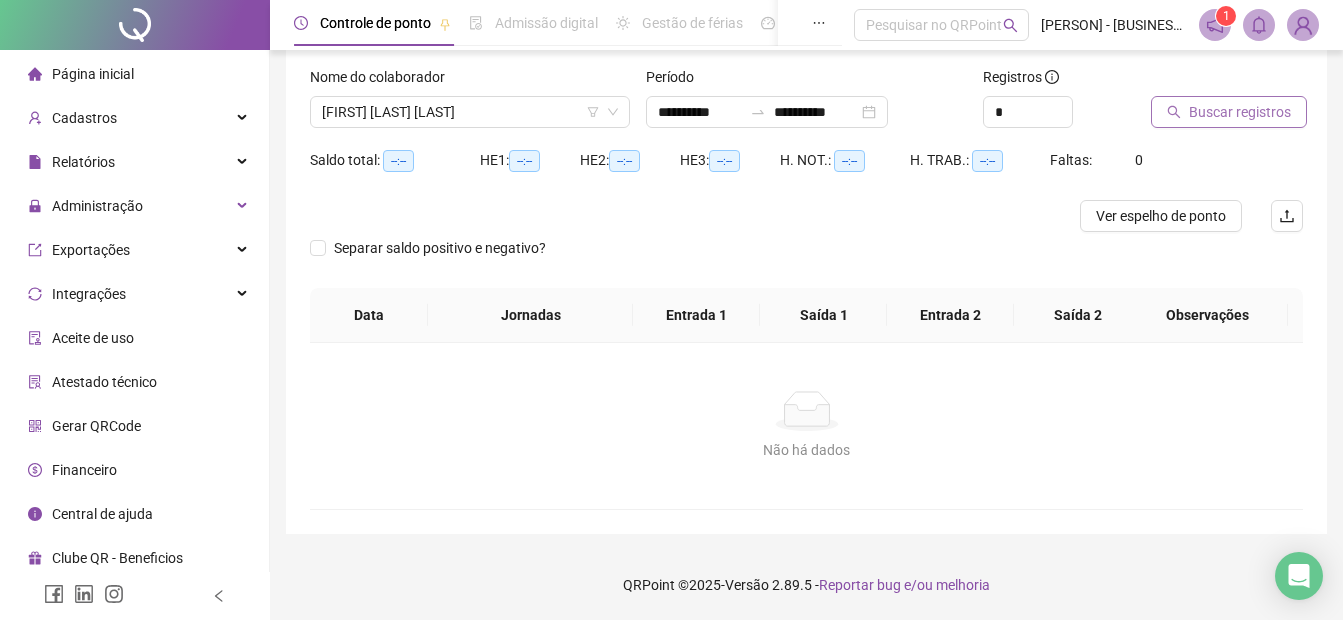 click on "Buscar registros" at bounding box center (1240, 112) 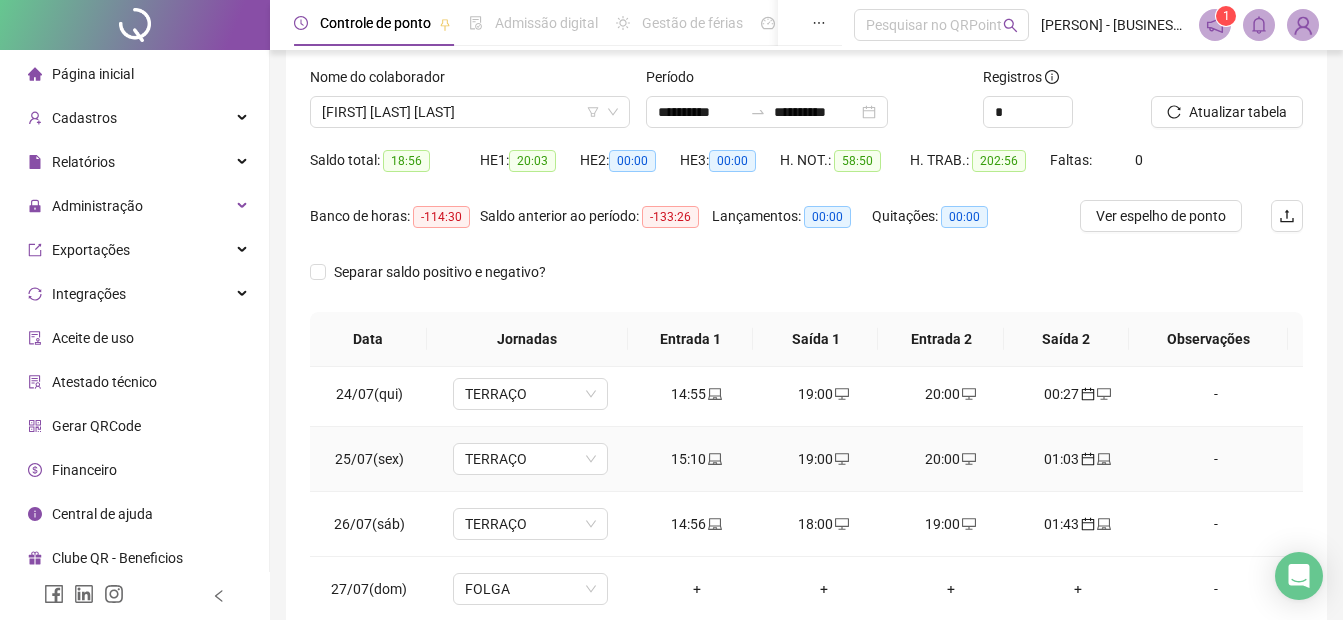 scroll, scrollTop: 1588, scrollLeft: 0, axis: vertical 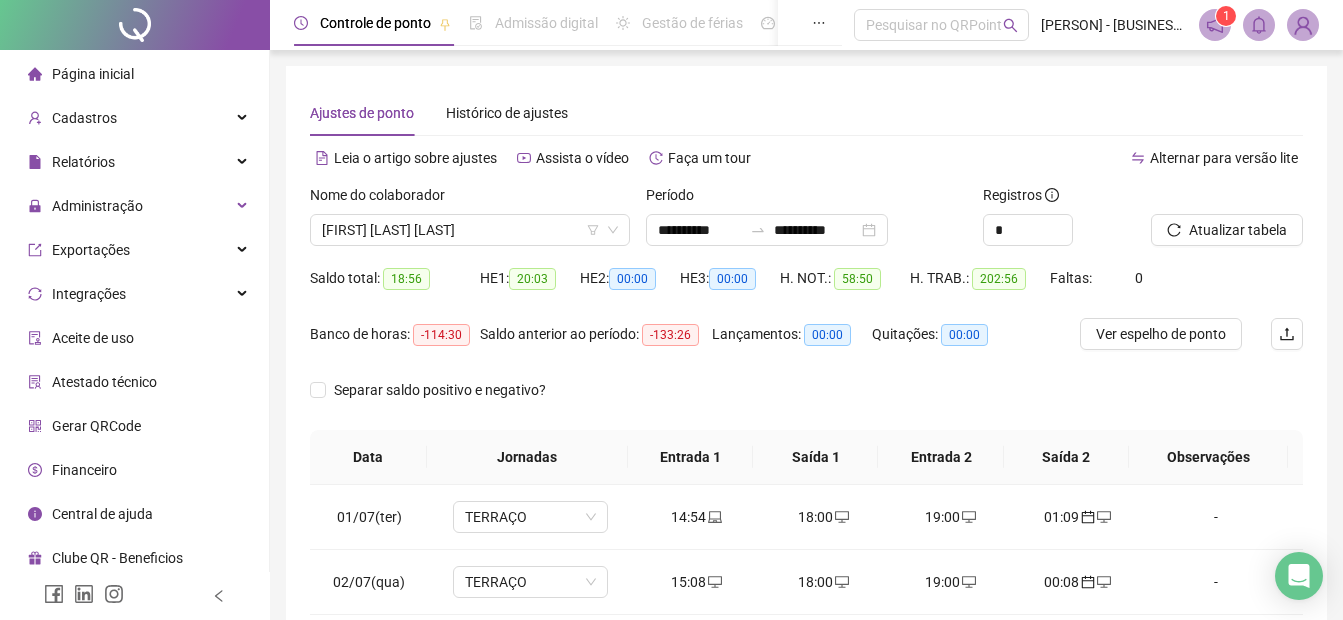 click on "Página inicial" at bounding box center (93, 74) 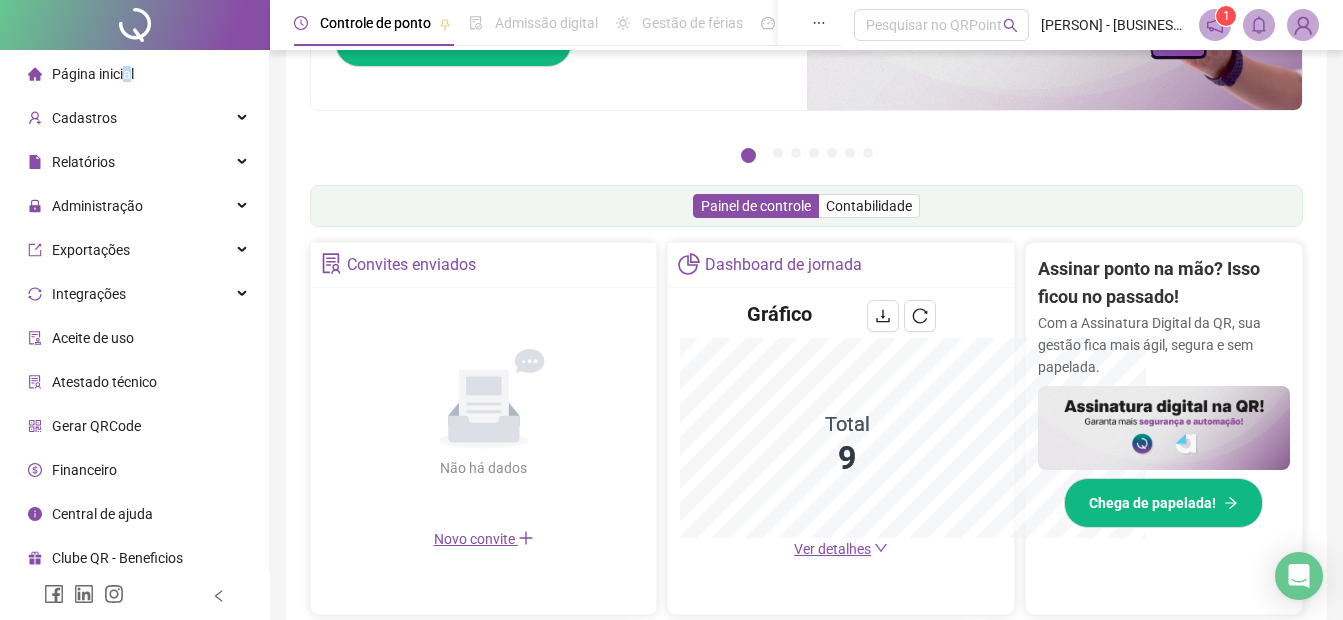 scroll, scrollTop: 495, scrollLeft: 0, axis: vertical 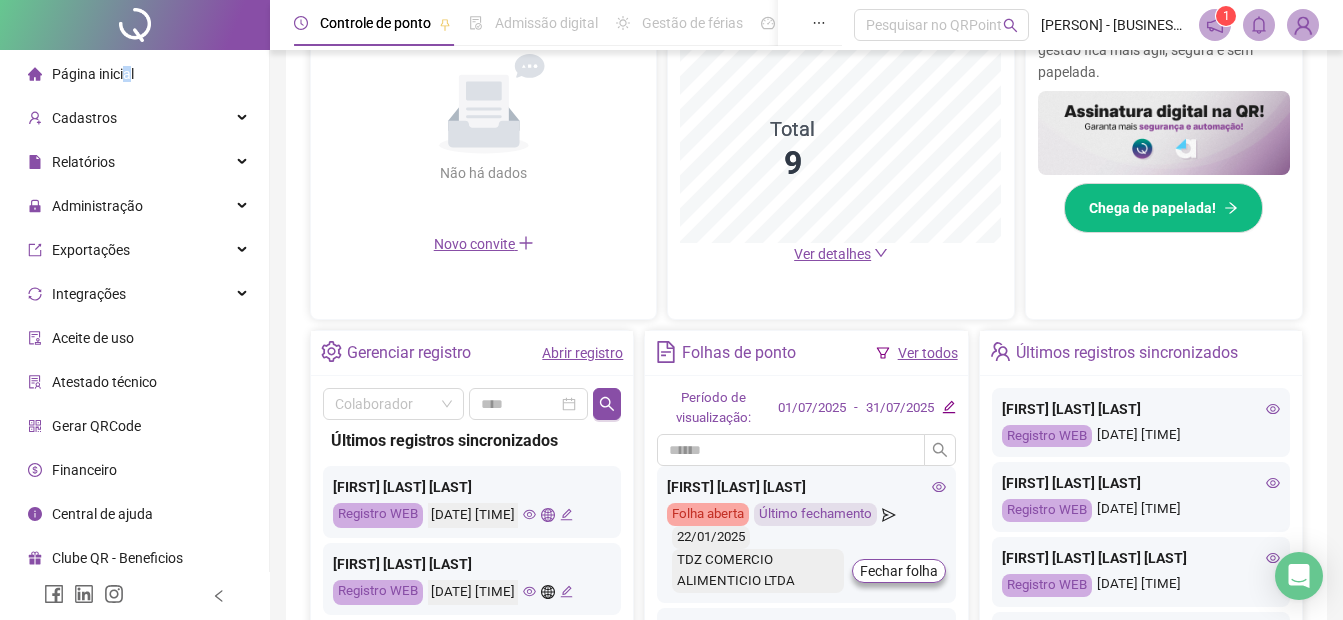 click on "Ver todos" at bounding box center (928, 353) 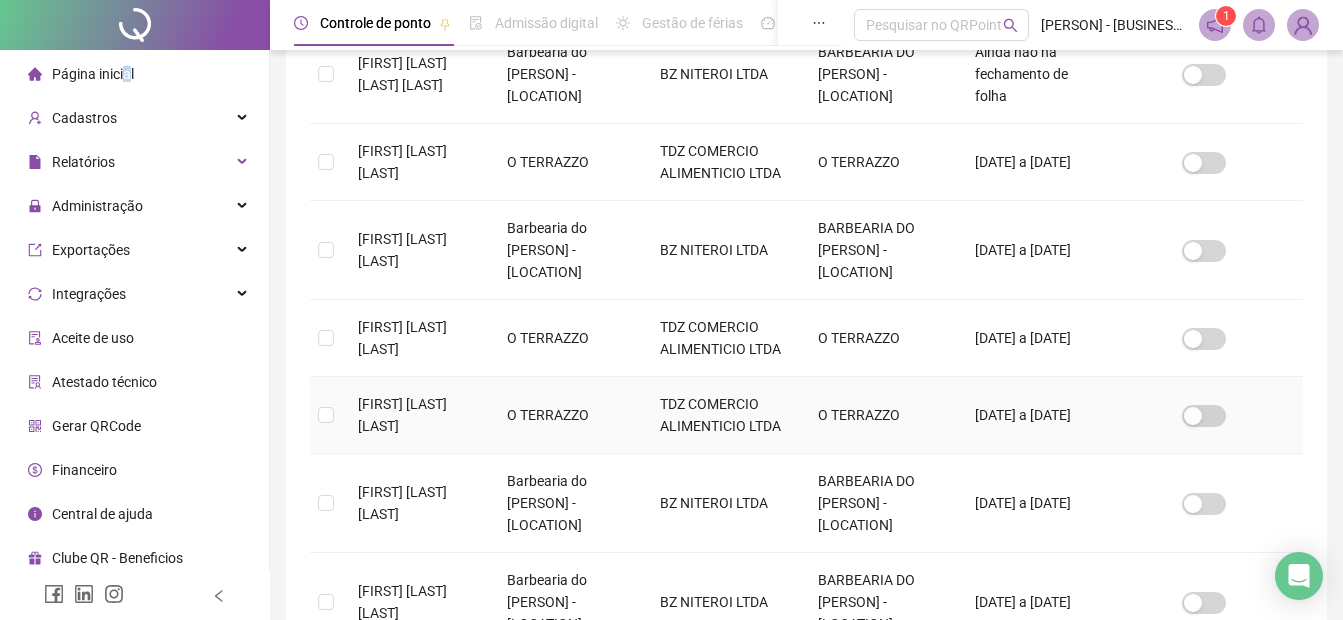 scroll, scrollTop: 600, scrollLeft: 0, axis: vertical 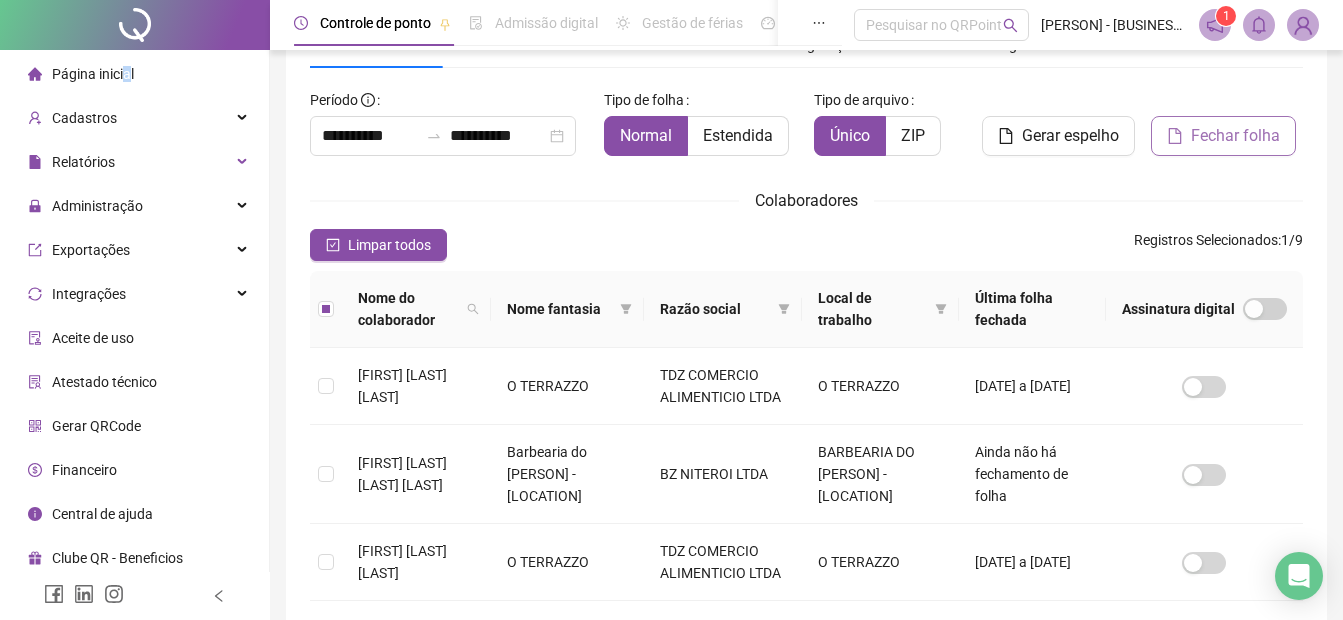 click on "Fechar folha" at bounding box center [1235, 136] 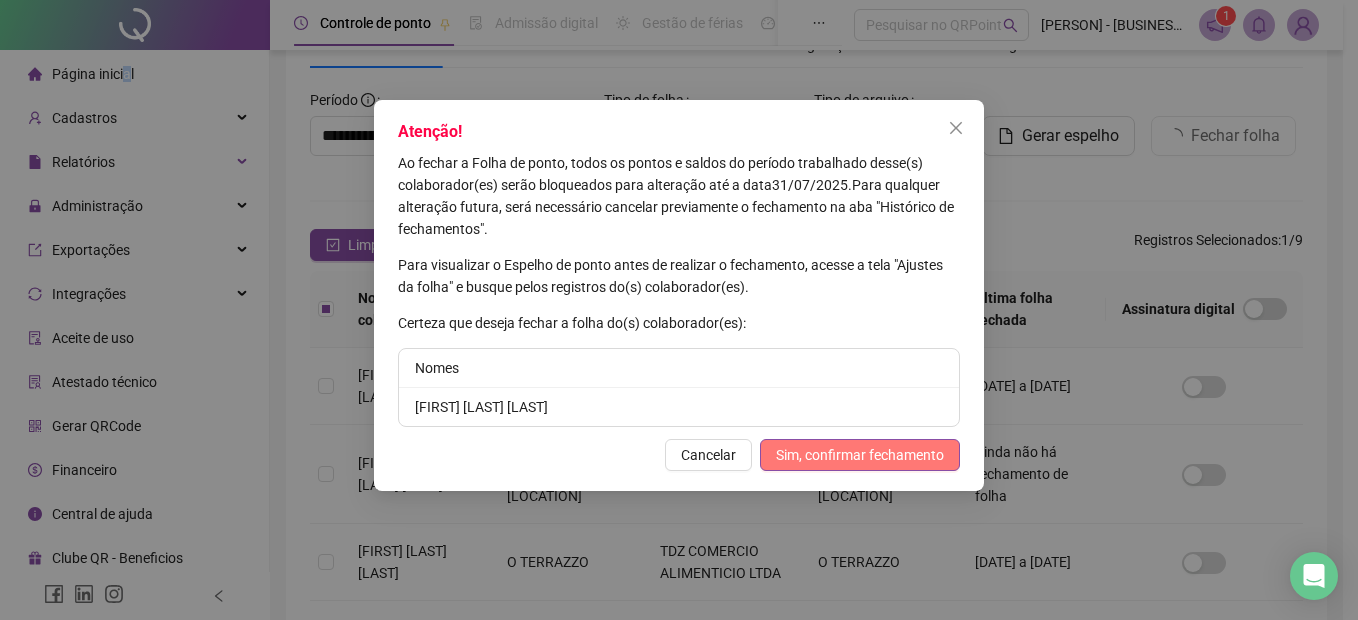 click on "Sim, confirmar fechamento" at bounding box center [860, 455] 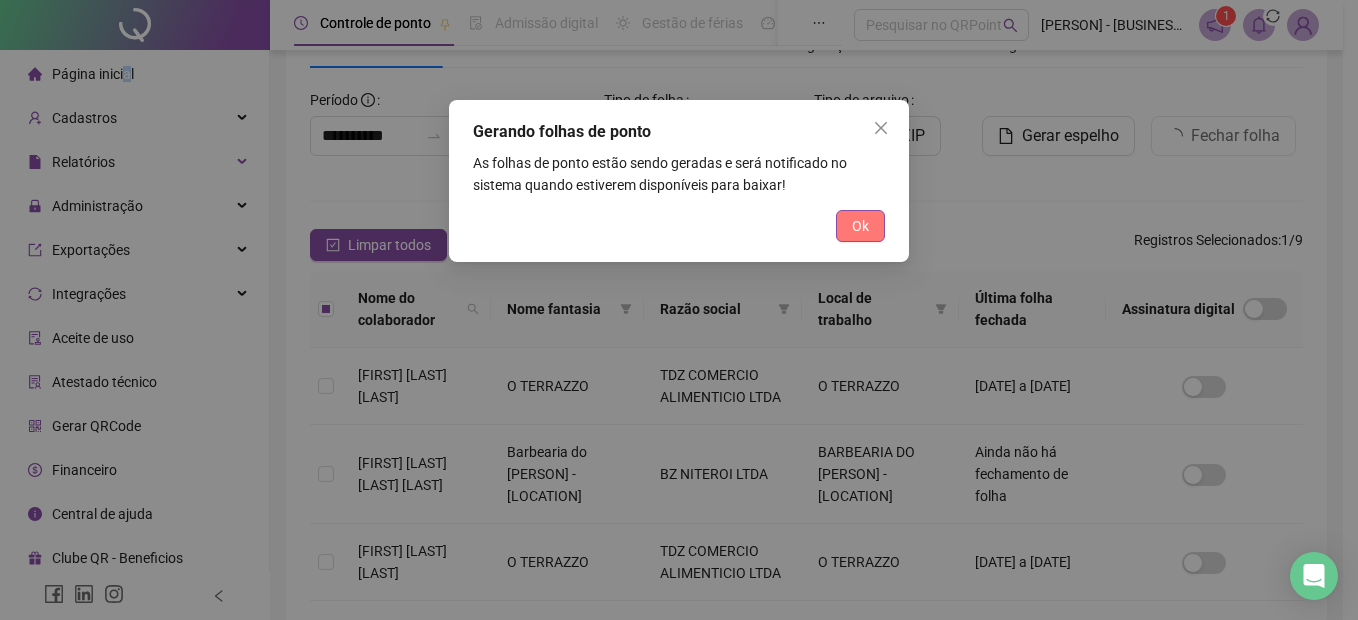 click on "Ok" at bounding box center [860, 226] 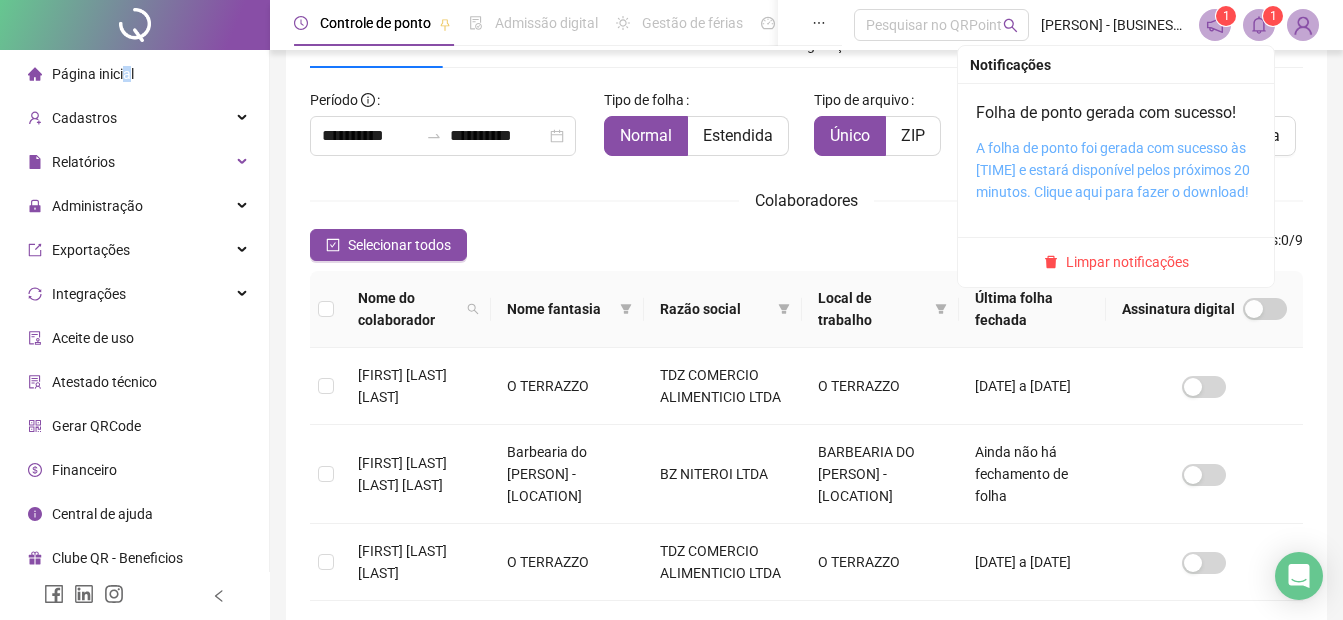 click on "A folha de ponto foi gerada com sucesso às 16:21:34 e estará disponível pelos próximos 20 minutos.
Clique aqui para fazer o download!" at bounding box center [1113, 170] 